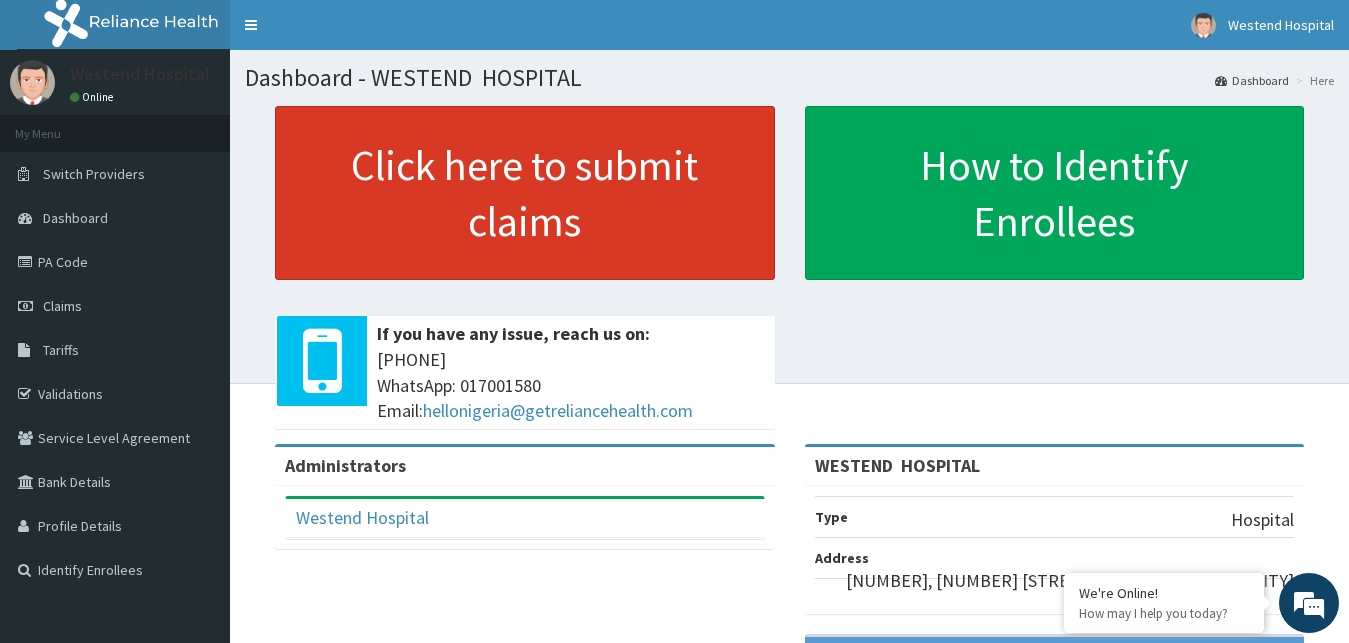 click on "Click here to submit claims" at bounding box center (525, 193) 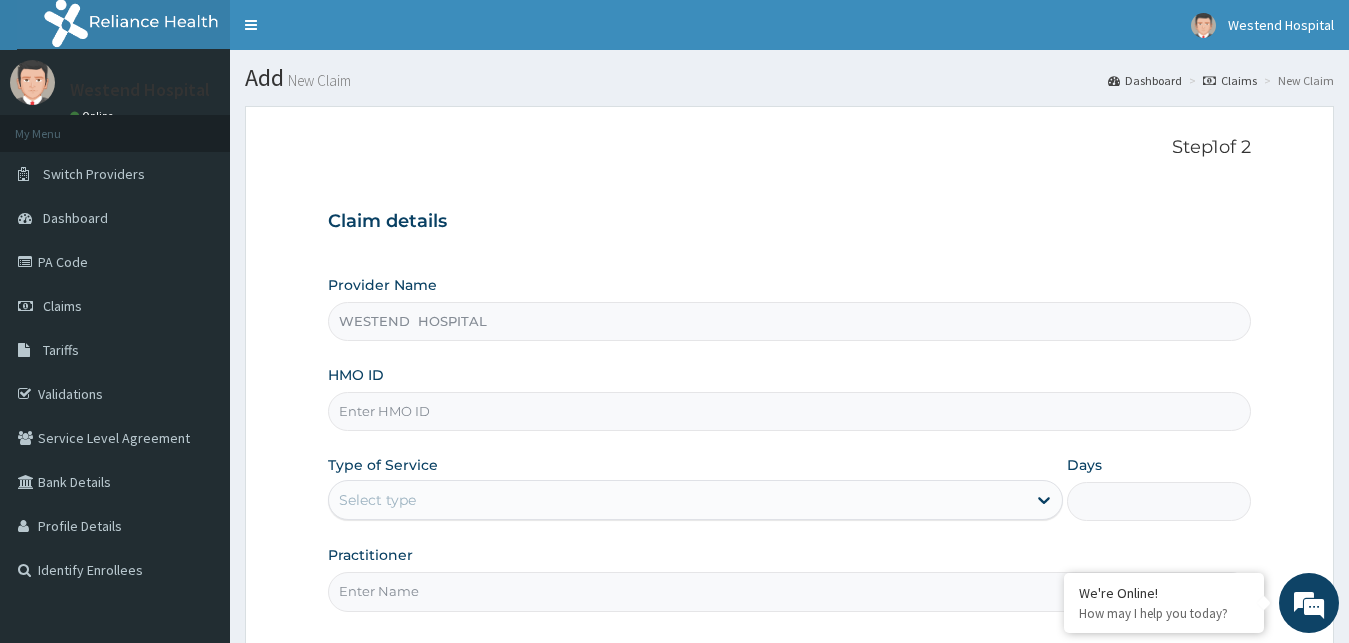 scroll, scrollTop: 0, scrollLeft: 0, axis: both 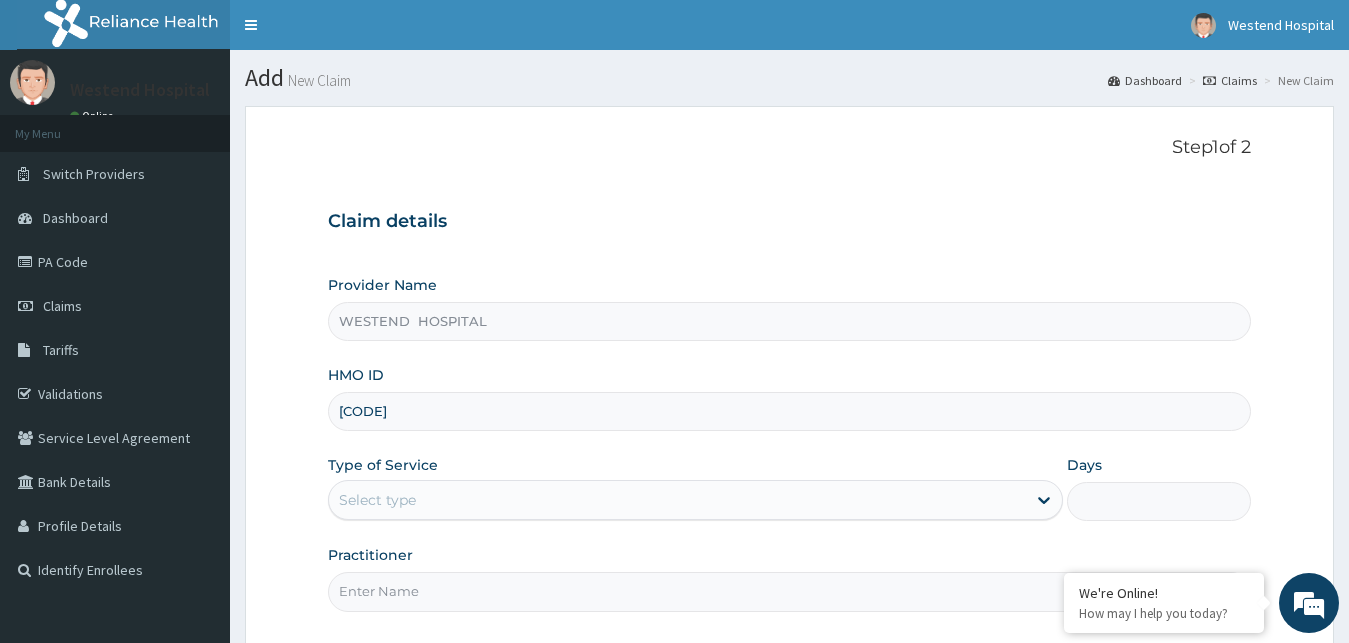 type on "[CODE]" 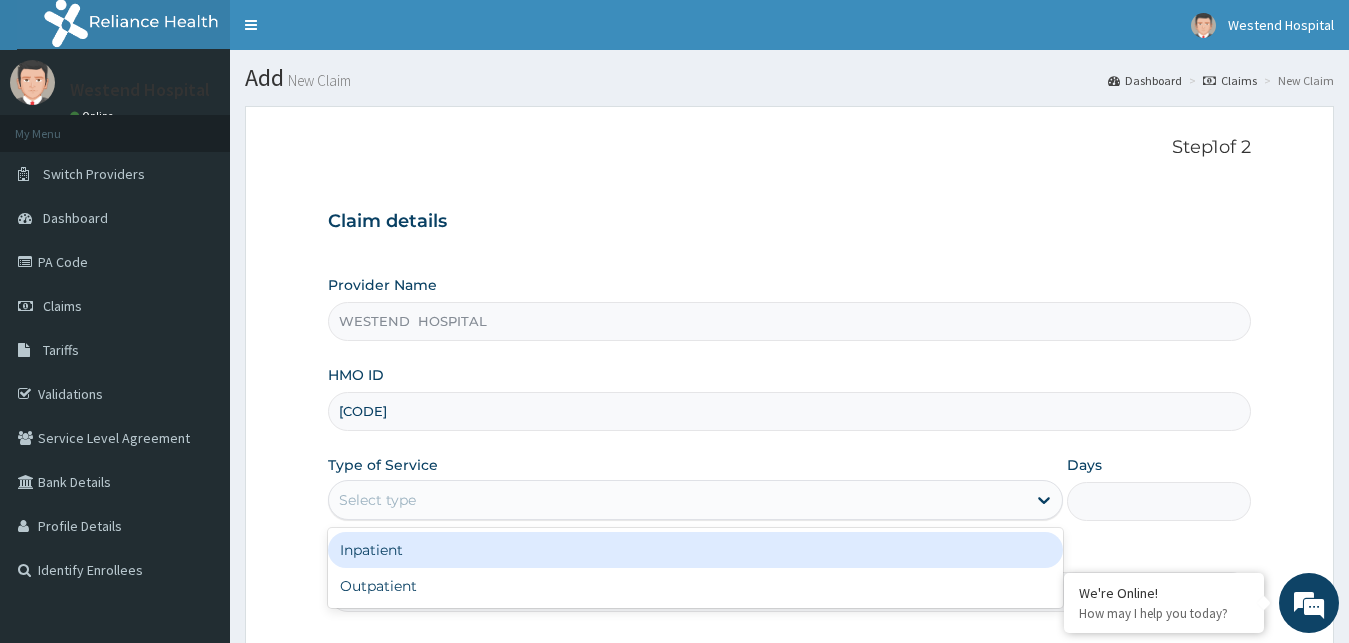 click on "Select type" at bounding box center [678, 500] 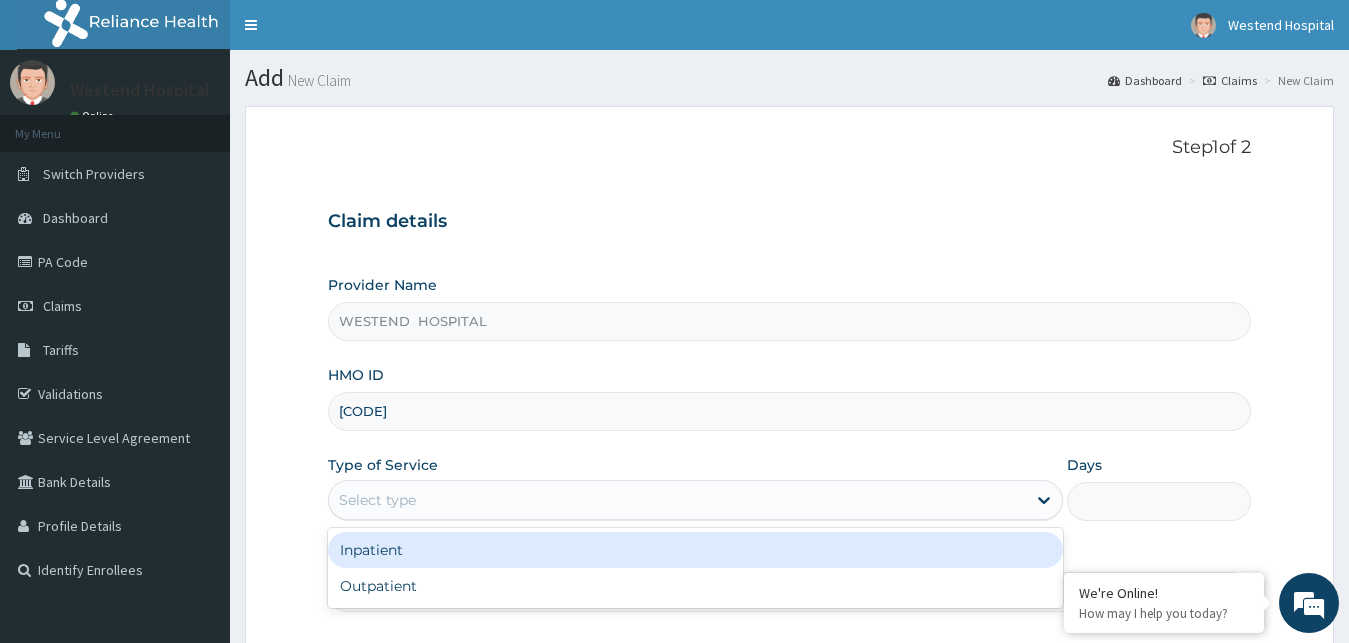 click on "Inpatient" at bounding box center [696, 550] 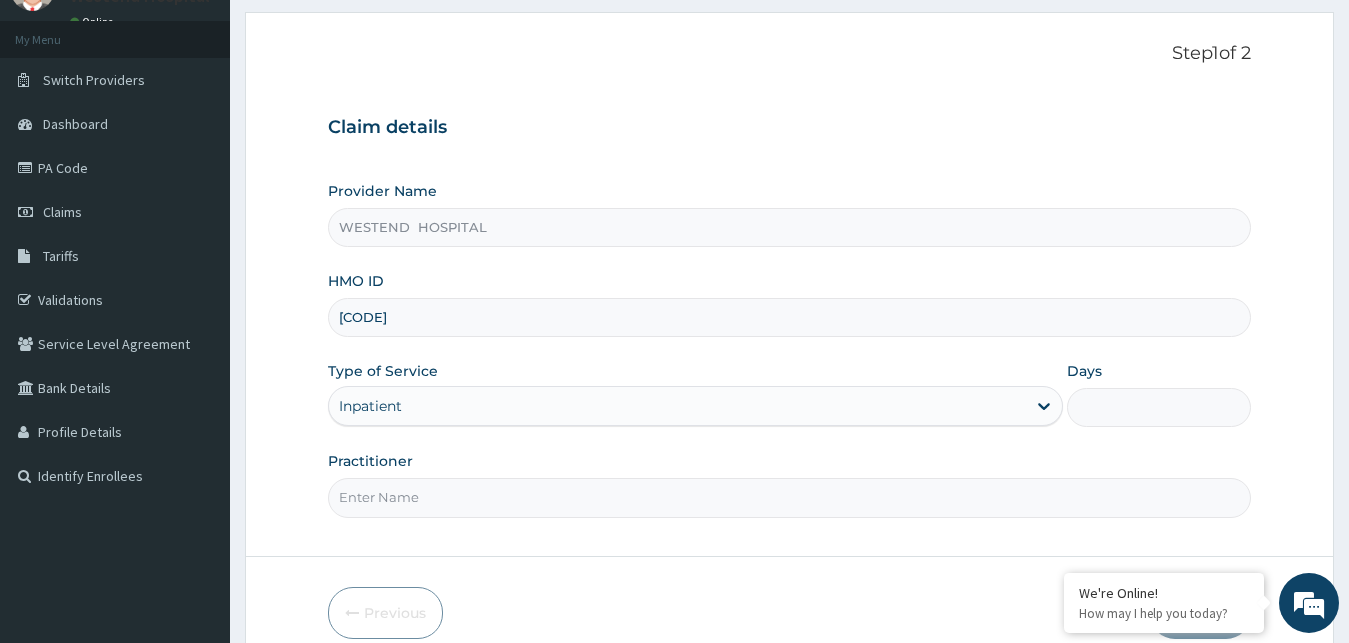 scroll, scrollTop: 102, scrollLeft: 0, axis: vertical 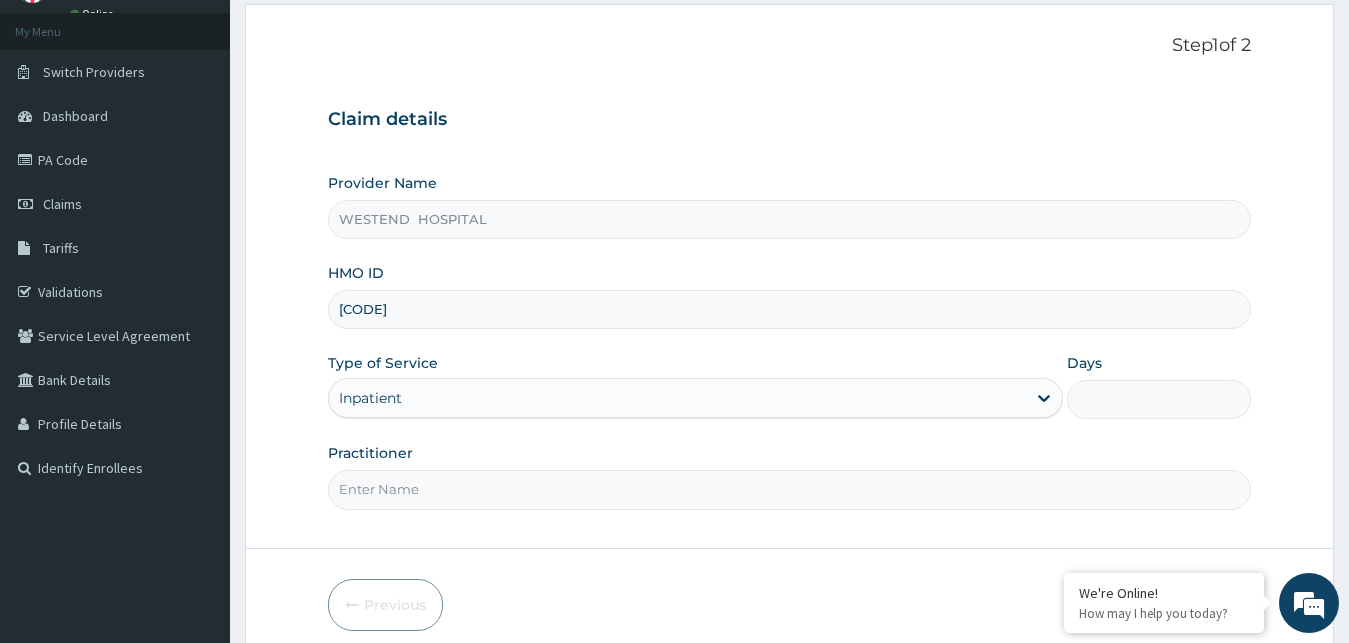 click on "Inpatient" at bounding box center [678, 398] 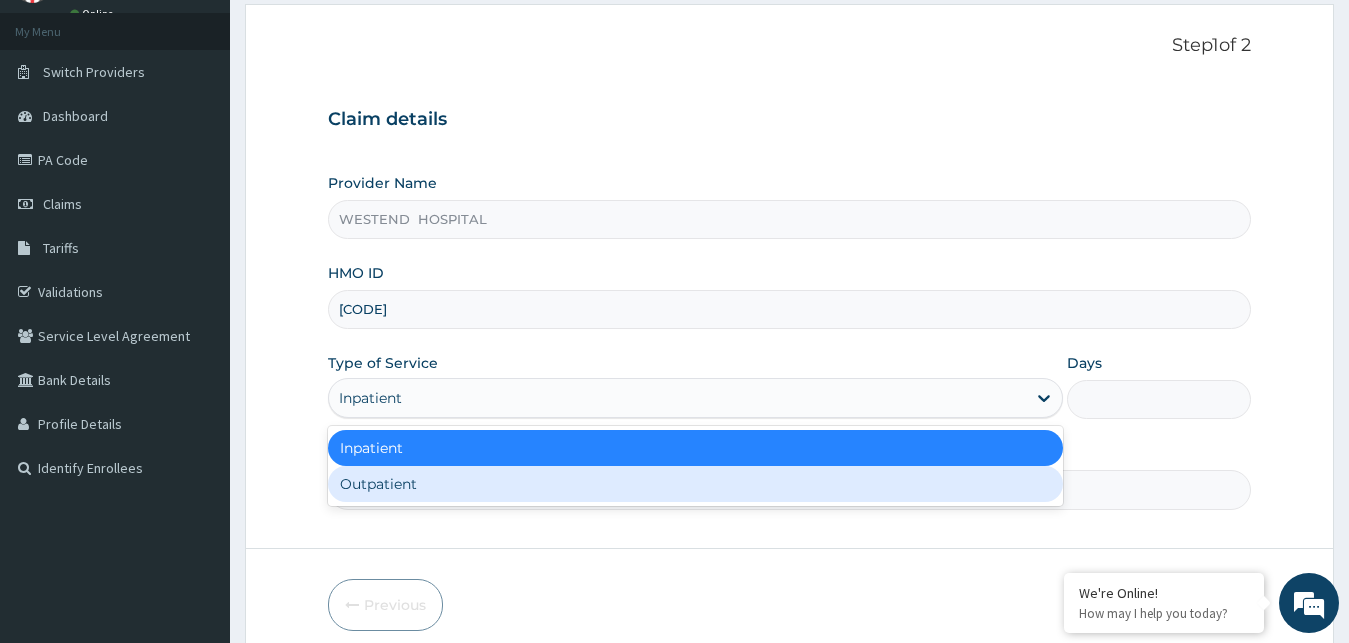 click on "Outpatient" at bounding box center (696, 484) 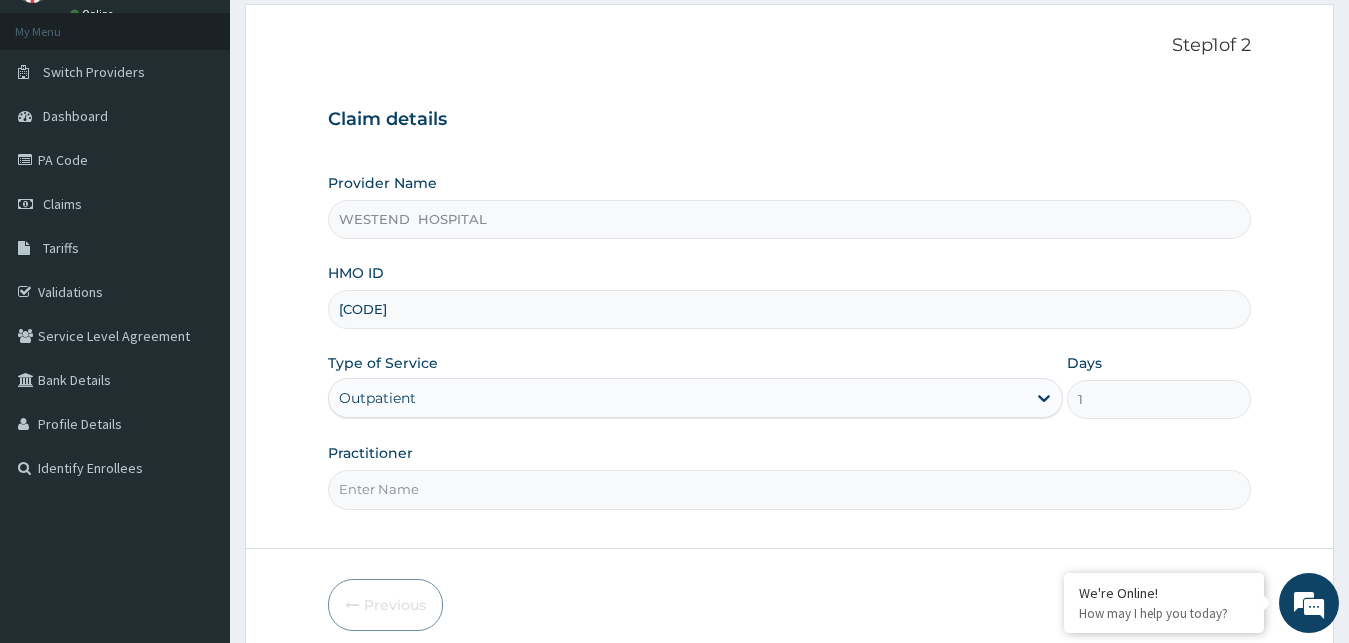 click on "Practitioner" at bounding box center [790, 489] 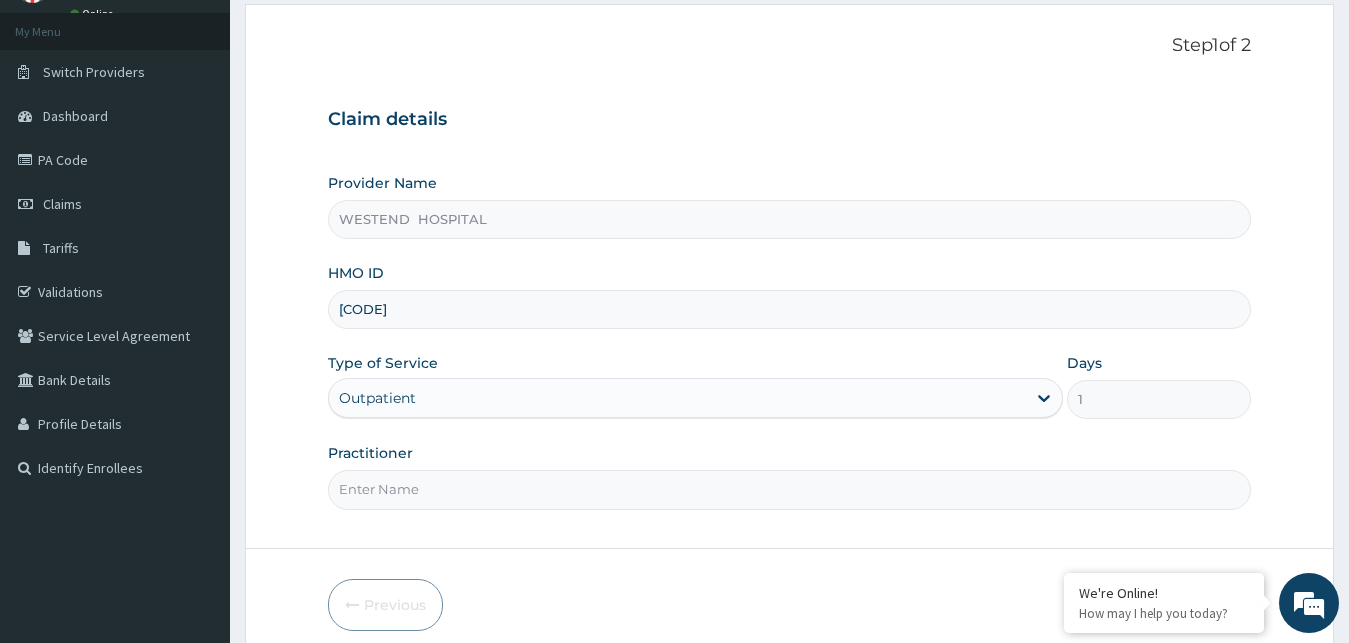 click on "Practitioner" at bounding box center [790, 489] 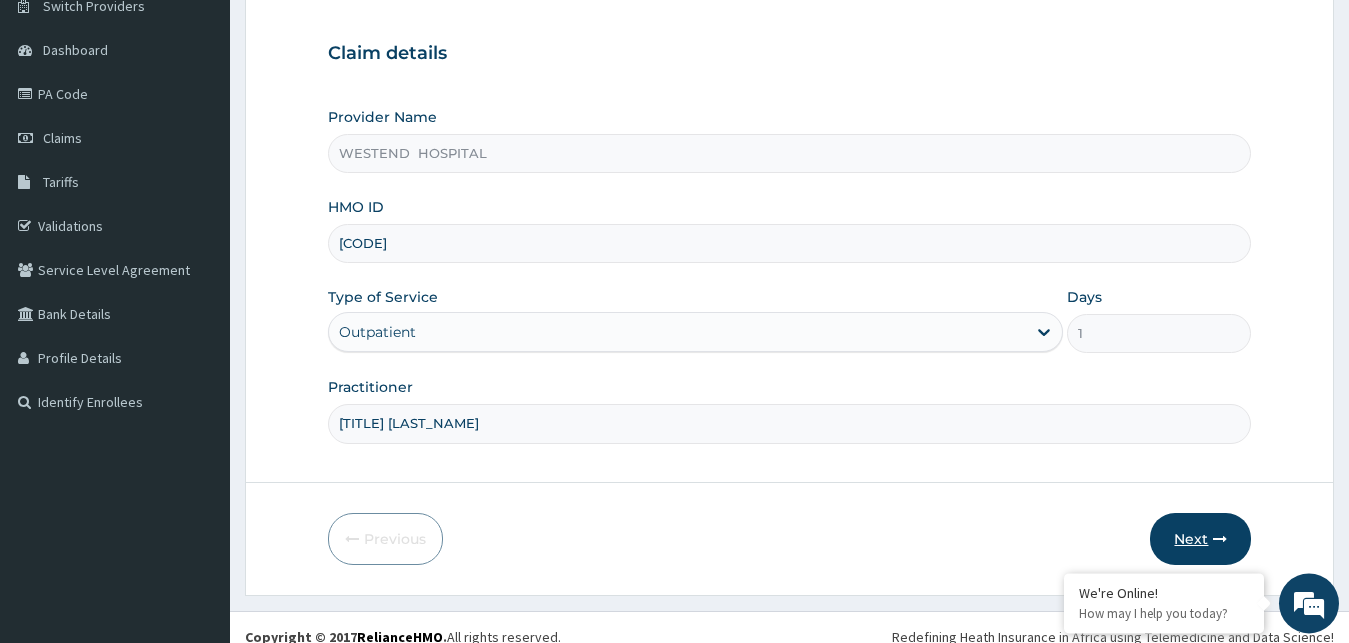 scroll, scrollTop: 187, scrollLeft: 0, axis: vertical 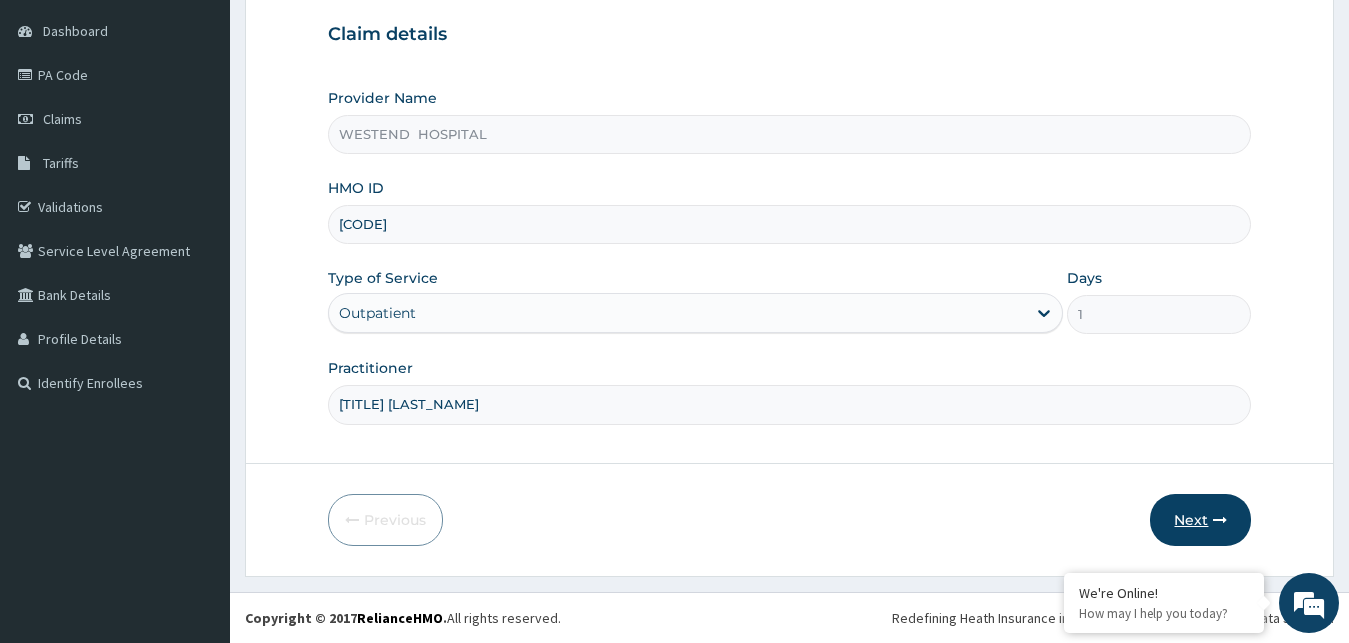 type on "[TITLE] [LAST_NAME]" 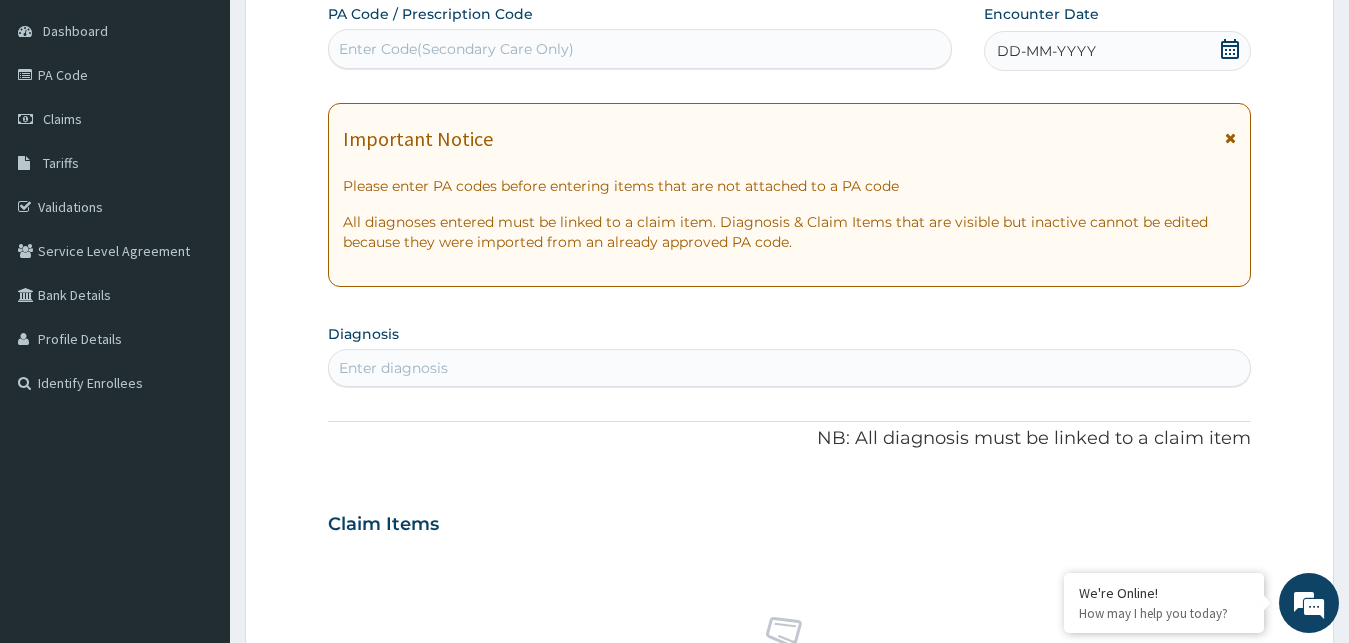 click on "DD-MM-YYYY" at bounding box center (1046, 51) 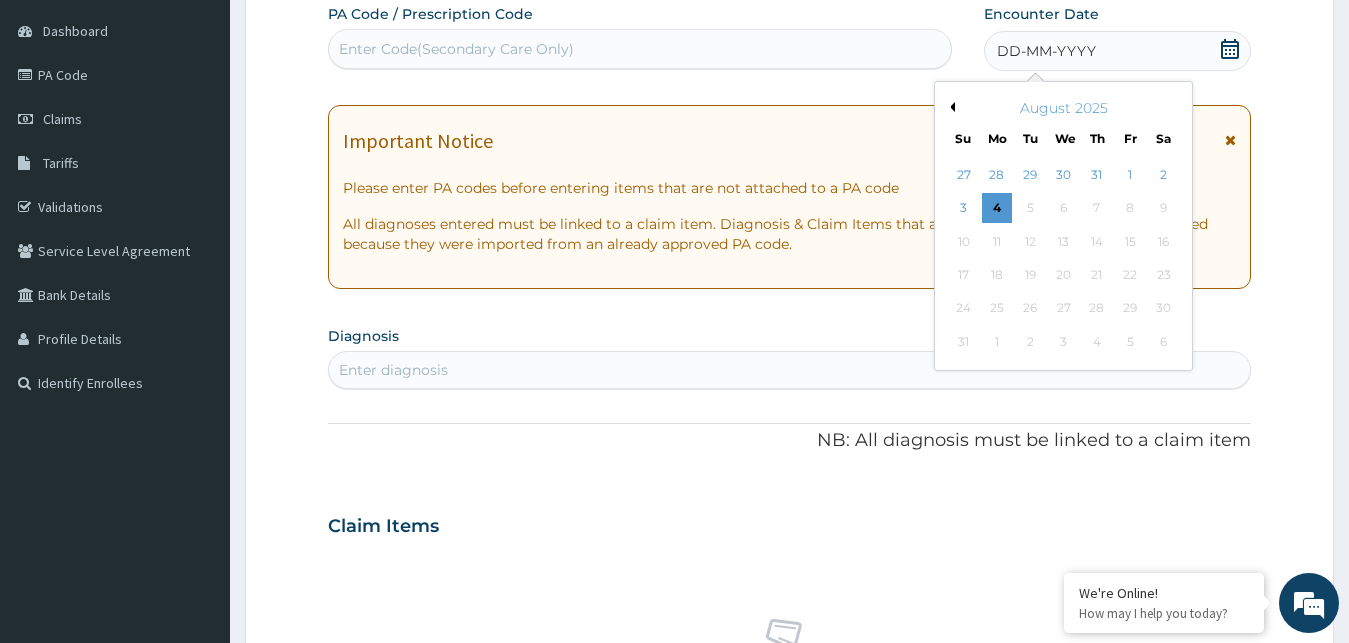click on "Previous Month" at bounding box center [950, 107] 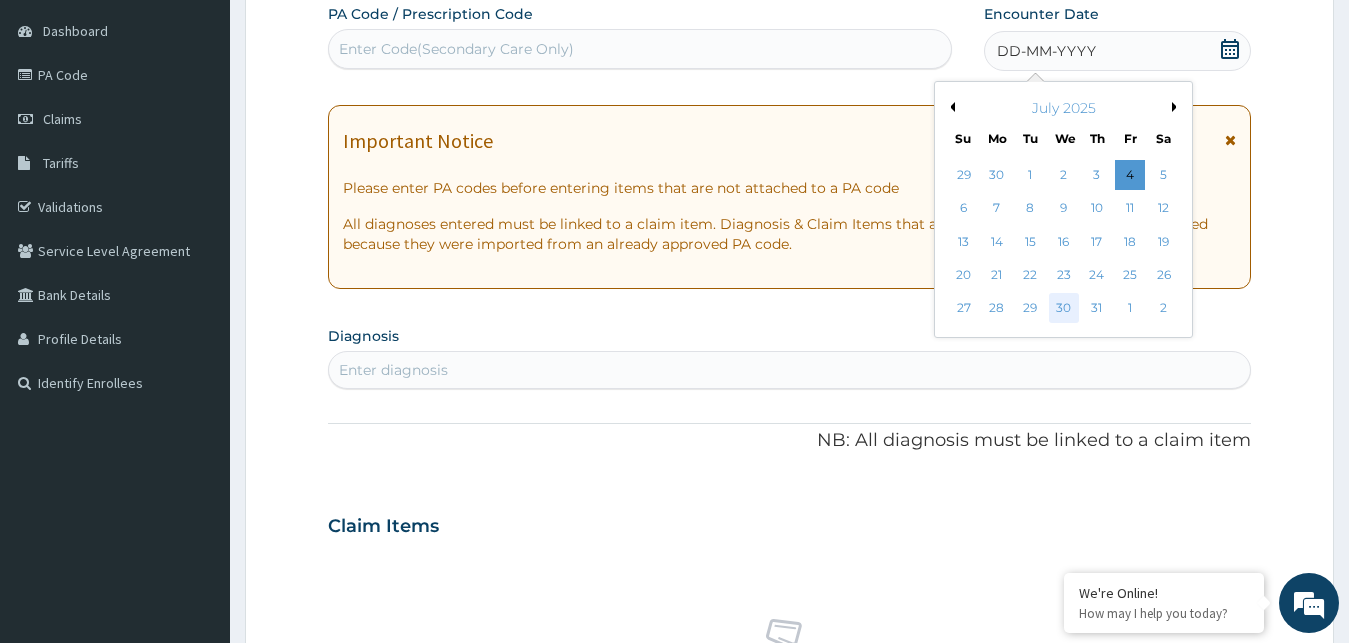 click on "30" at bounding box center (1063, 309) 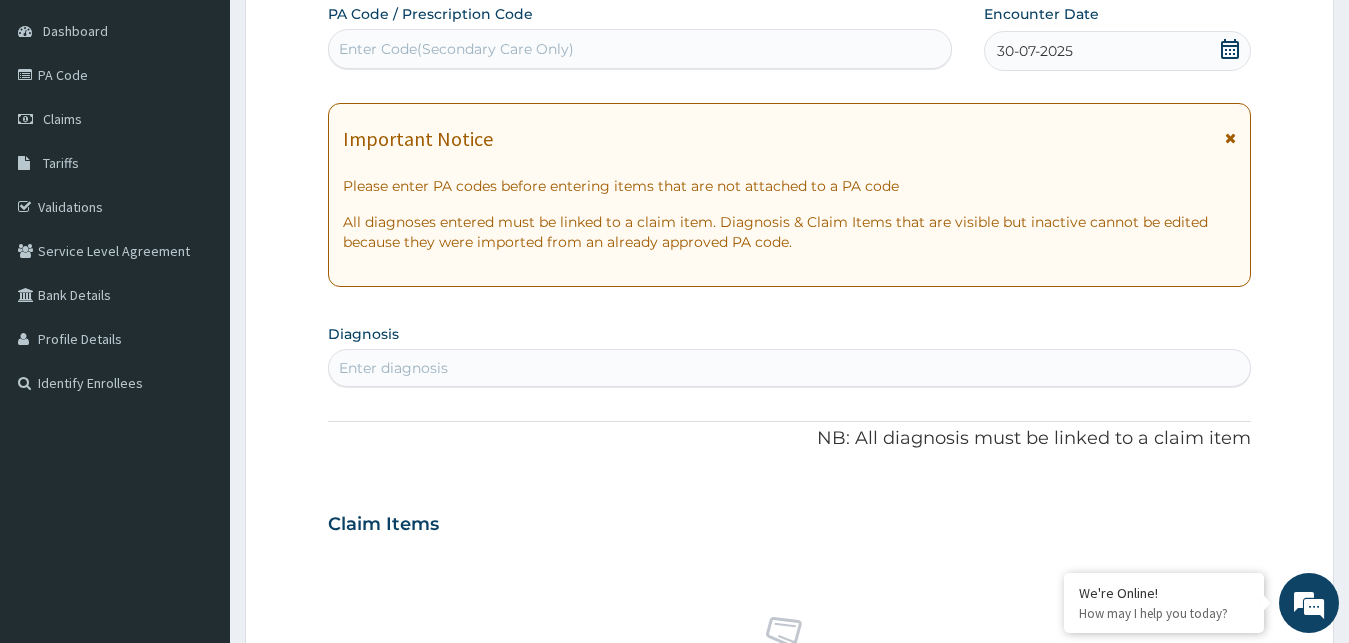 click on "Enter diagnosis" at bounding box center [790, 368] 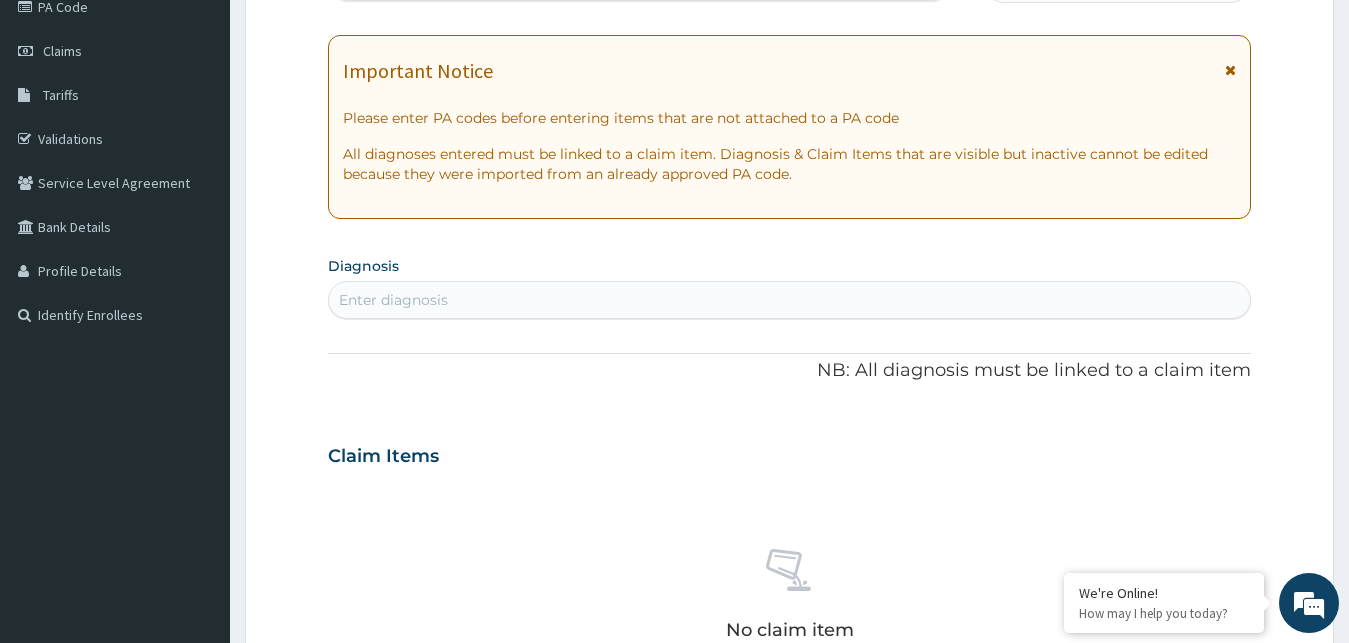 scroll, scrollTop: 289, scrollLeft: 0, axis: vertical 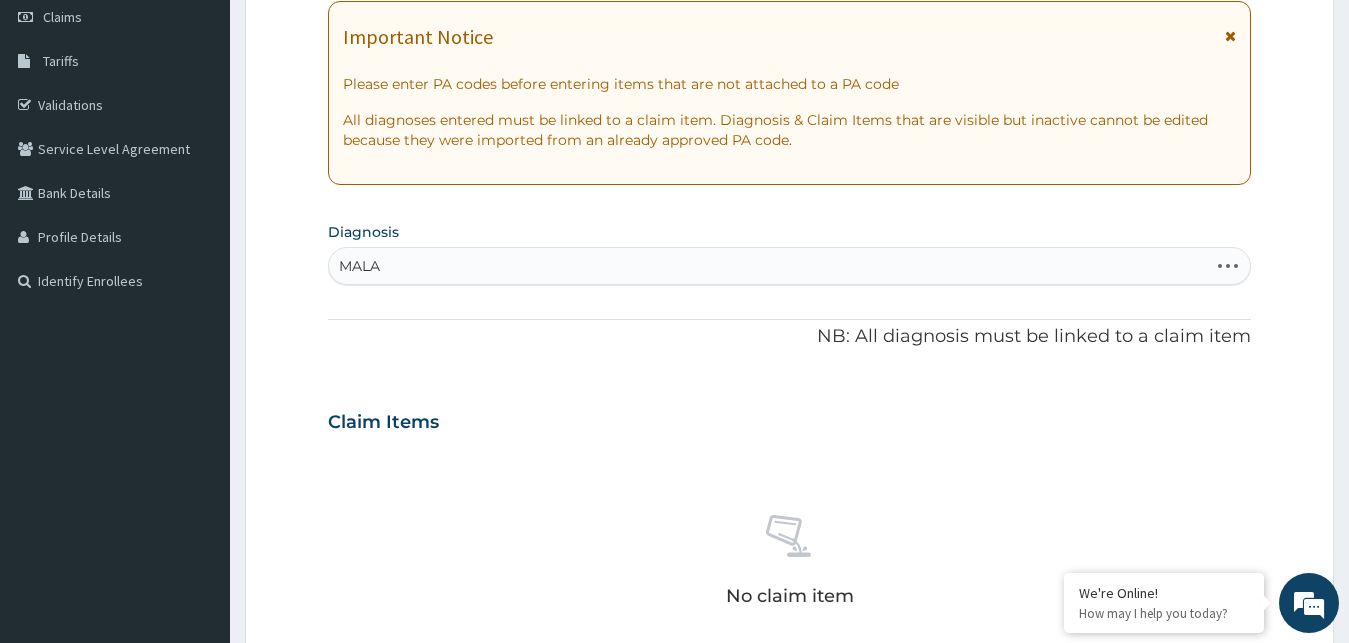 type on "MALAR" 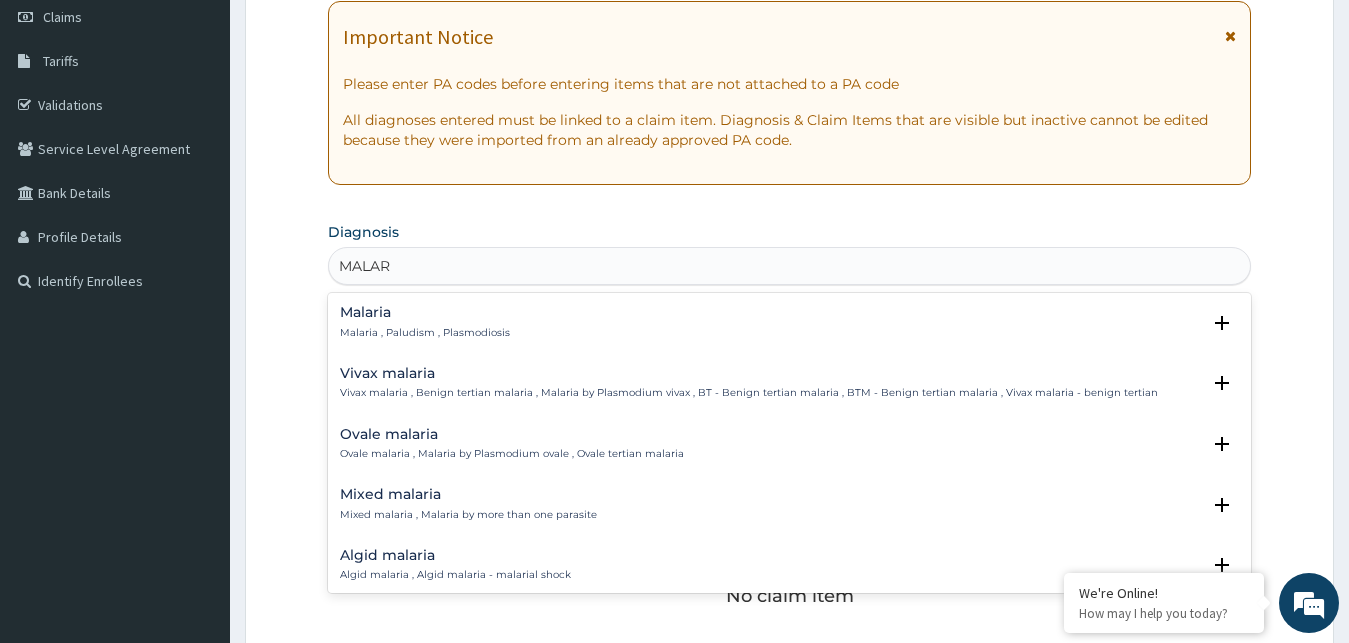 click on "Malaria , Paludism , Plasmodiosis" at bounding box center (425, 333) 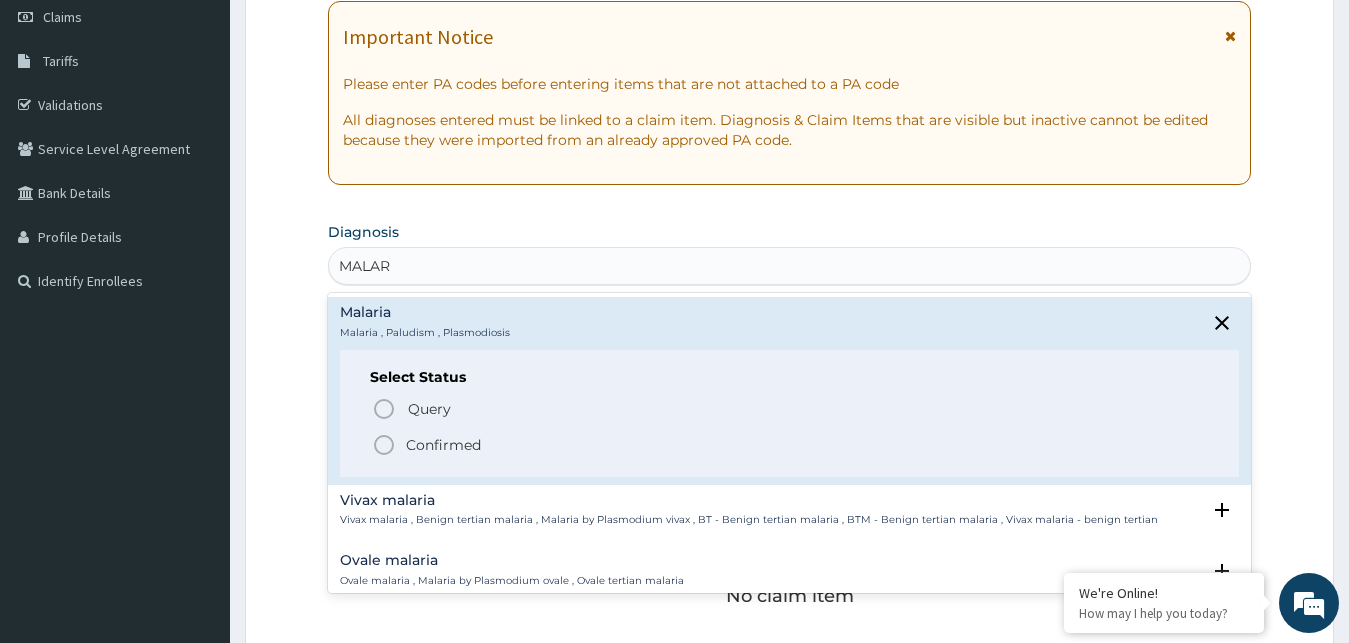 click on "Confirmed" at bounding box center (443, 445) 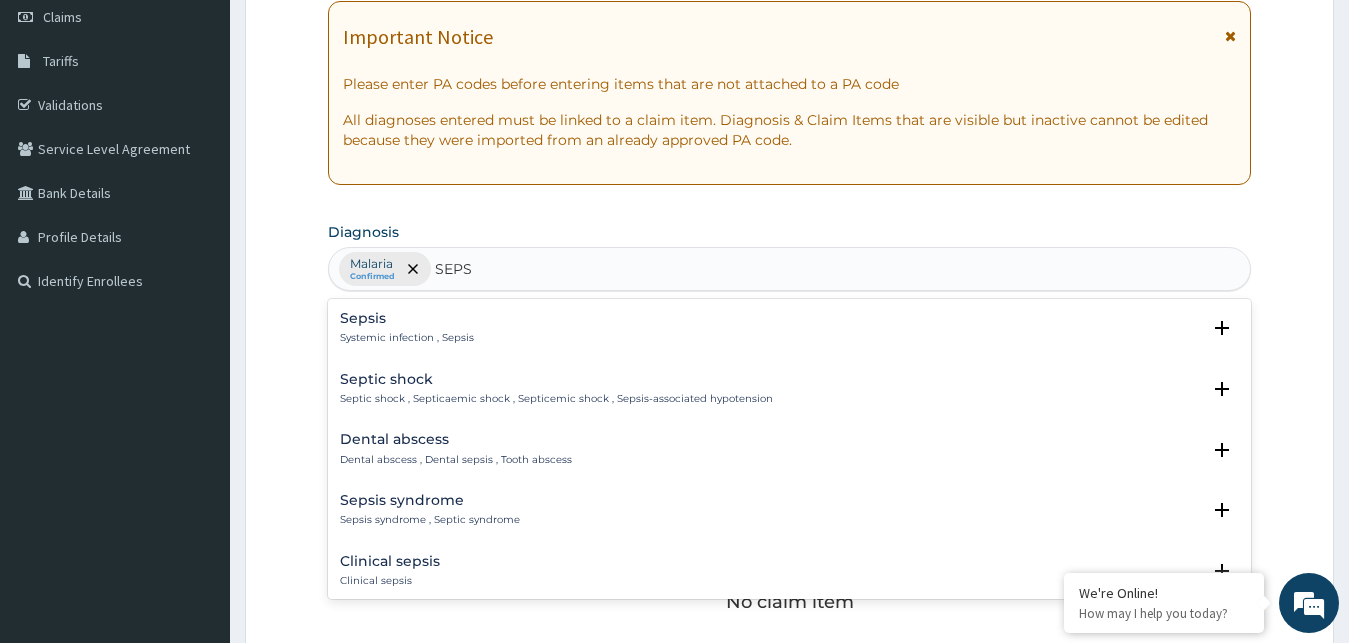 type on "SEPSI" 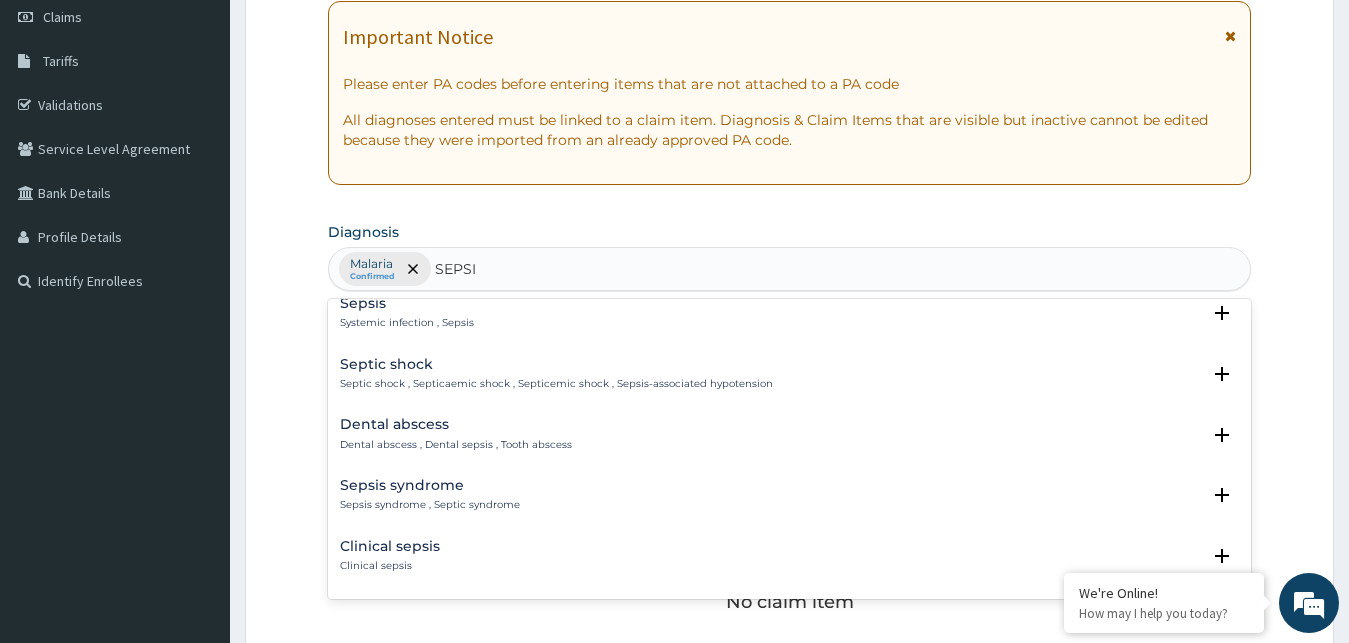 scroll, scrollTop: 0, scrollLeft: 0, axis: both 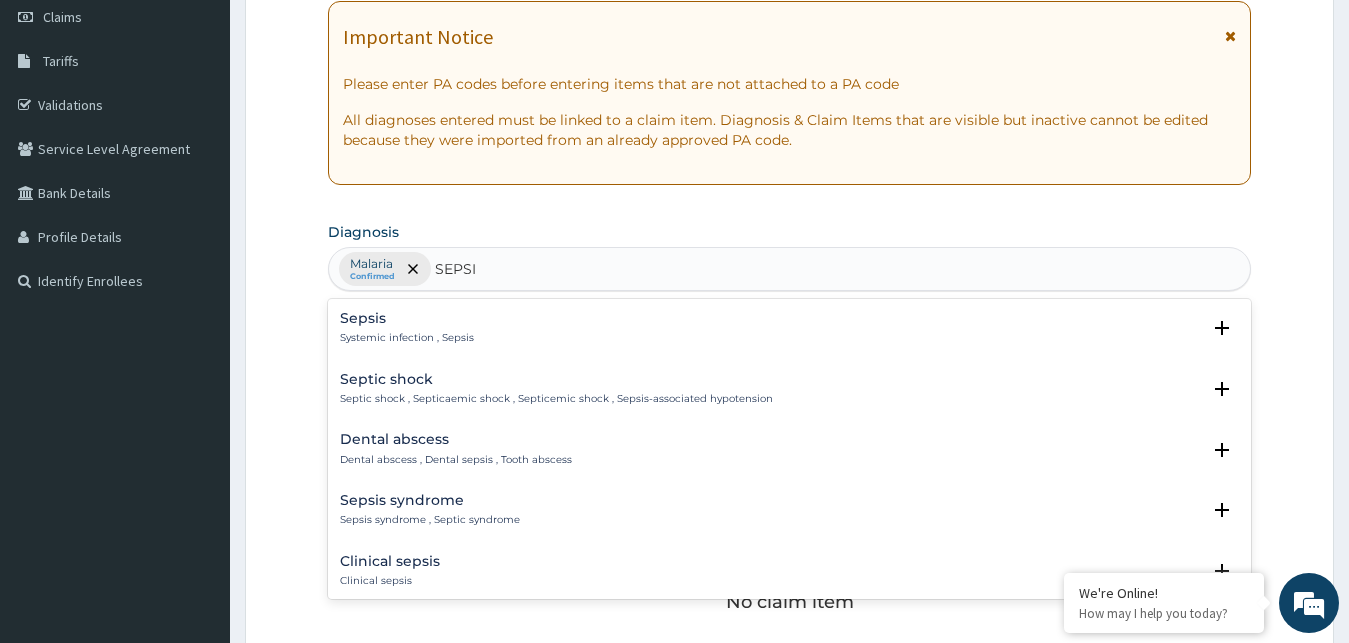 click on "Systemic infection , Sepsis" at bounding box center (407, 338) 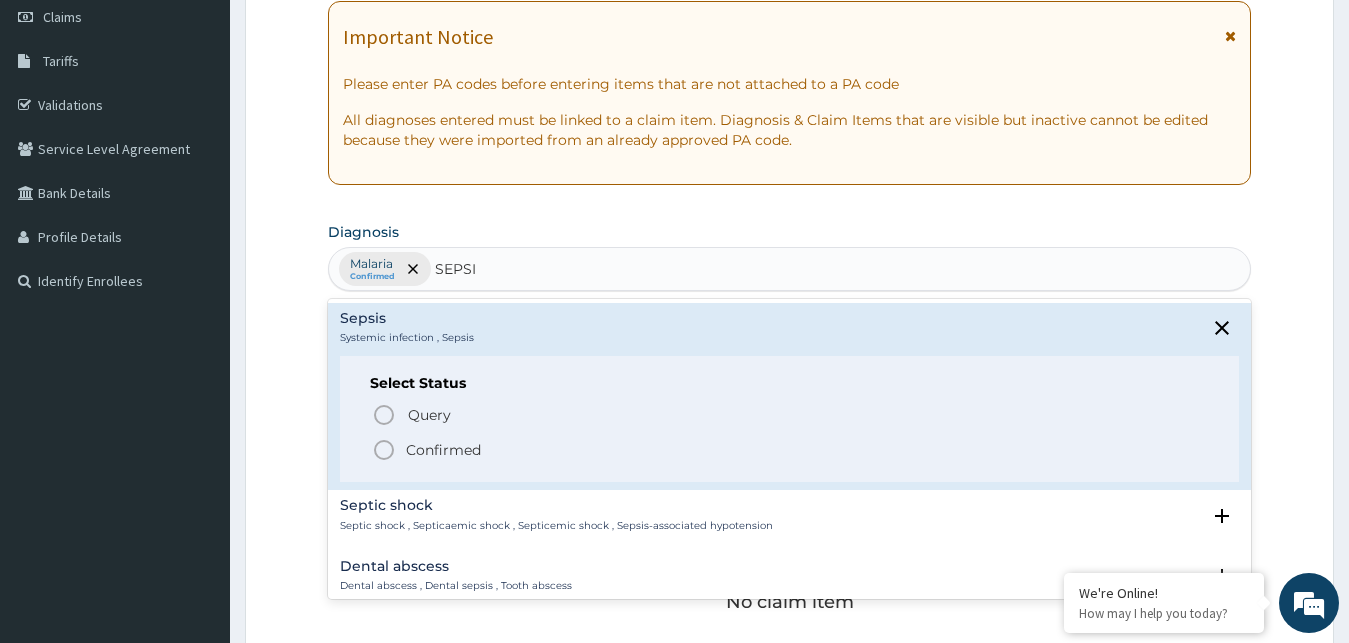 click on "Confirmed" at bounding box center (443, 450) 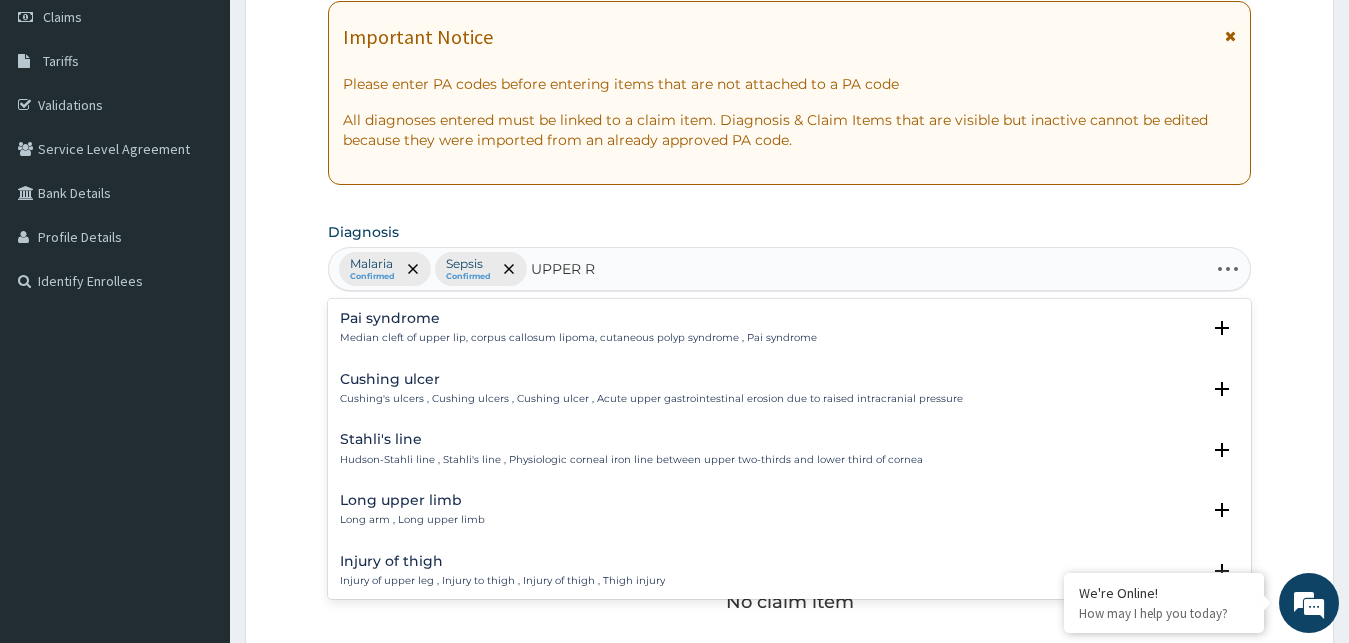 type on "UPPER RE" 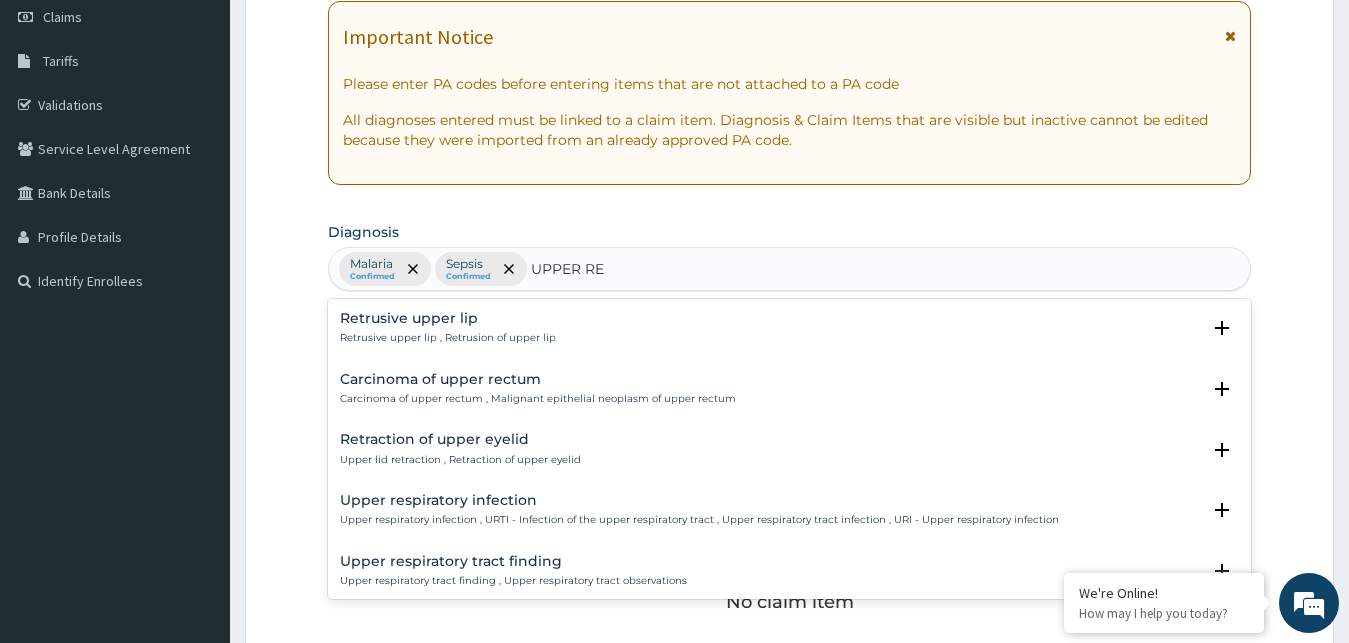 click on "Upper respiratory infection , URTI - Infection of the upper respiratory tract , Upper respiratory tract infection , URI - Upper respiratory infection" at bounding box center (699, 520) 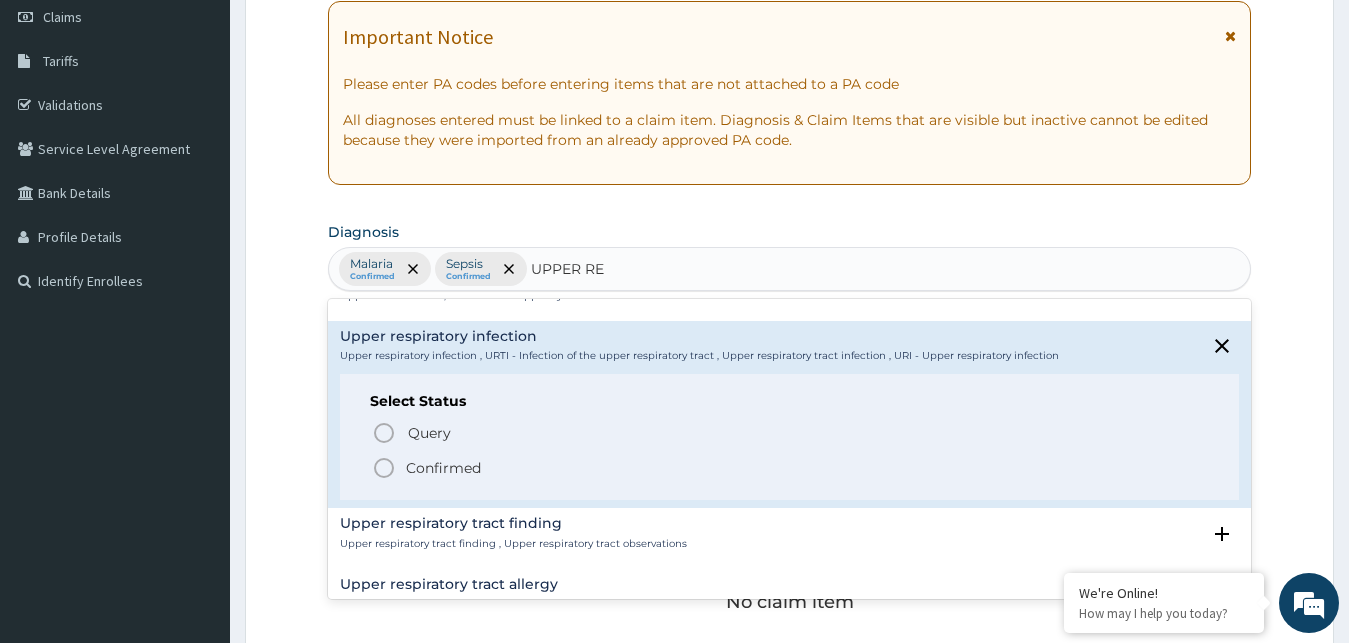 scroll, scrollTop: 216, scrollLeft: 0, axis: vertical 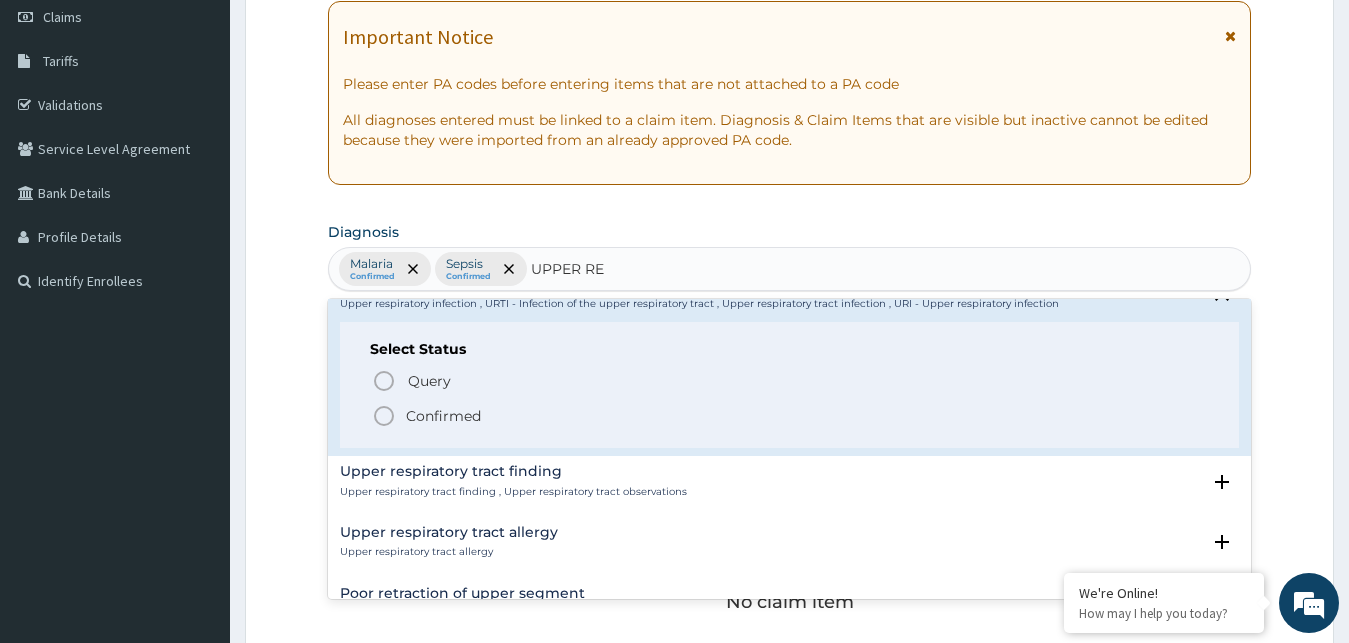 click on "Confirmed" at bounding box center [443, 416] 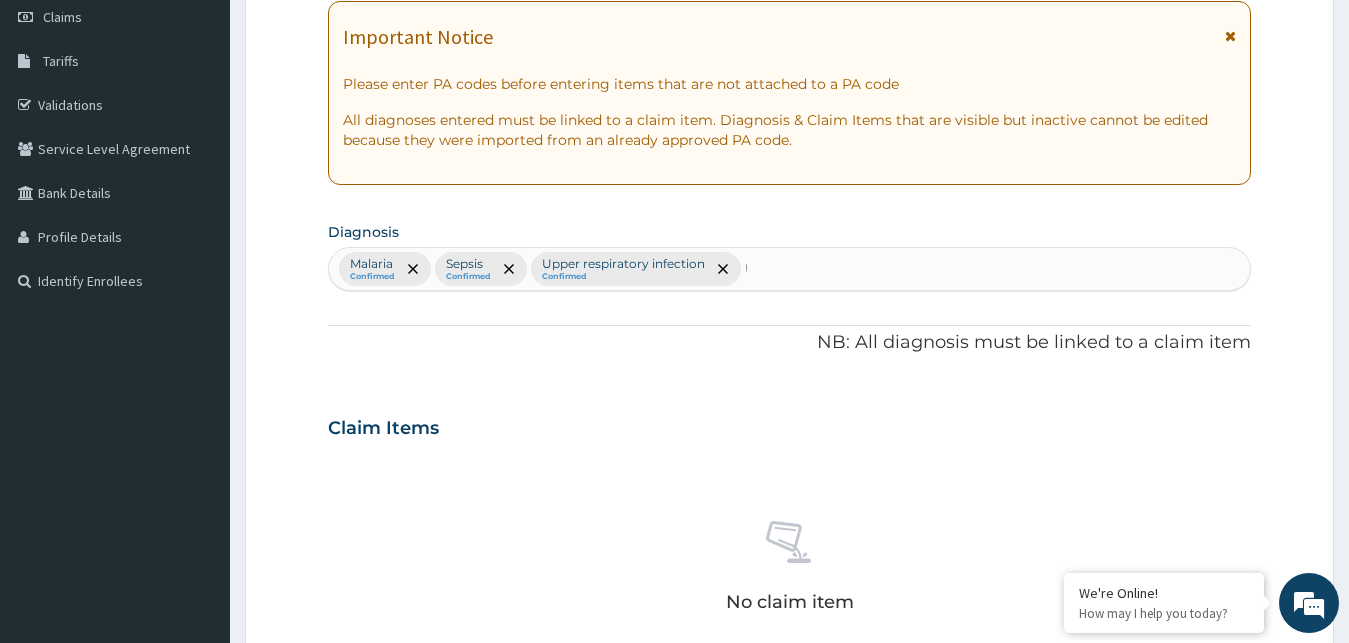 type 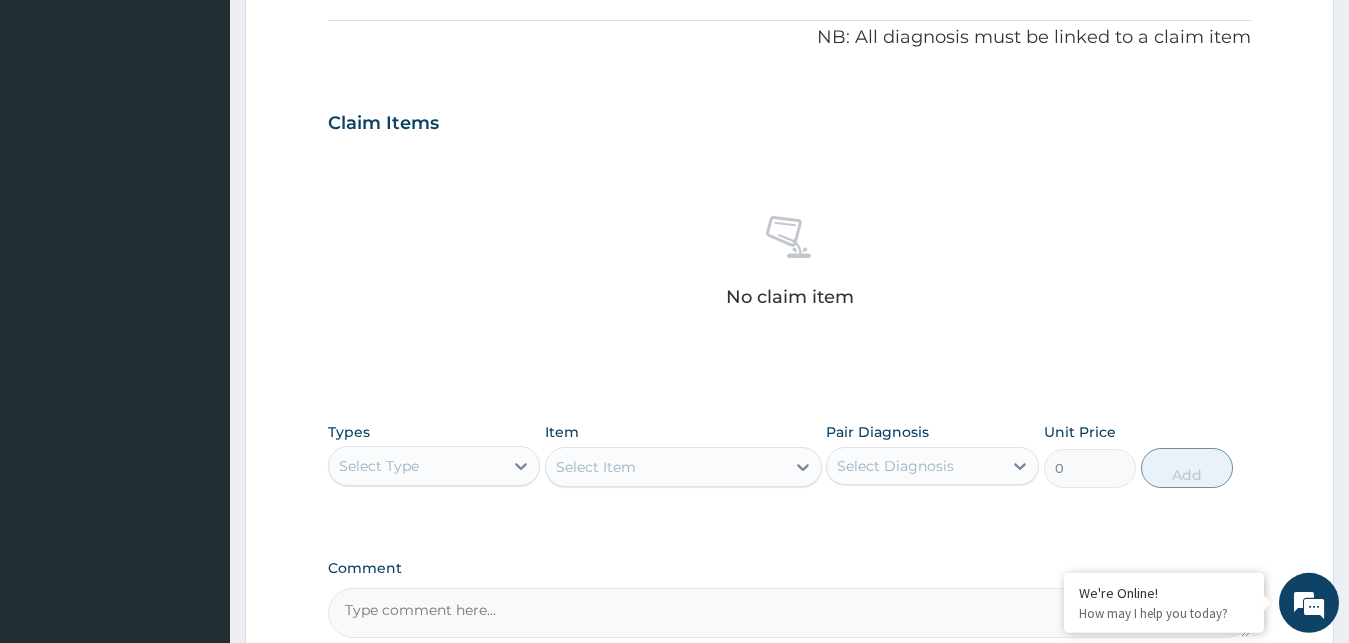 scroll, scrollTop: 595, scrollLeft: 0, axis: vertical 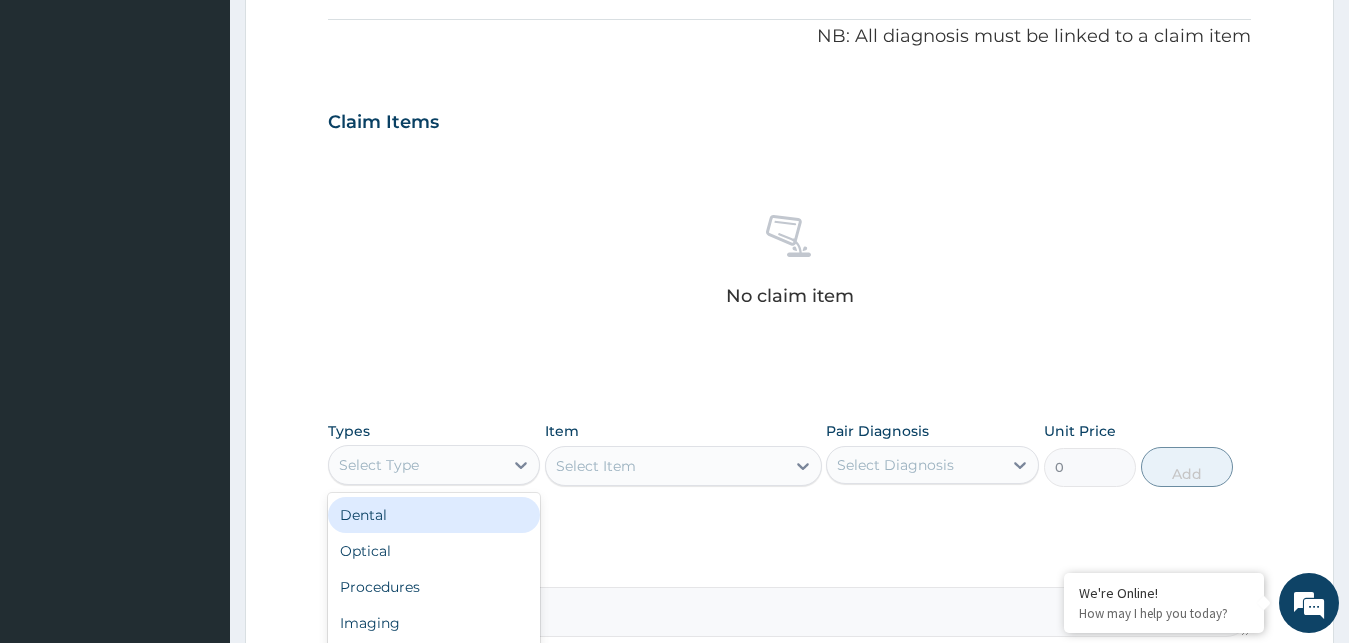 click on "Select Type" at bounding box center (416, 465) 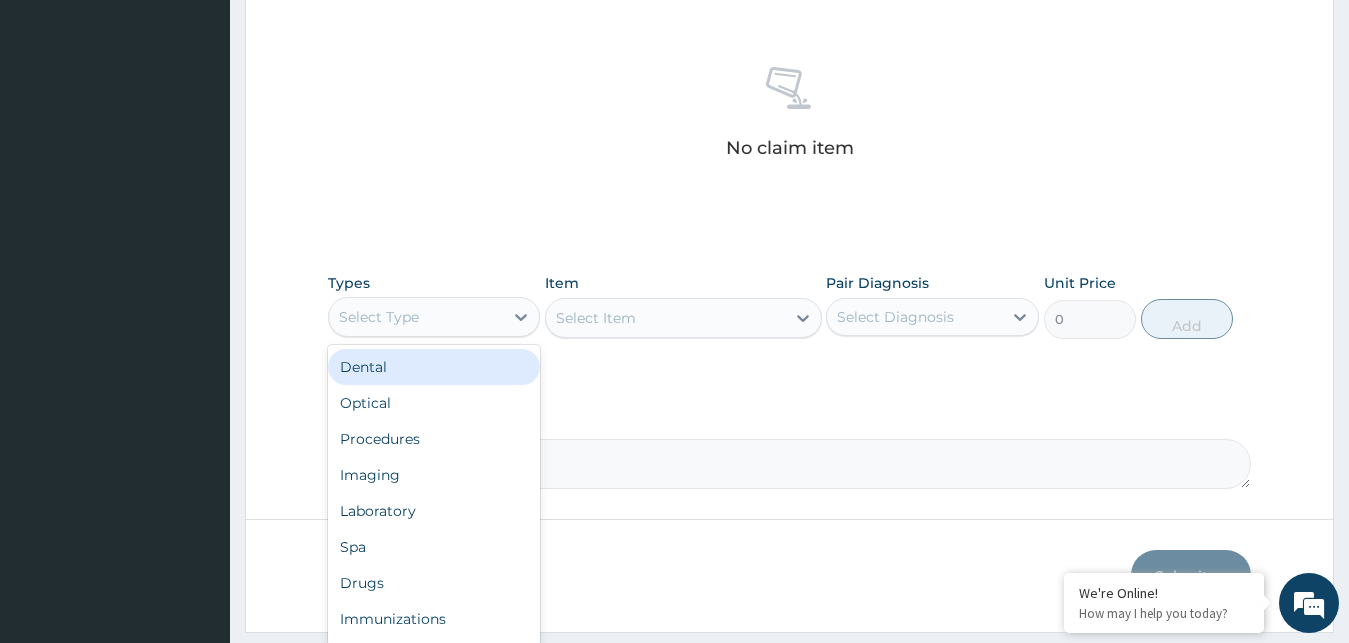 scroll, scrollTop: 799, scrollLeft: 0, axis: vertical 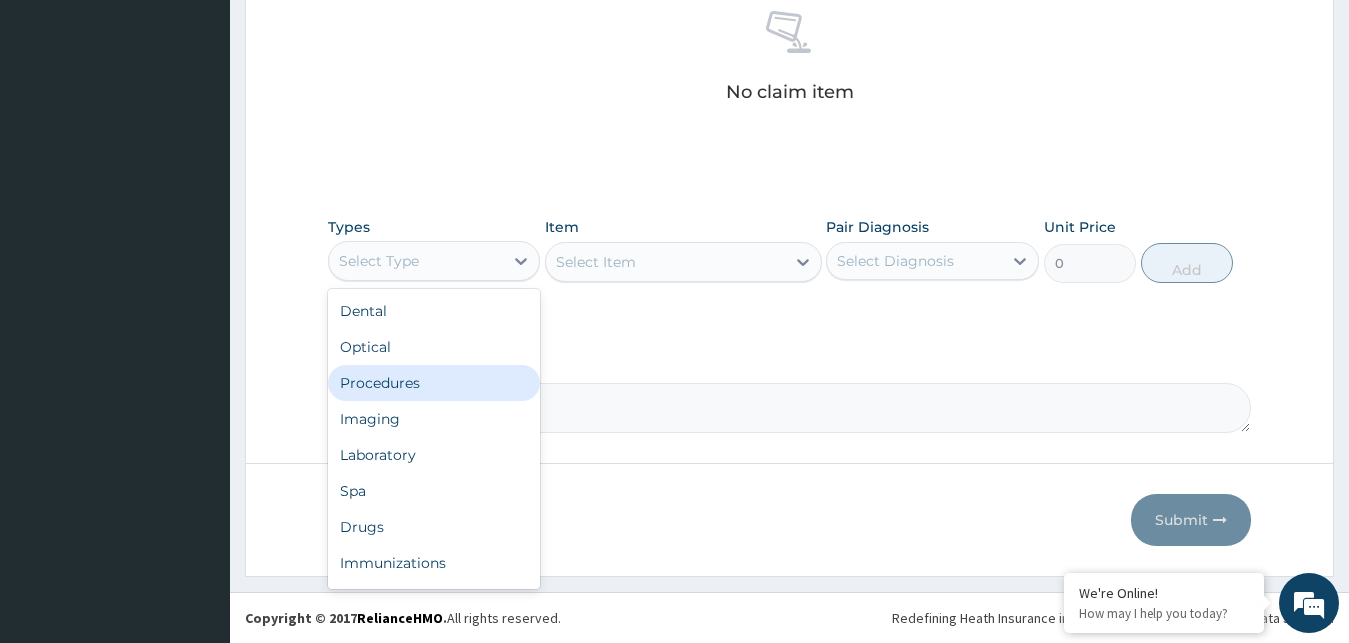 click on "Procedures" at bounding box center (434, 383) 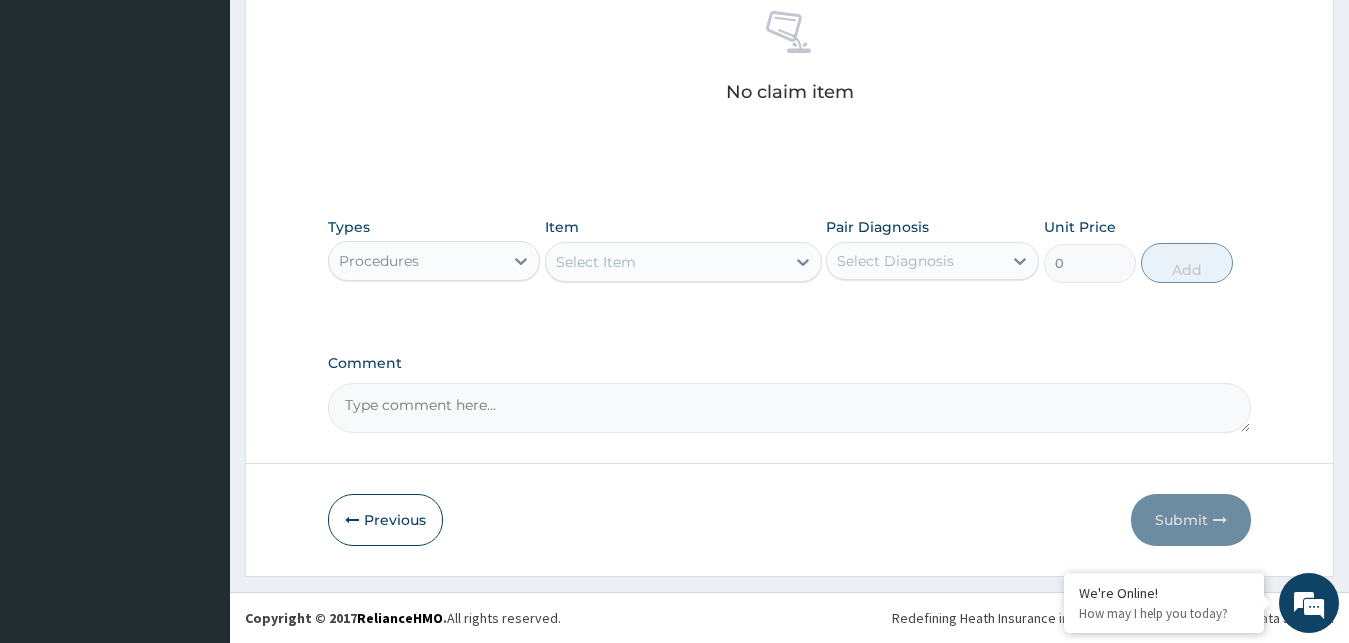 click on "Select Item" at bounding box center (665, 262) 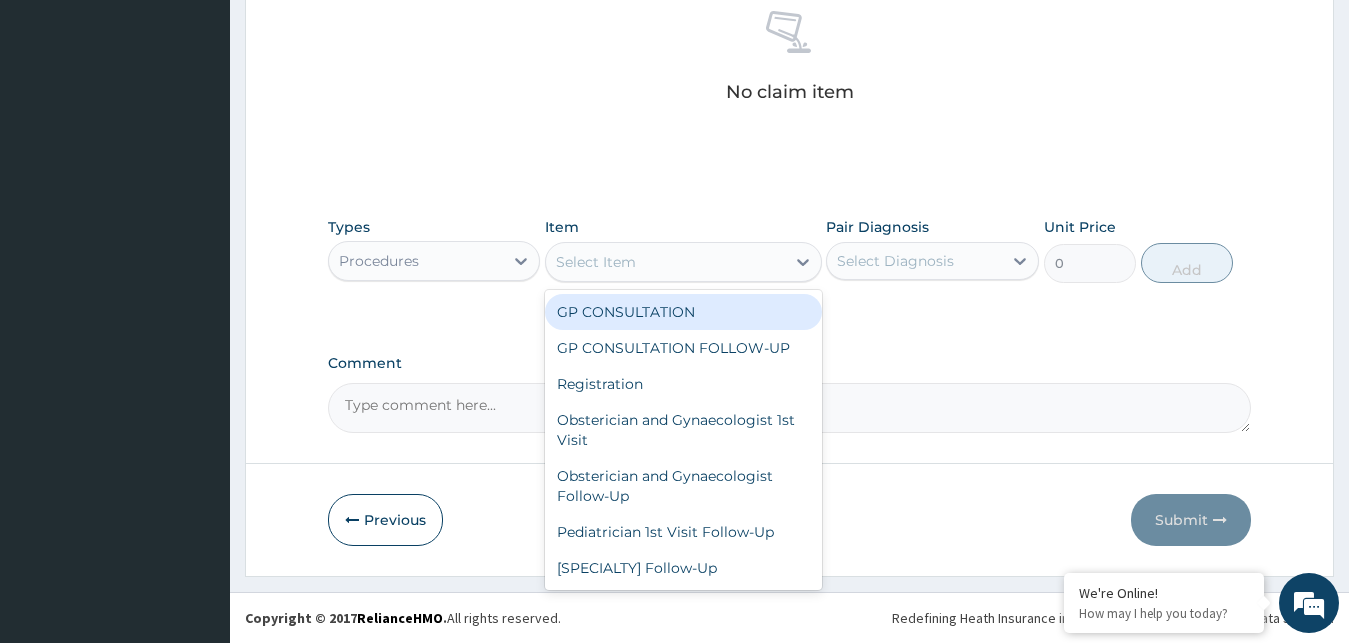 click on "GP CONSULTATION" at bounding box center [683, 312] 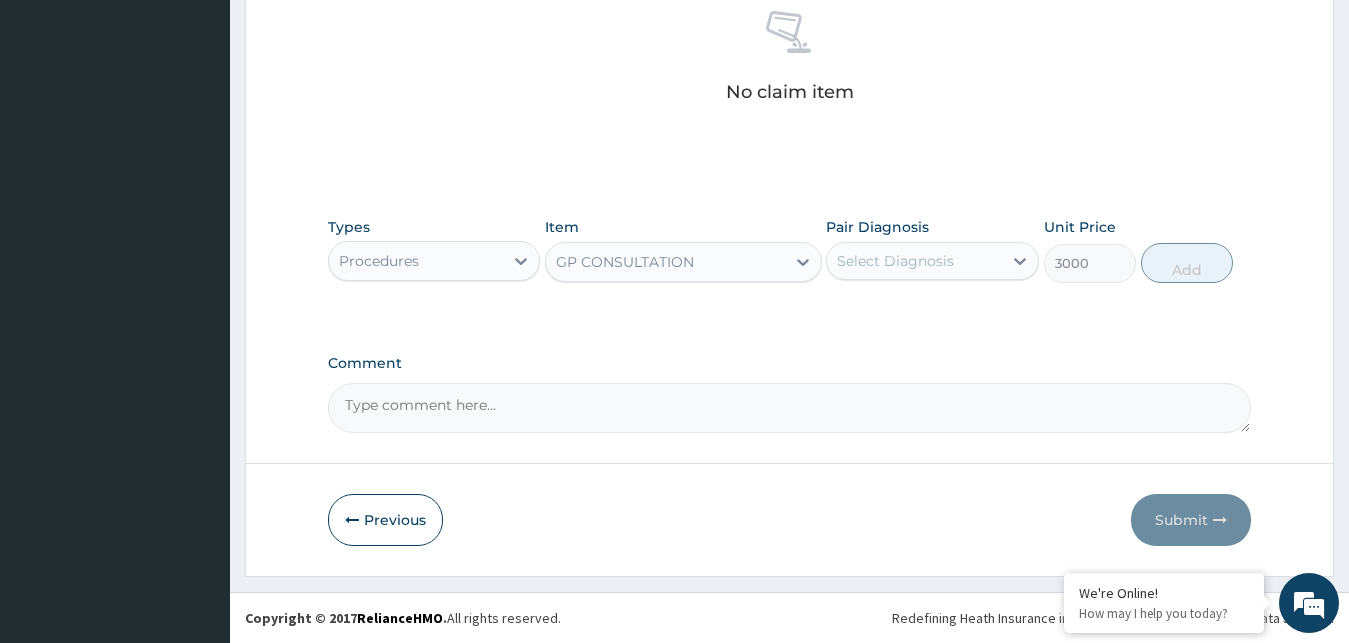 click on "Select Diagnosis" at bounding box center (895, 261) 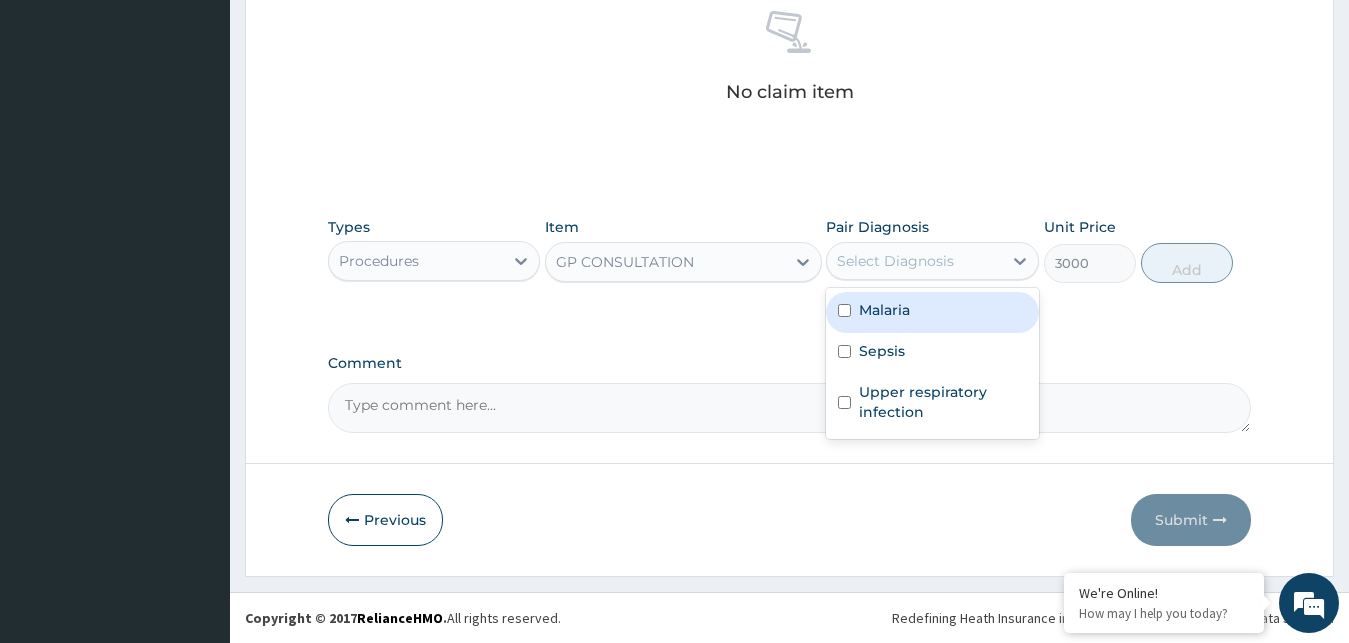 click on "Malaria" at bounding box center (932, 312) 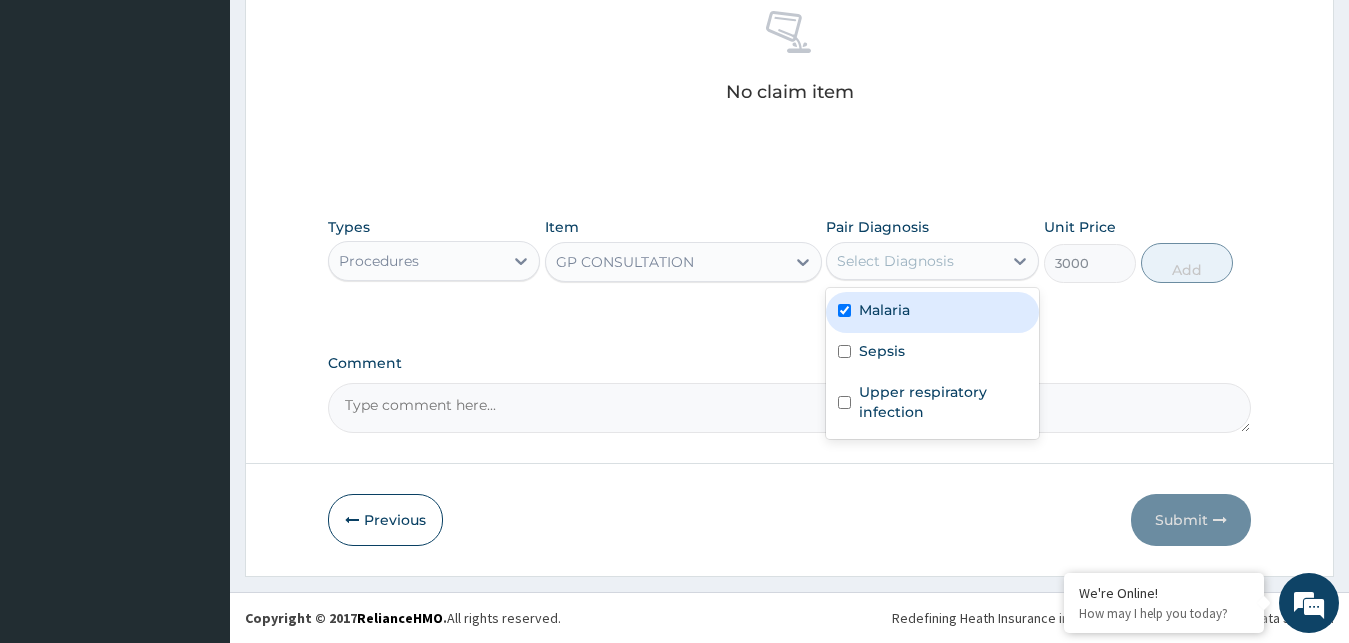 checkbox on "true" 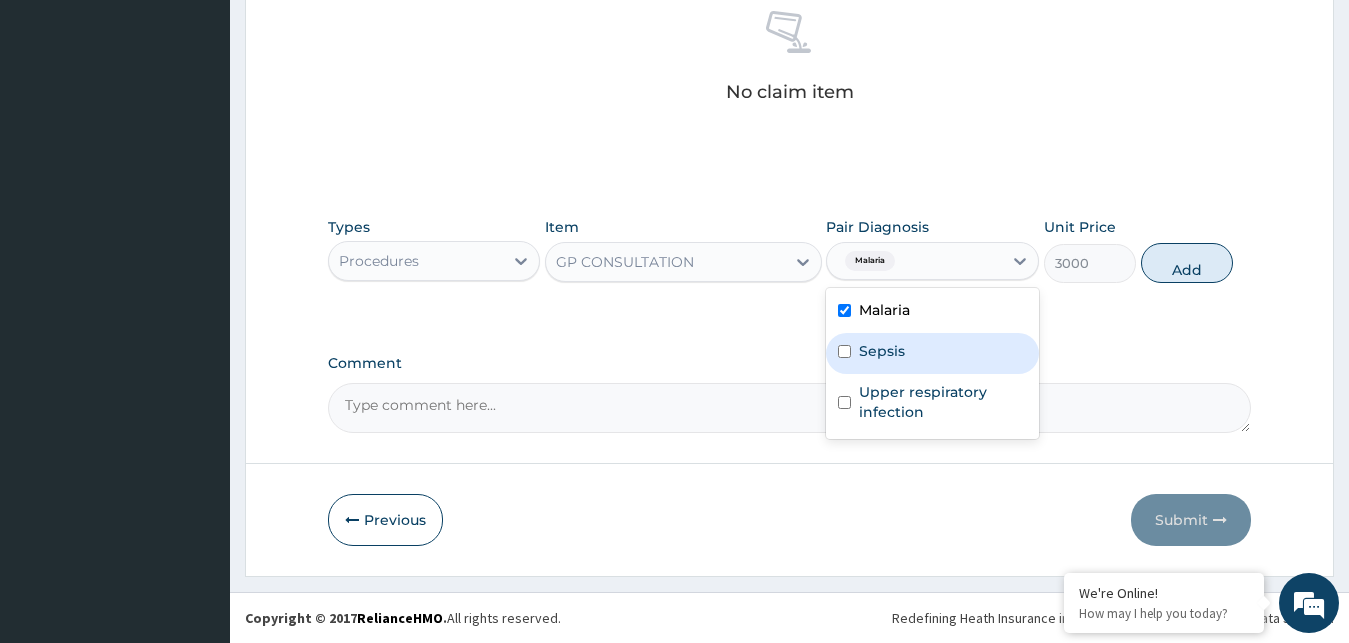 drag, startPoint x: 878, startPoint y: 345, endPoint x: 886, endPoint y: 387, distance: 42.755116 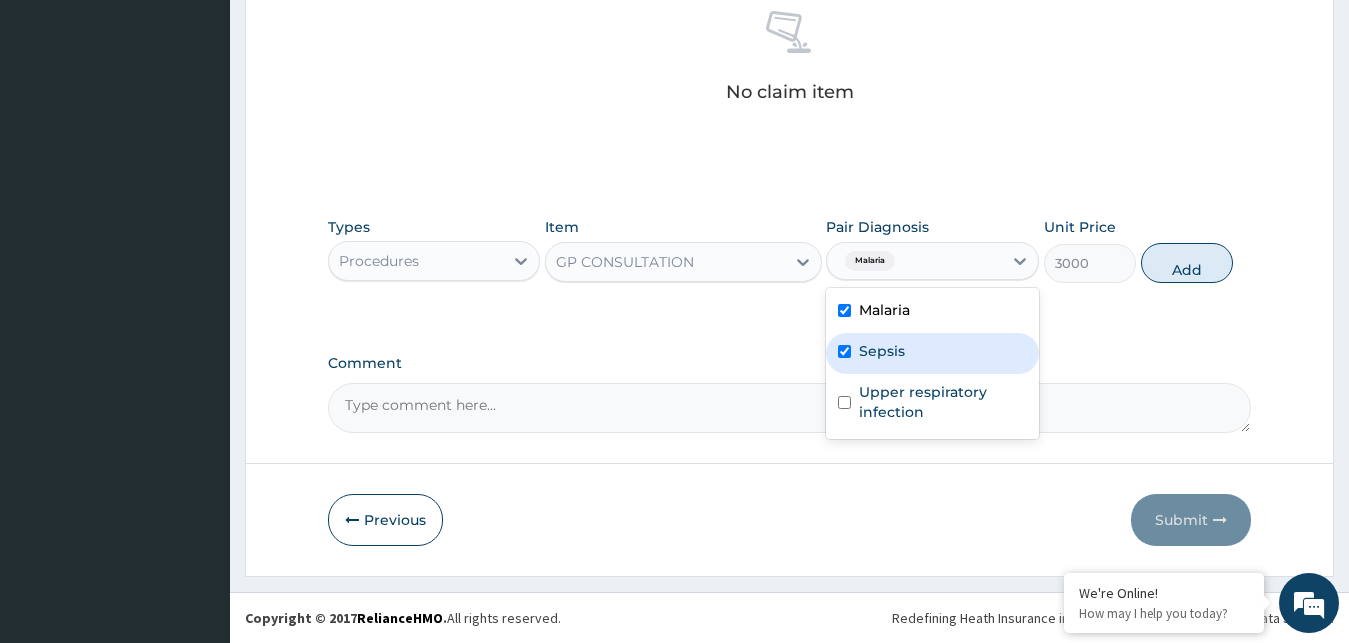 checkbox on "true" 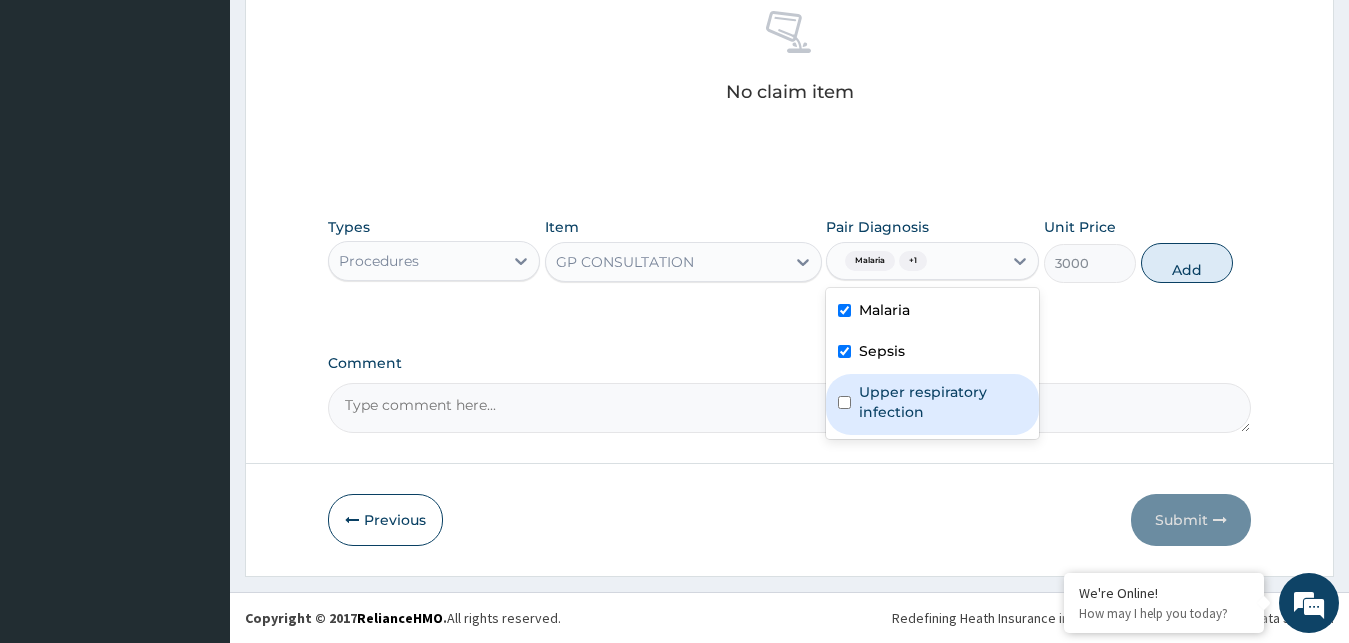 click on "Upper respiratory infection" at bounding box center [943, 402] 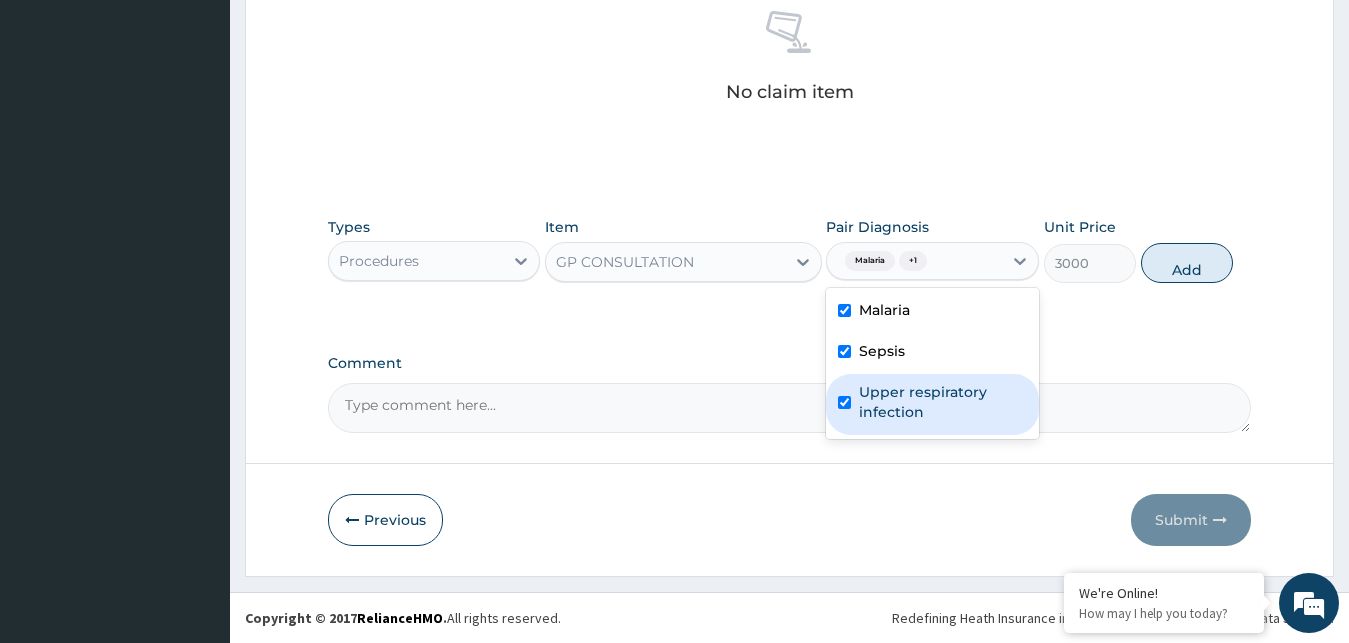 checkbox on "true" 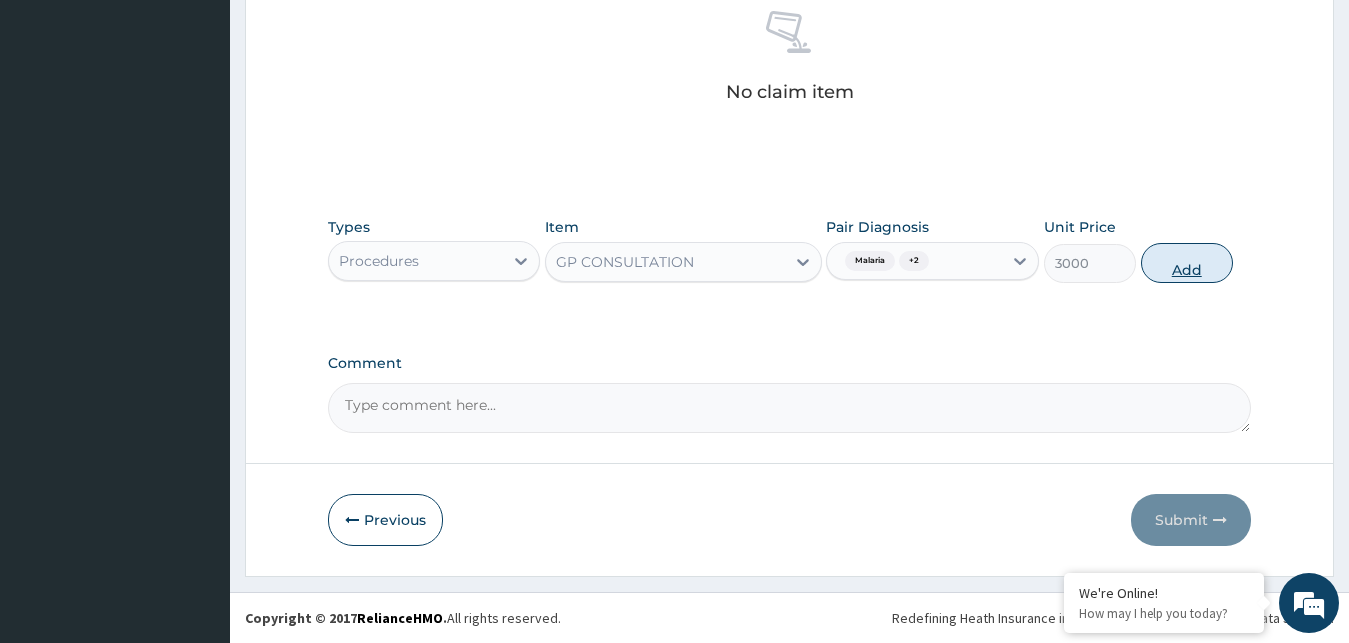 click on "Add" at bounding box center (1187, 263) 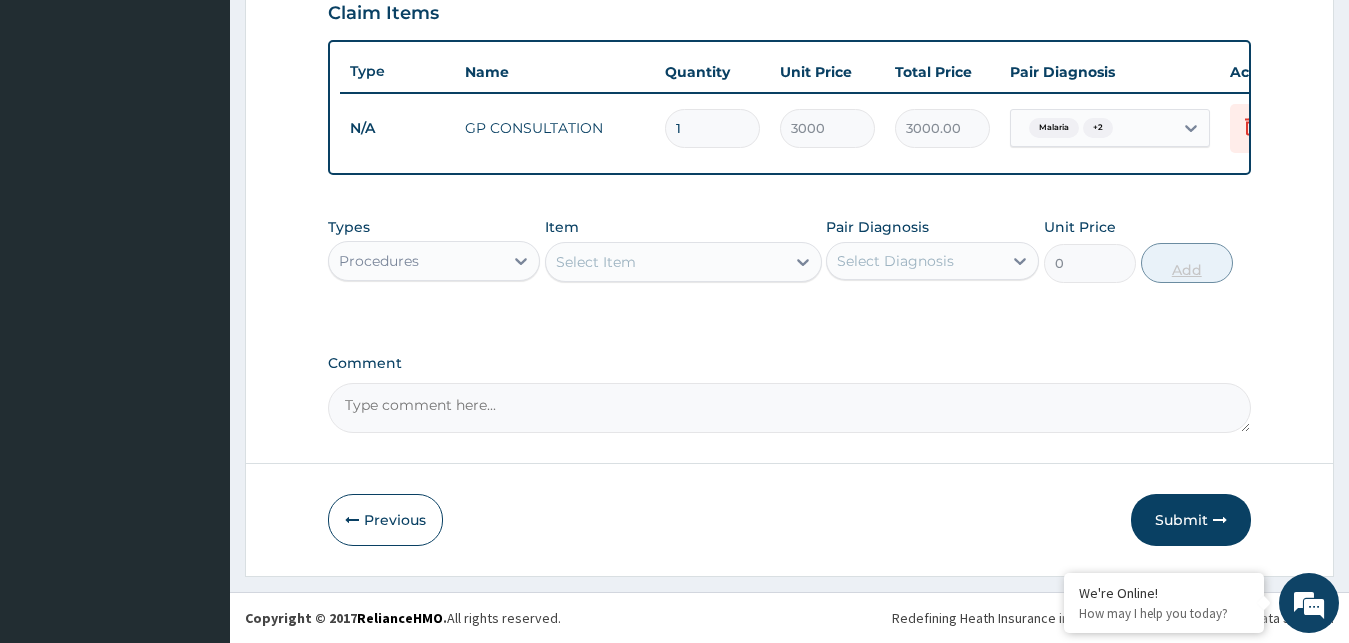scroll, scrollTop: 721, scrollLeft: 0, axis: vertical 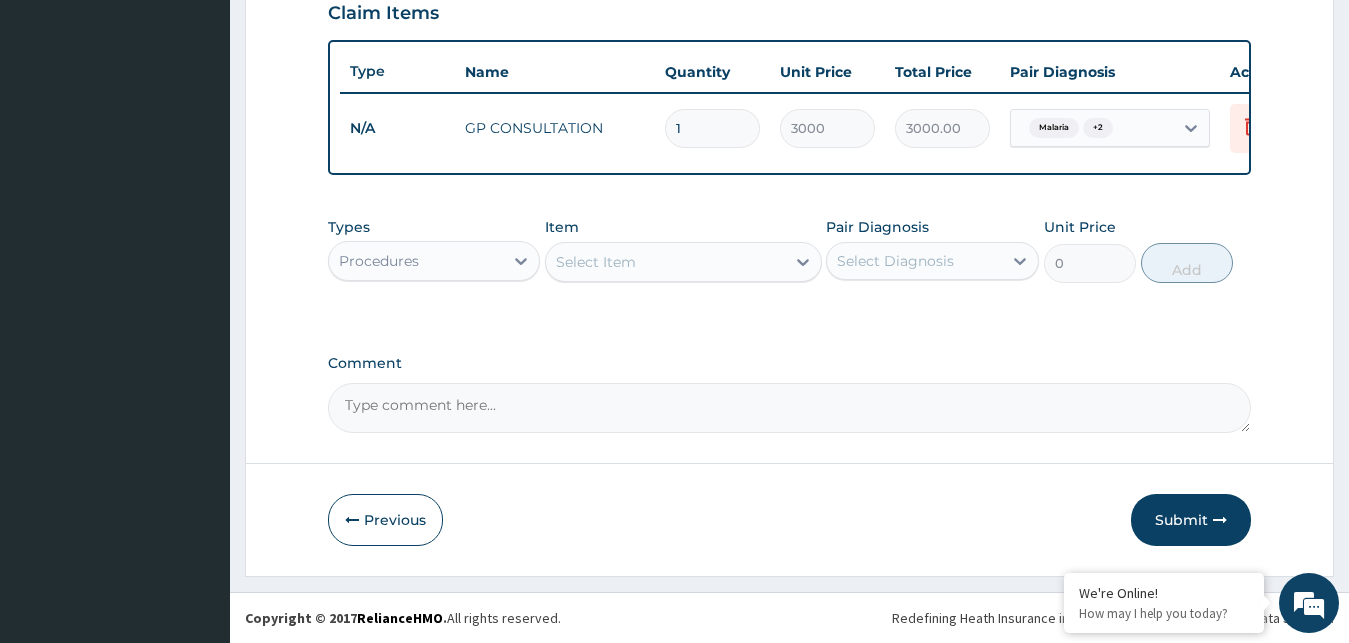 click on "Procedures" at bounding box center [416, 261] 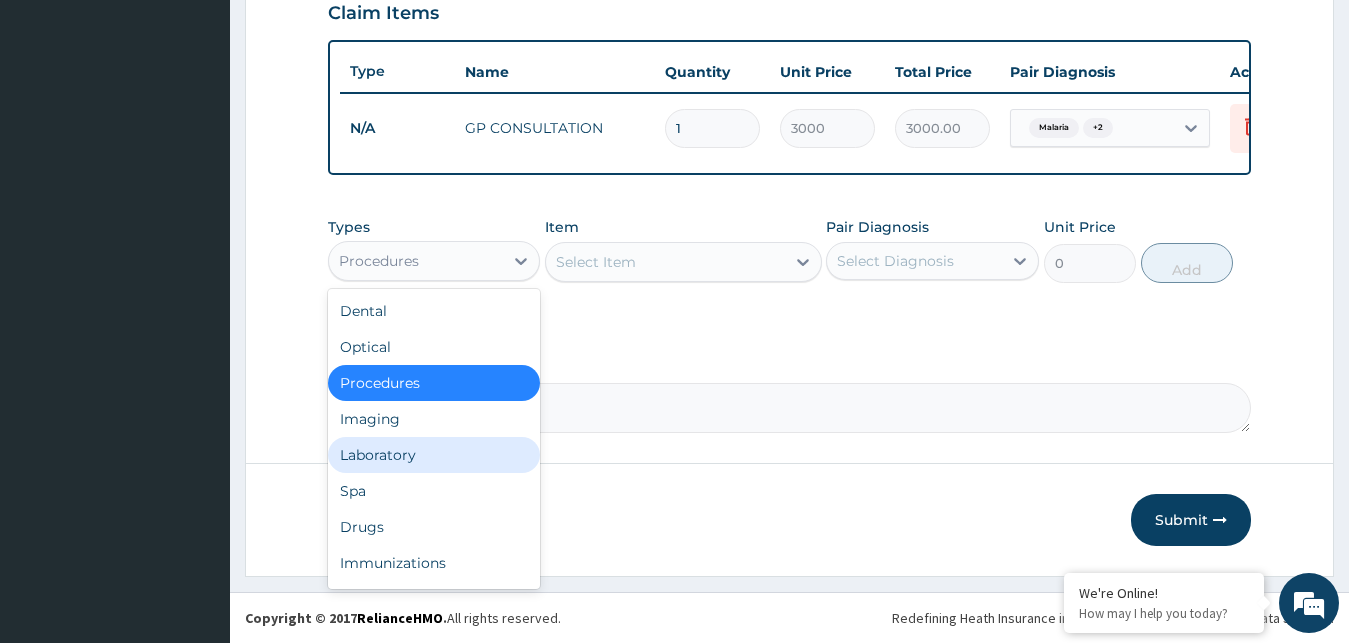 click on "Laboratory" at bounding box center [434, 455] 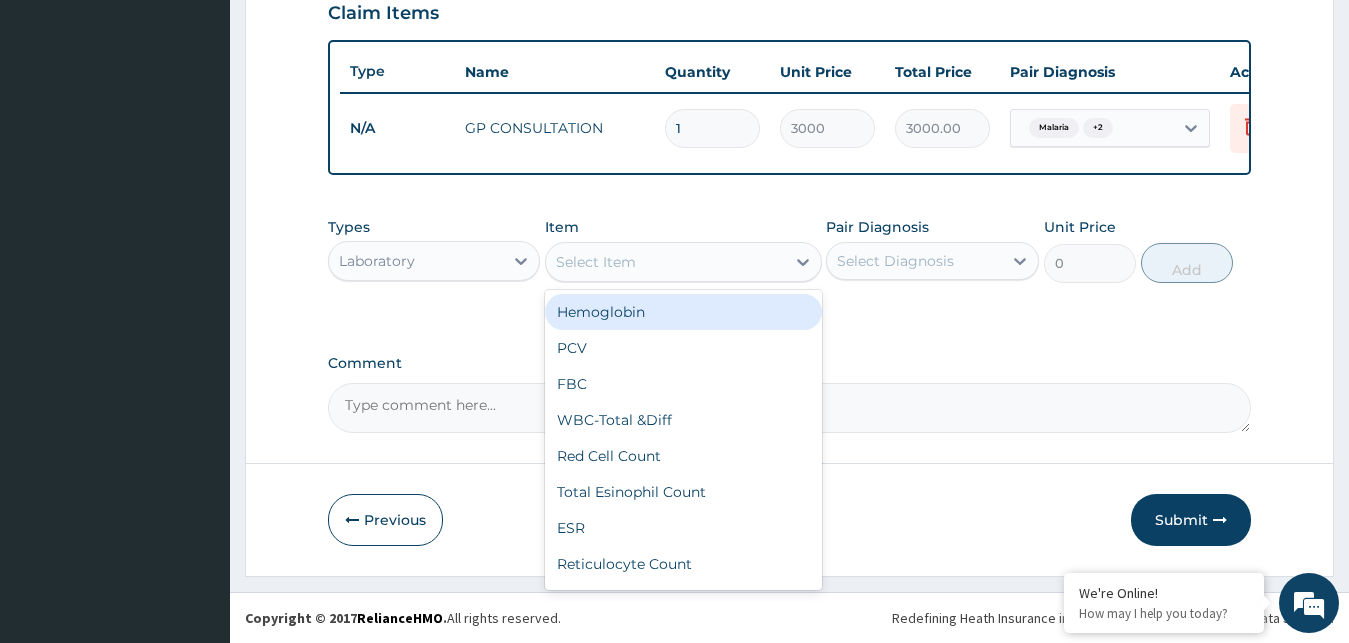 click on "Select Item" at bounding box center (596, 262) 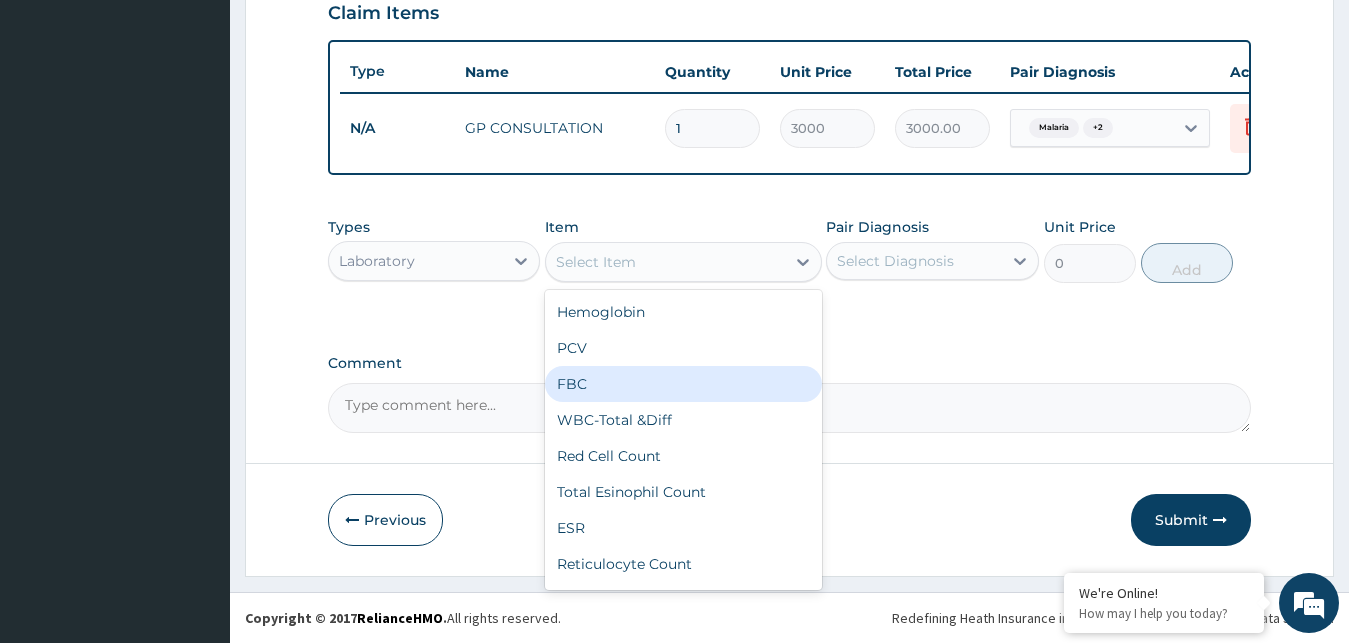 click on "FBC" at bounding box center (683, 384) 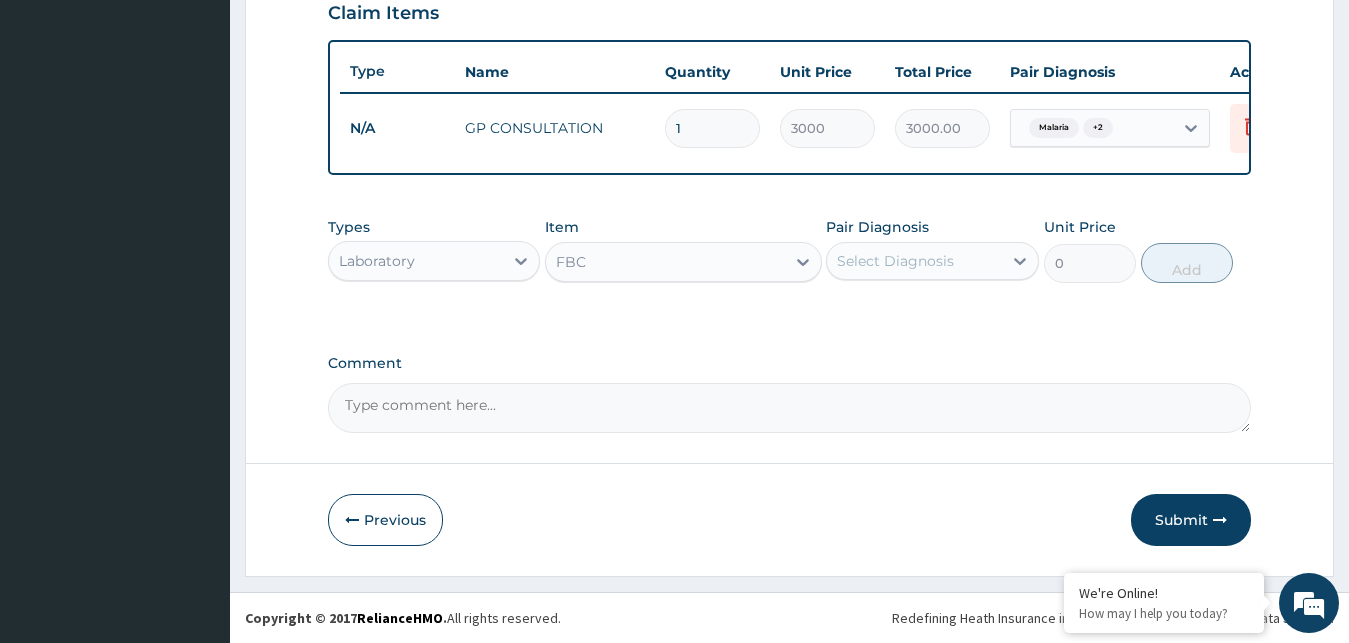 type on "3000" 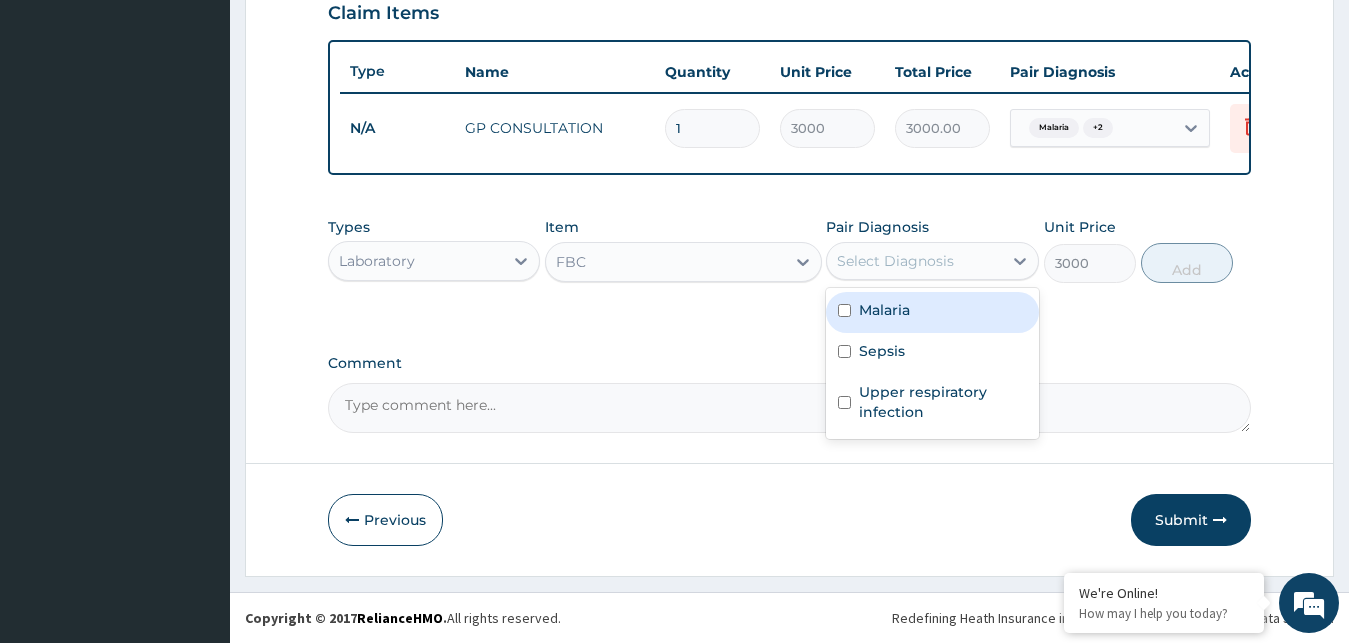 click on "Select Diagnosis" at bounding box center (895, 261) 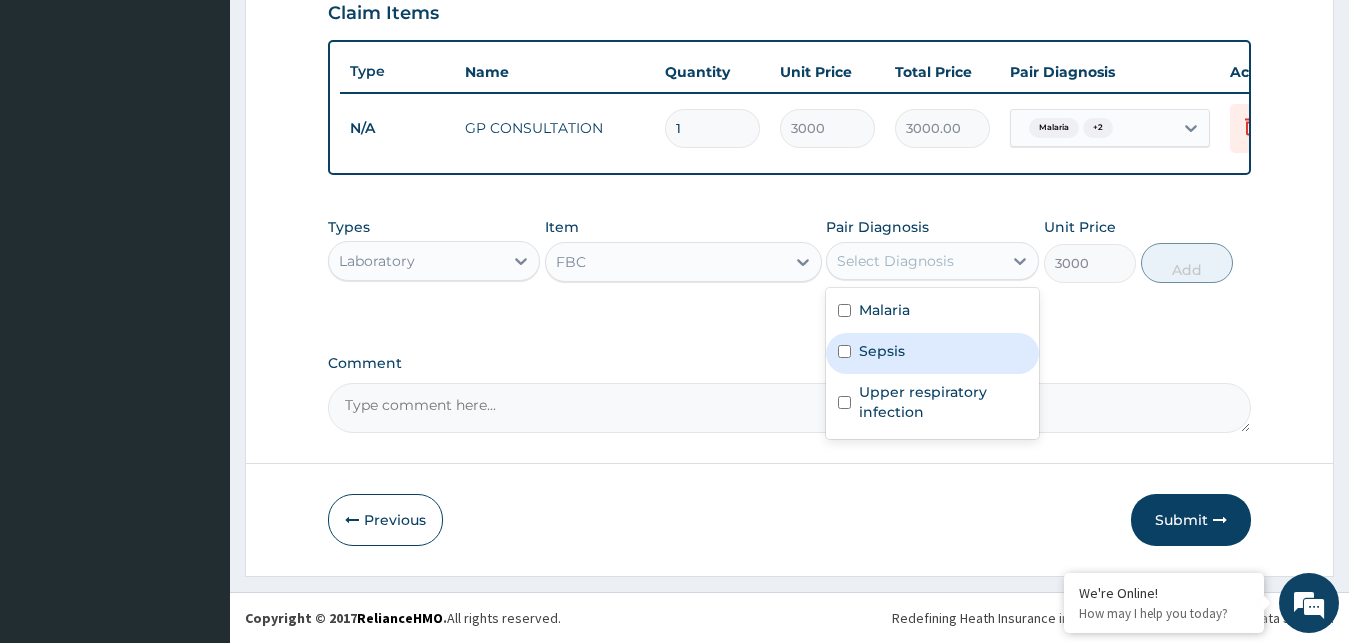 click on "Sepsis" at bounding box center [882, 351] 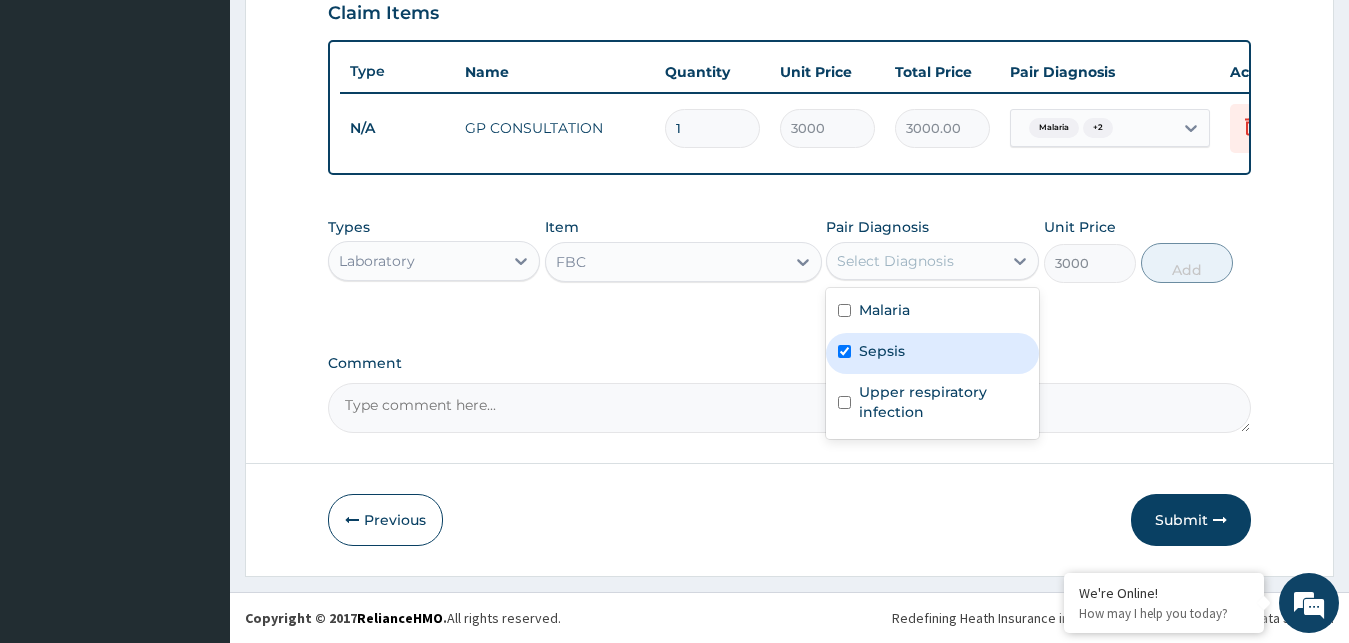 checkbox on "true" 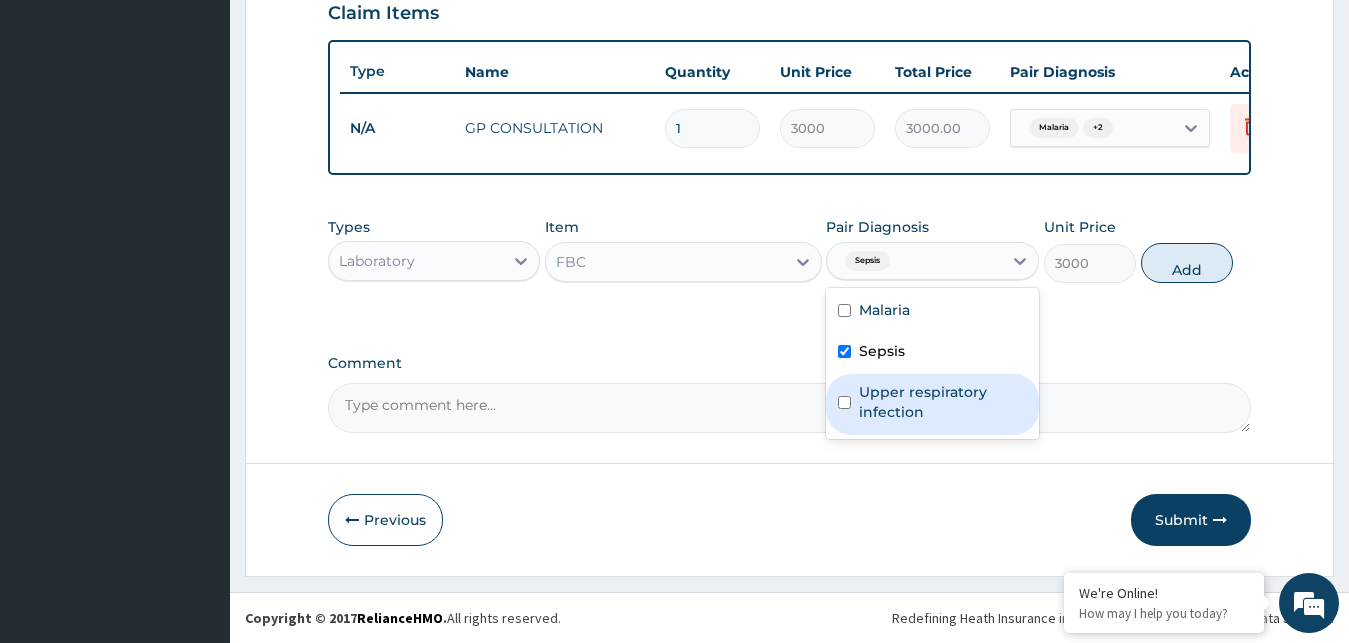 click on "Upper respiratory infection" at bounding box center [943, 402] 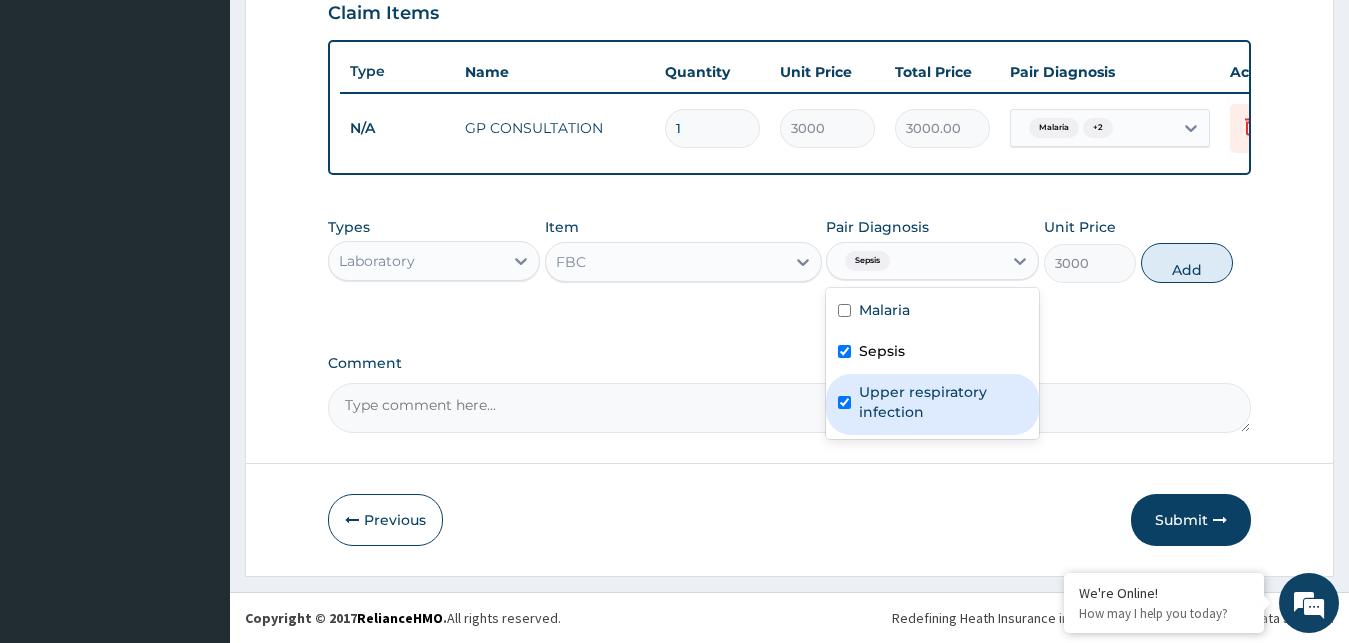 checkbox on "true" 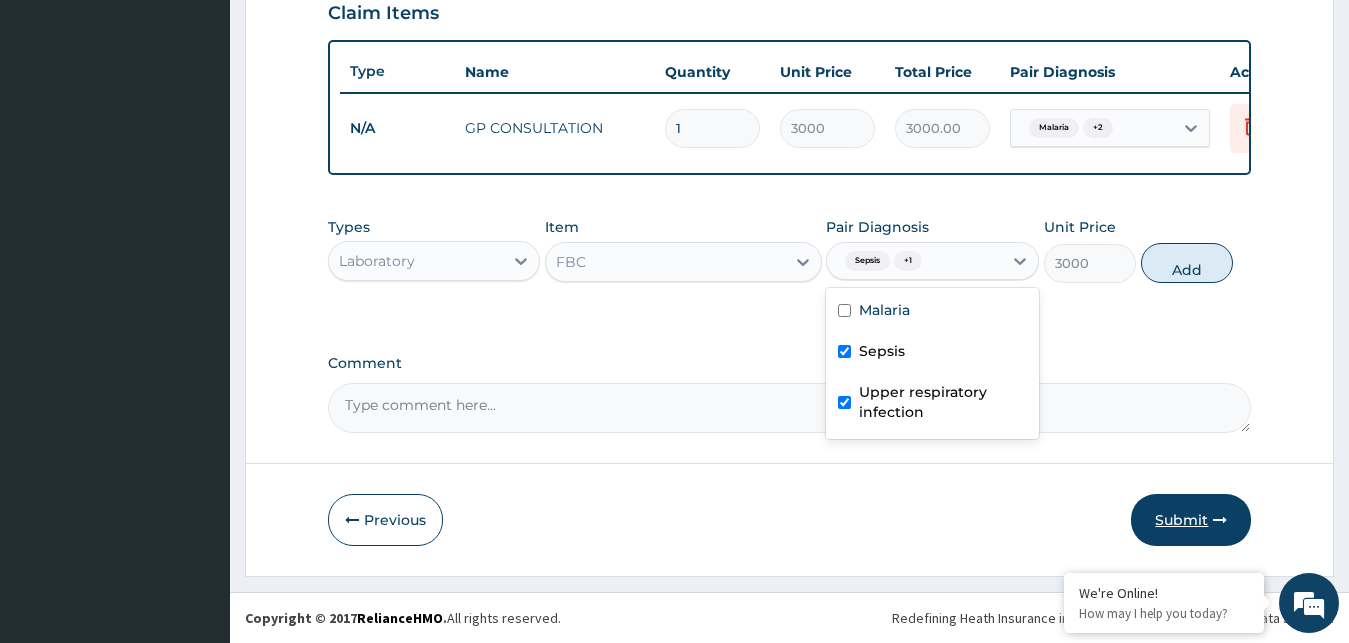 click on "Submit" at bounding box center (1191, 520) 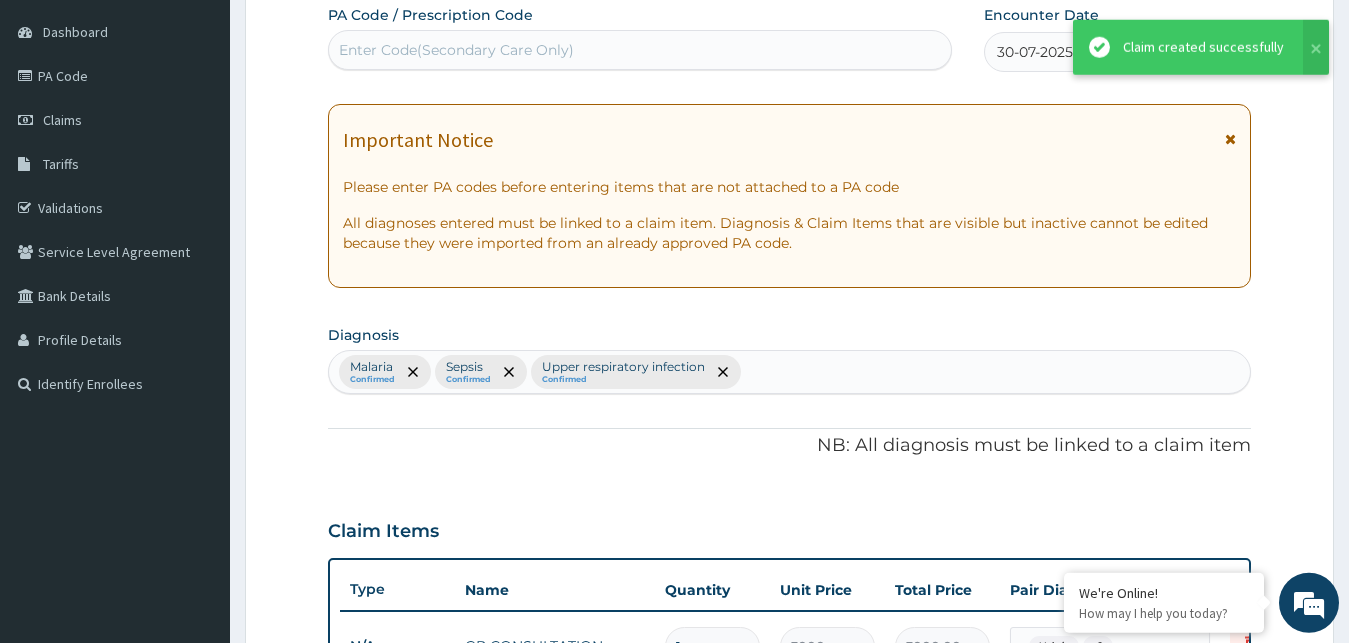 scroll, scrollTop: 298, scrollLeft: 0, axis: vertical 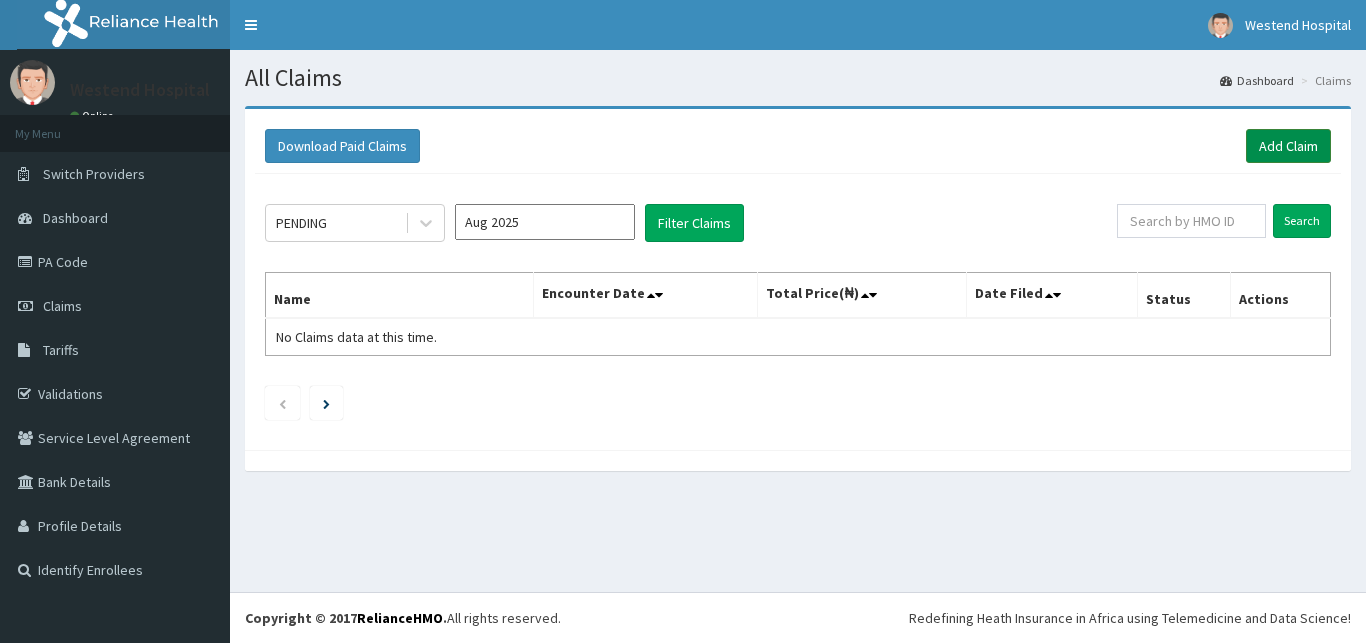 click on "Add Claim" at bounding box center (1288, 146) 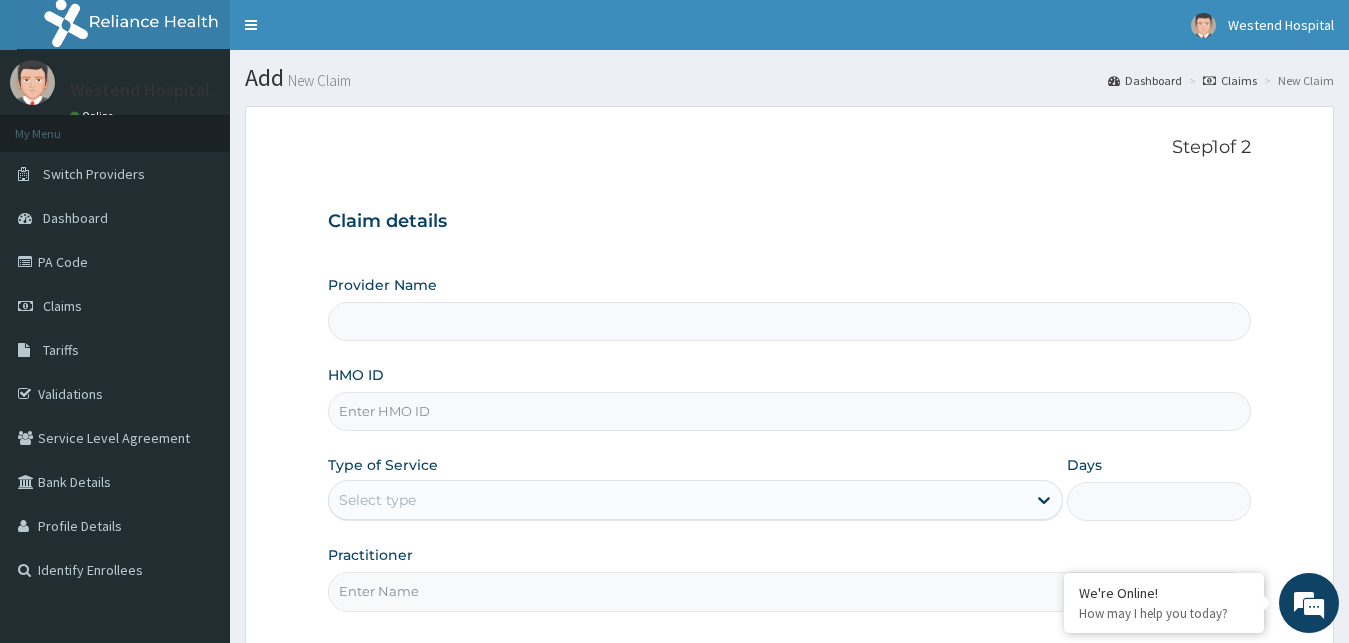 click on "HMO ID" at bounding box center (790, 411) 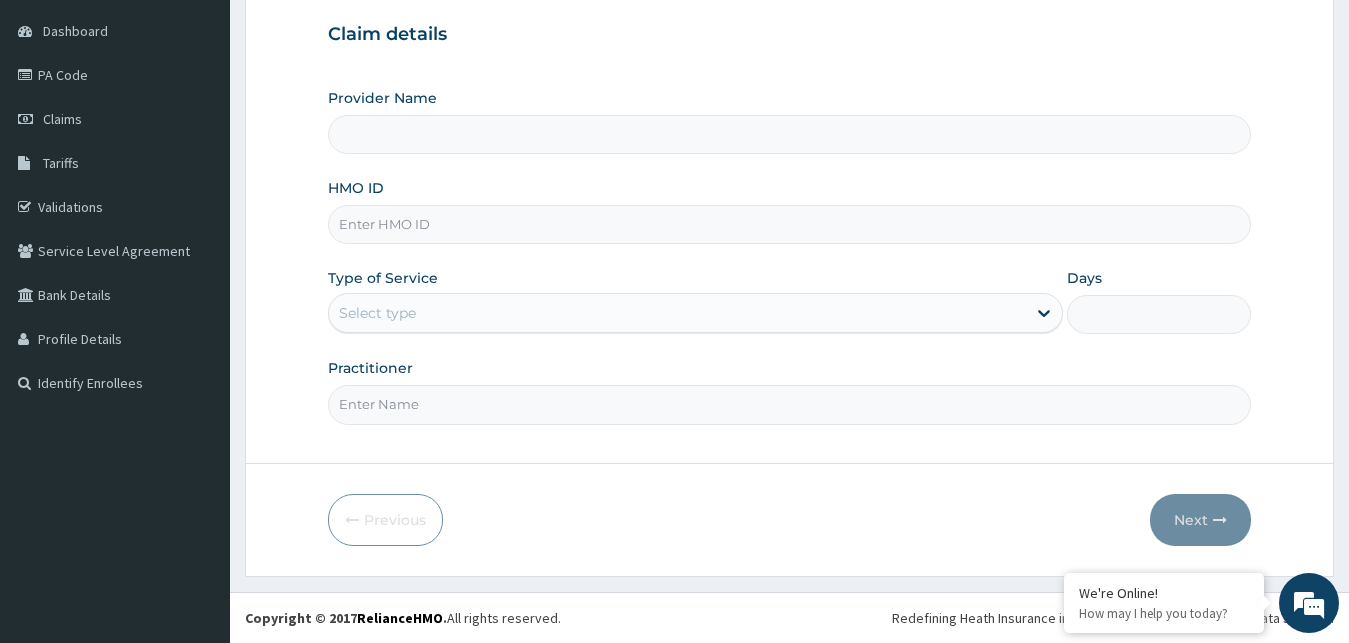 type on "WESTEND  HOSPITAL" 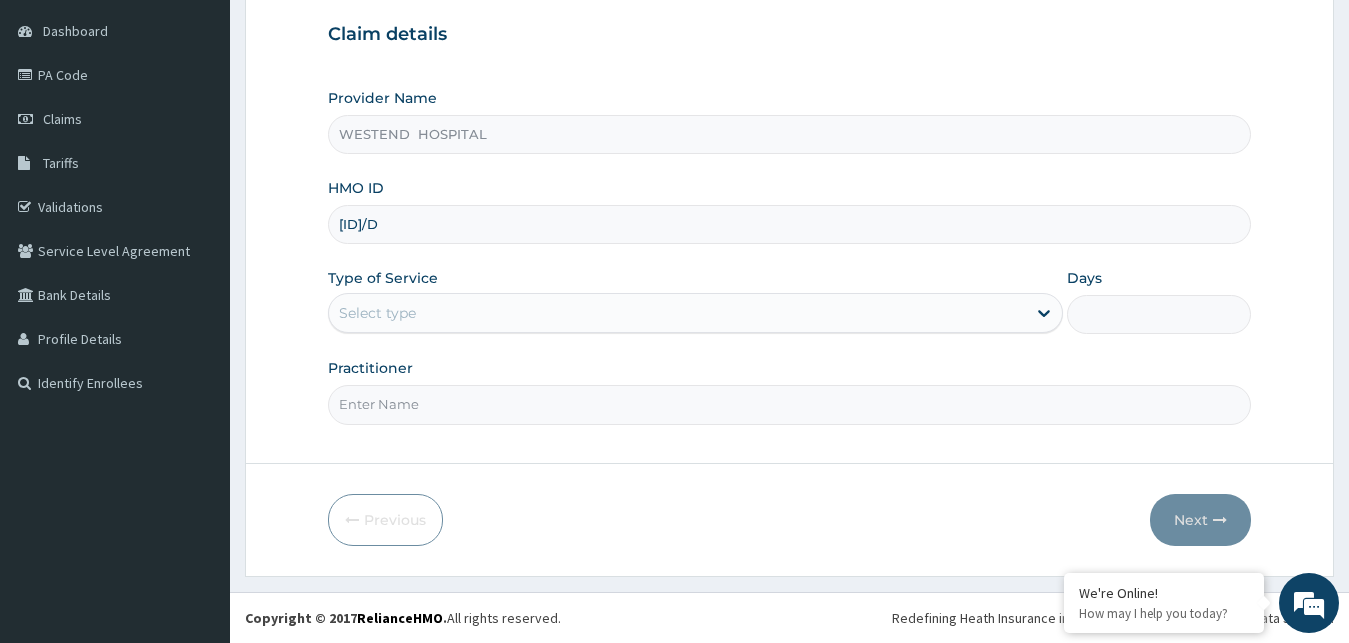 type on "[ID]/D" 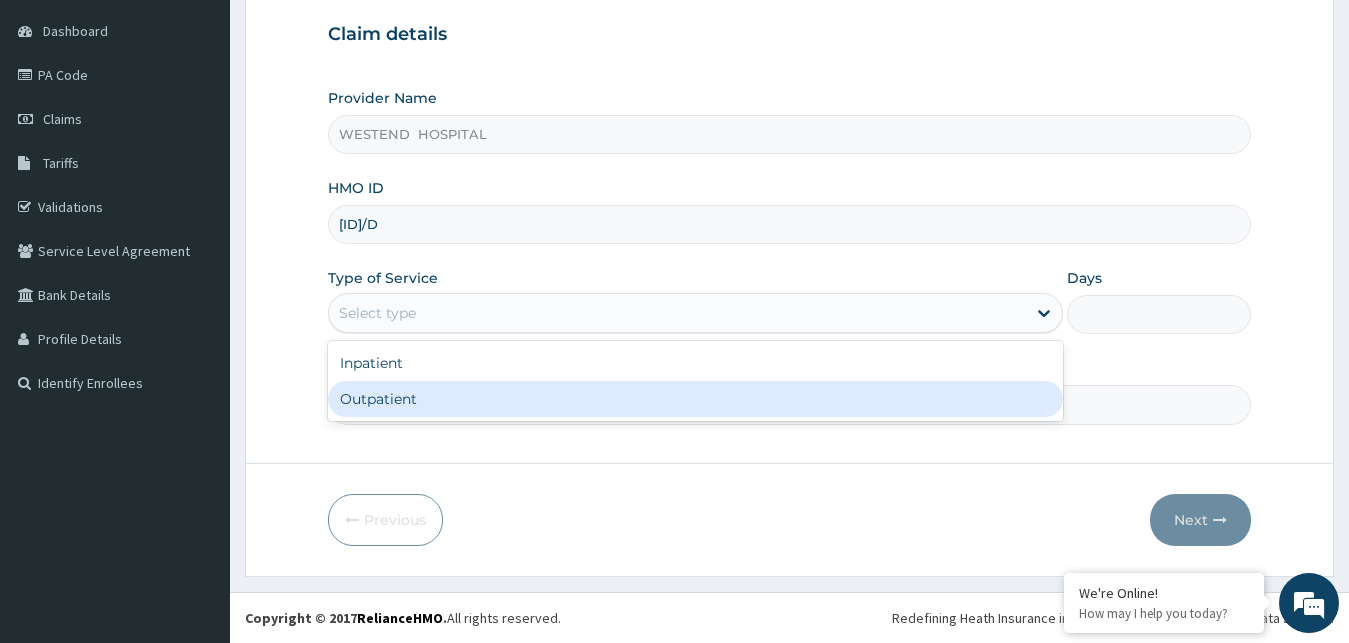 click on "Outpatient" at bounding box center [696, 399] 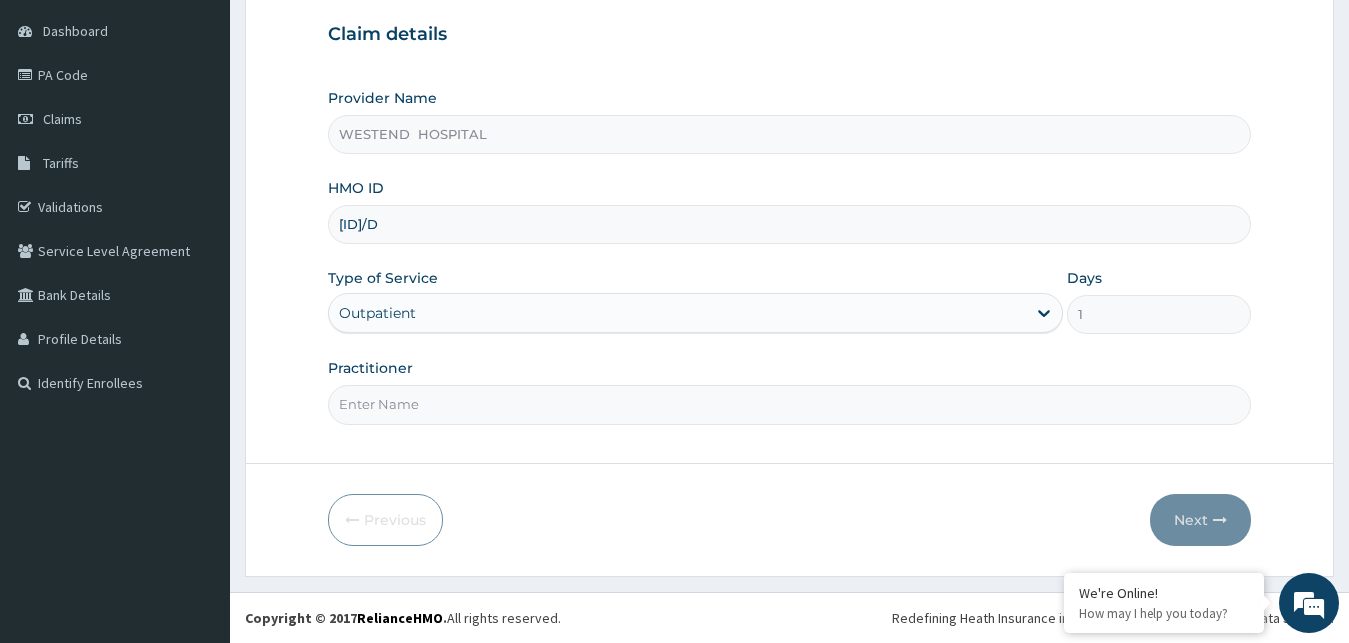 scroll, scrollTop: 0, scrollLeft: 0, axis: both 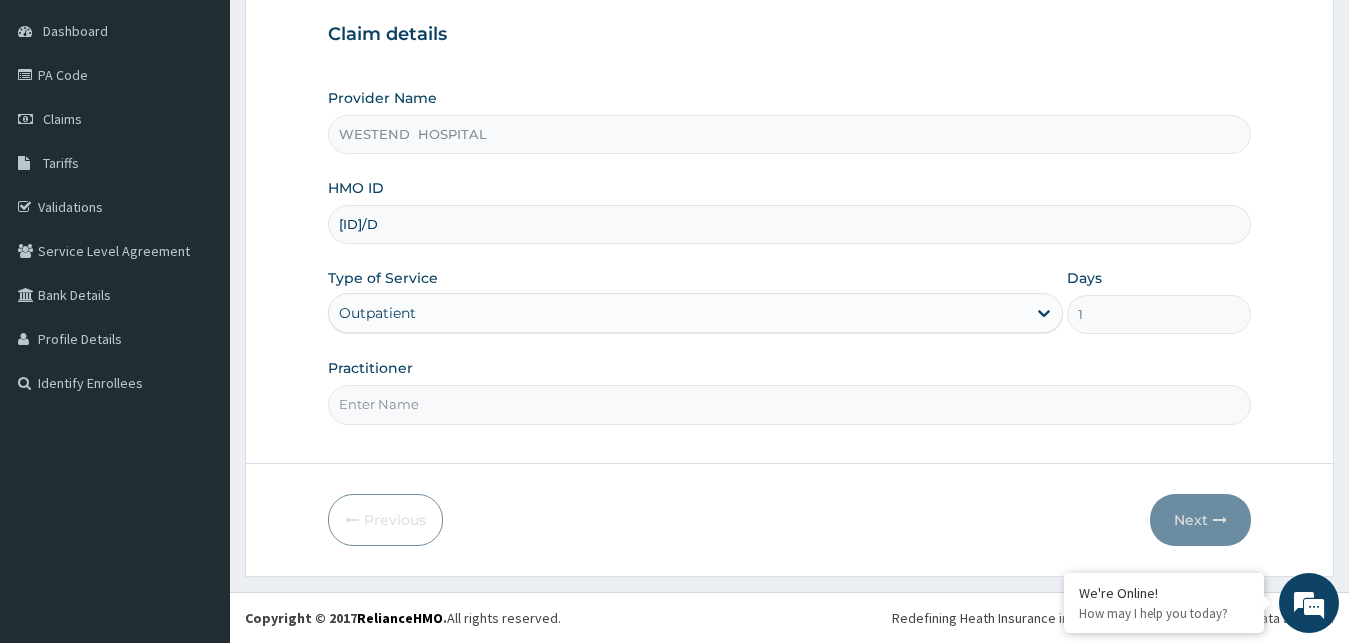 click on "Practitioner" at bounding box center (790, 404) 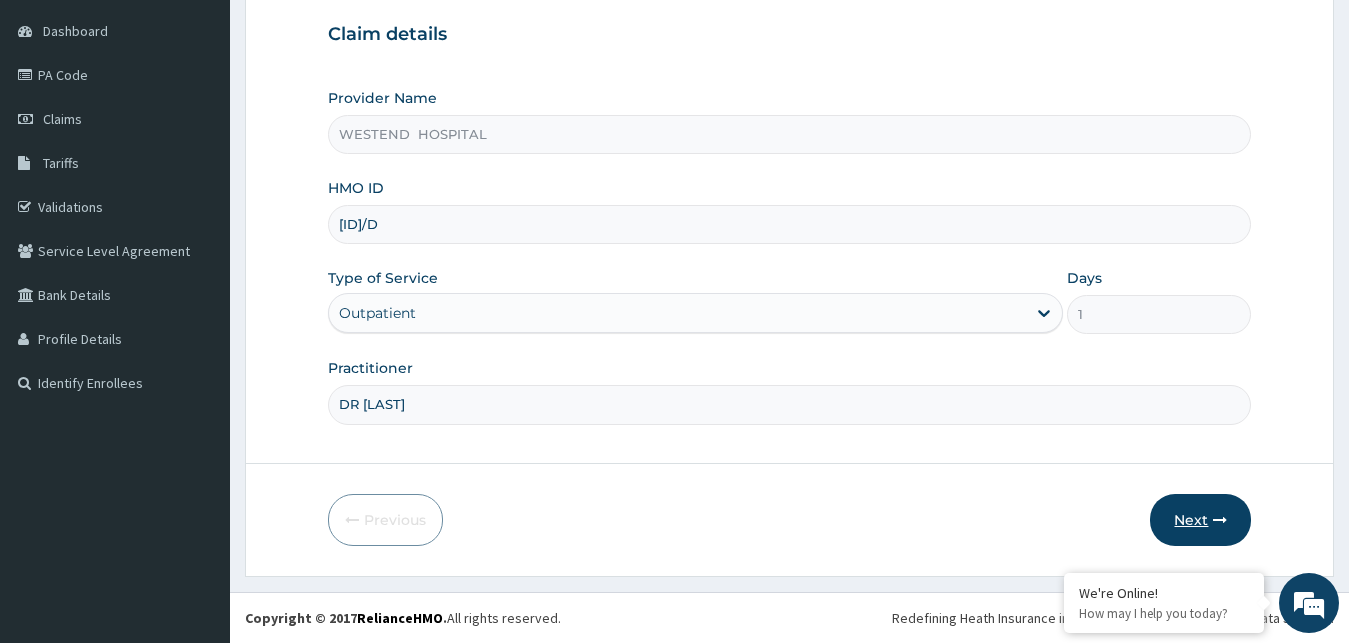type on "DR [LAST]" 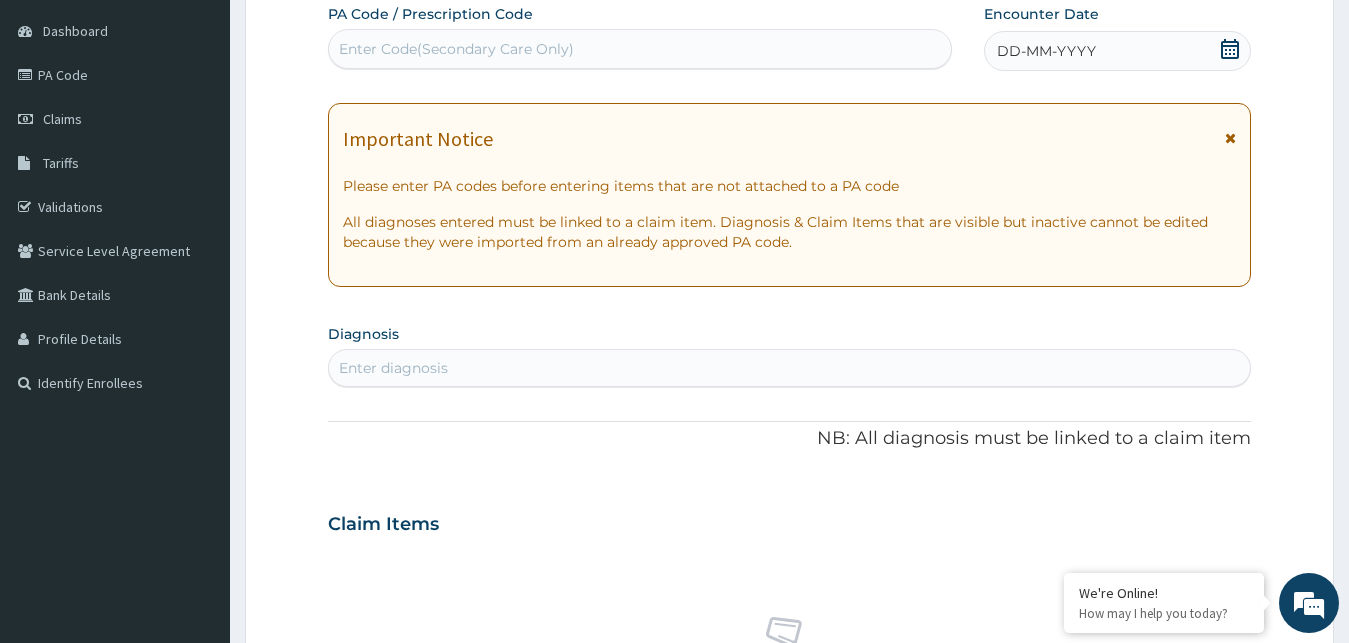 click on "DD-MM-YYYY" at bounding box center [1046, 51] 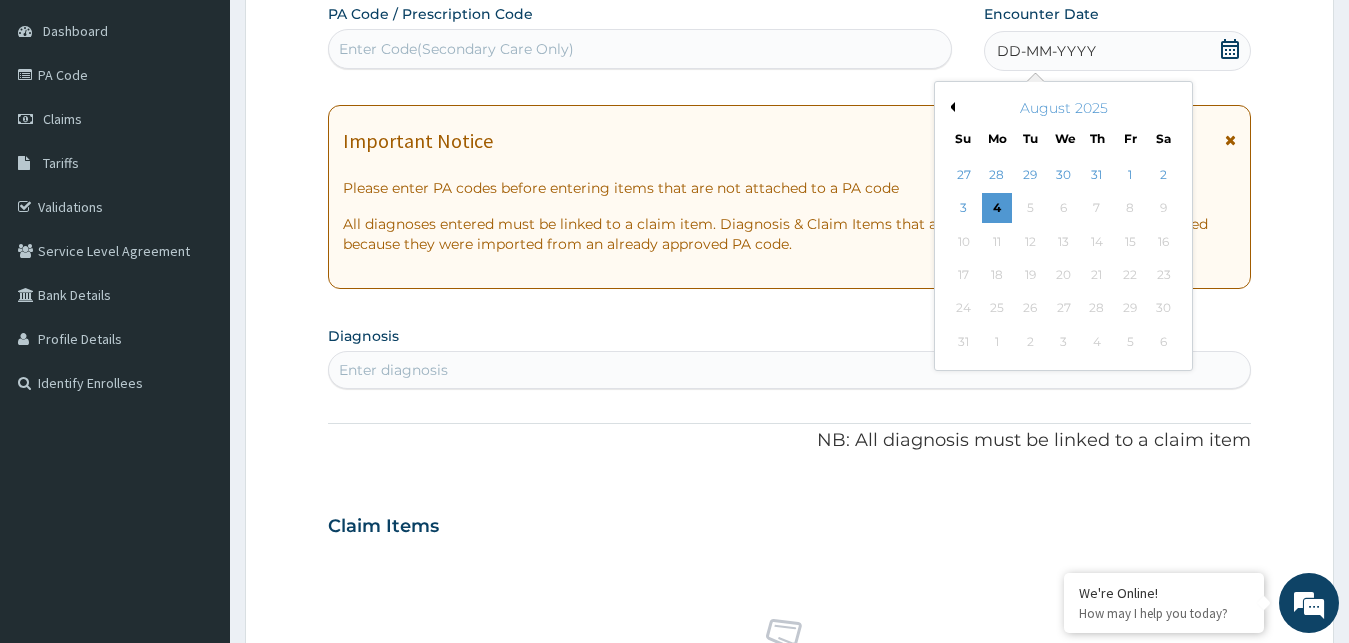 click on "Previous Month" at bounding box center [950, 107] 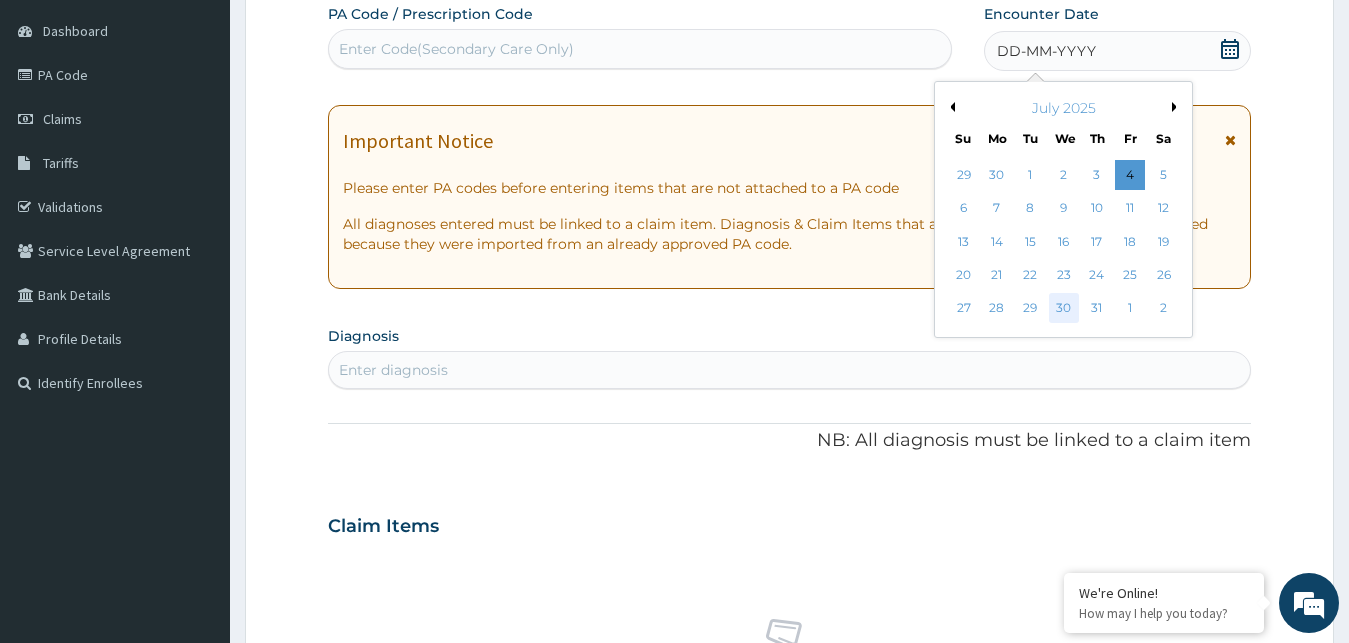 click on "30" at bounding box center [1063, 309] 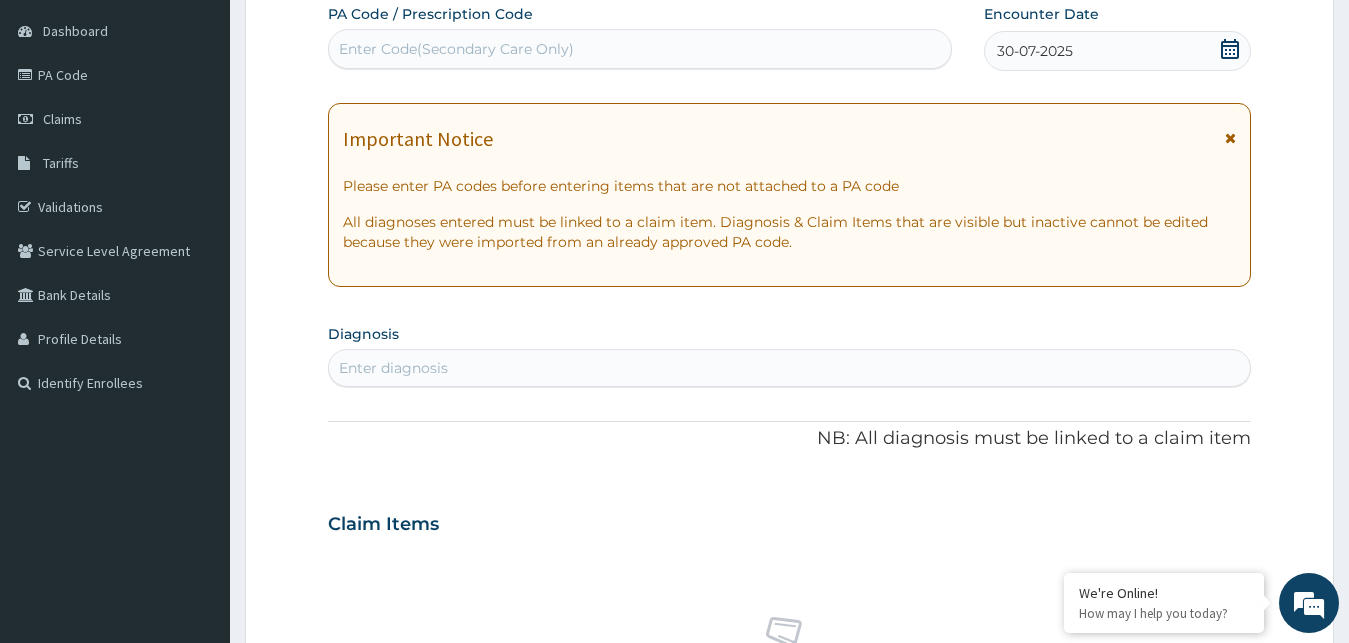 click on "Enter diagnosis" at bounding box center (393, 368) 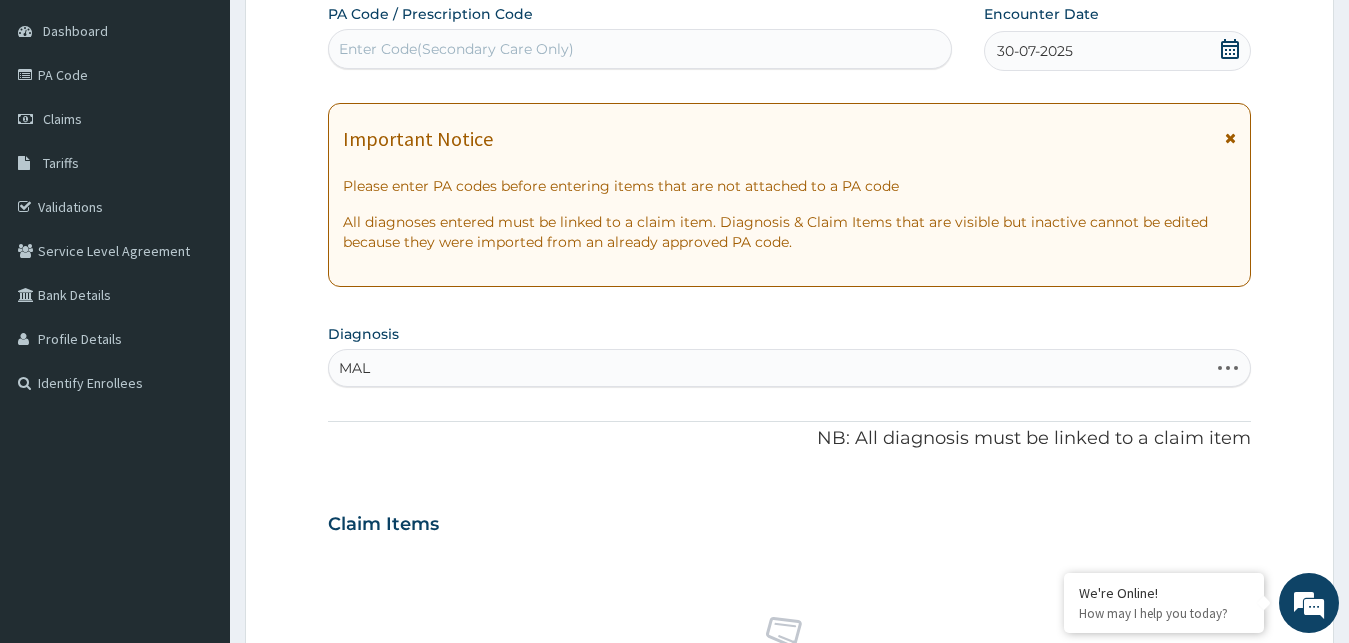 type on "MALA" 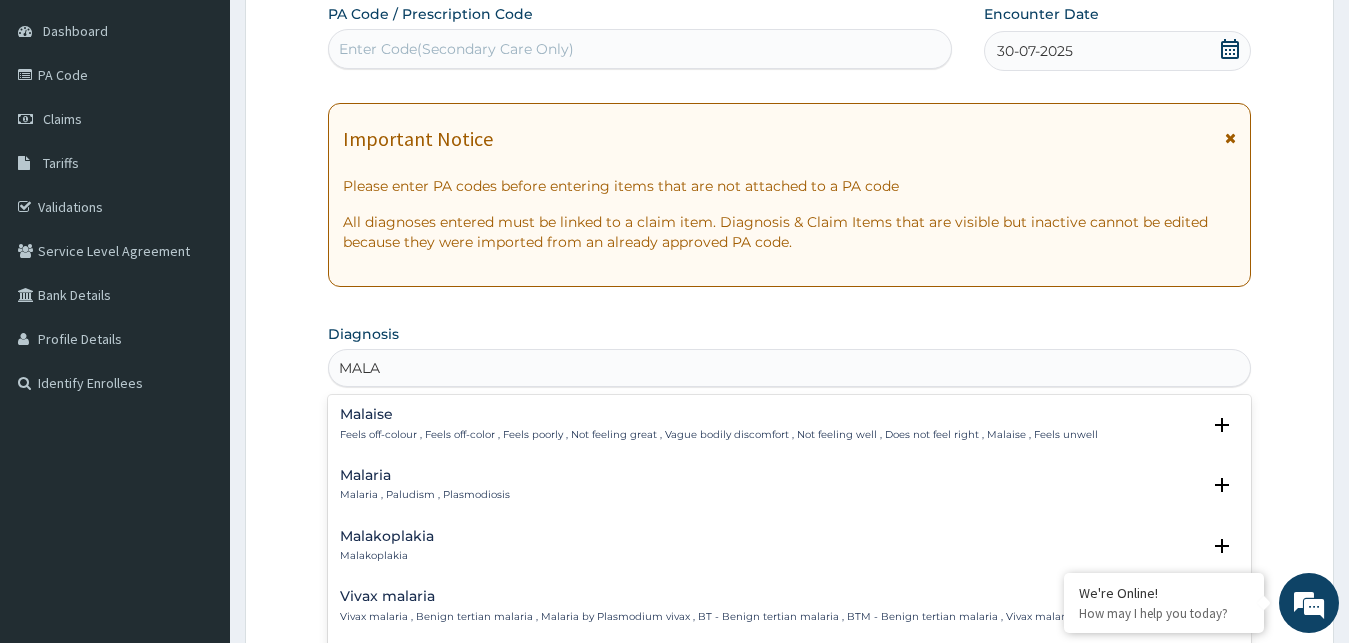 click on "Malaria , Paludism , Plasmodiosis" at bounding box center [425, 495] 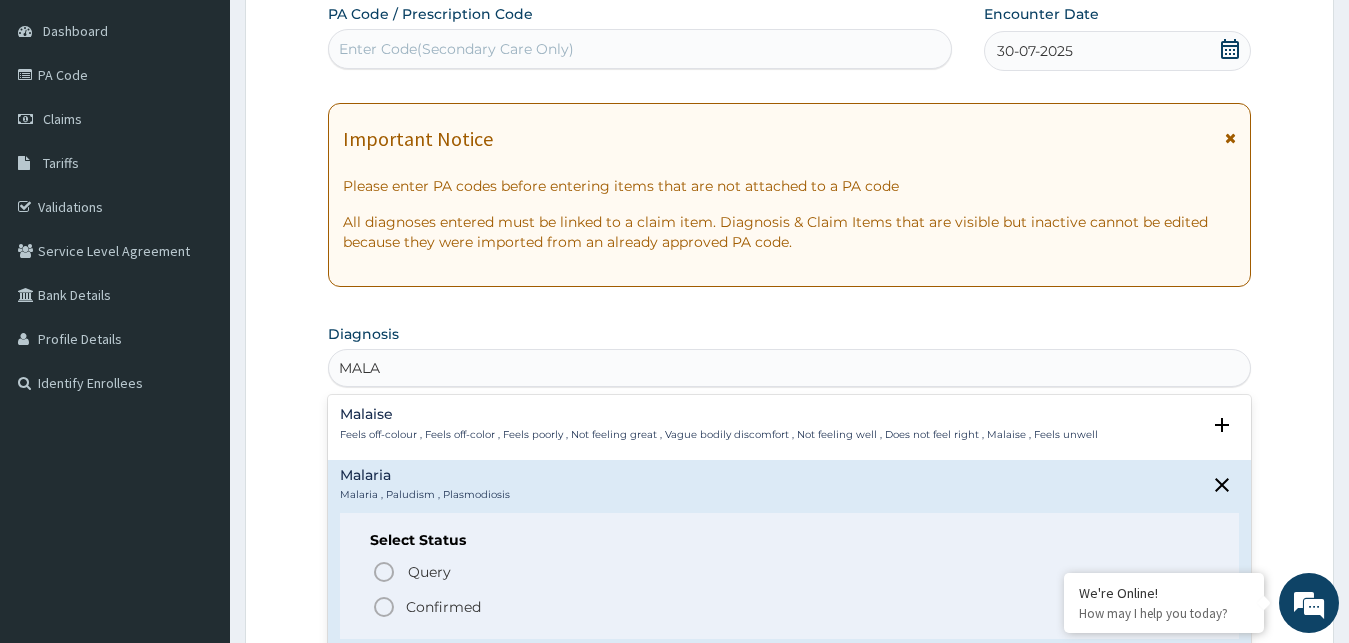 click on "Confirmed" at bounding box center (443, 607) 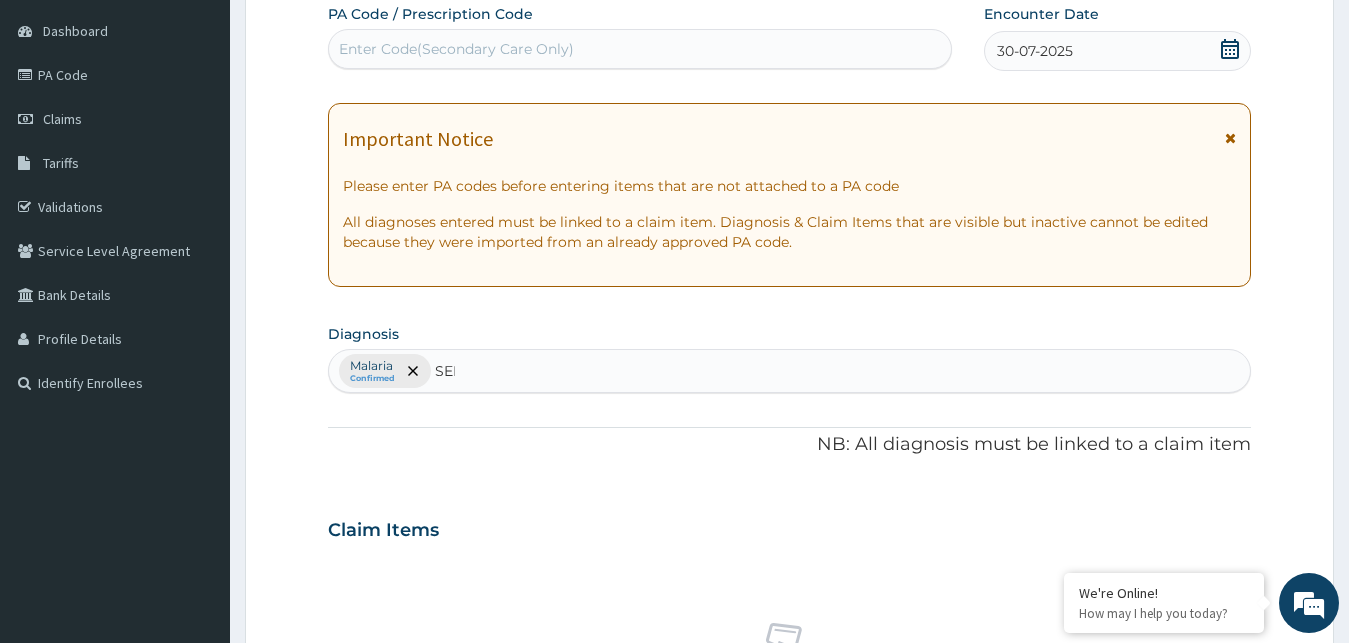 type on "SEPS" 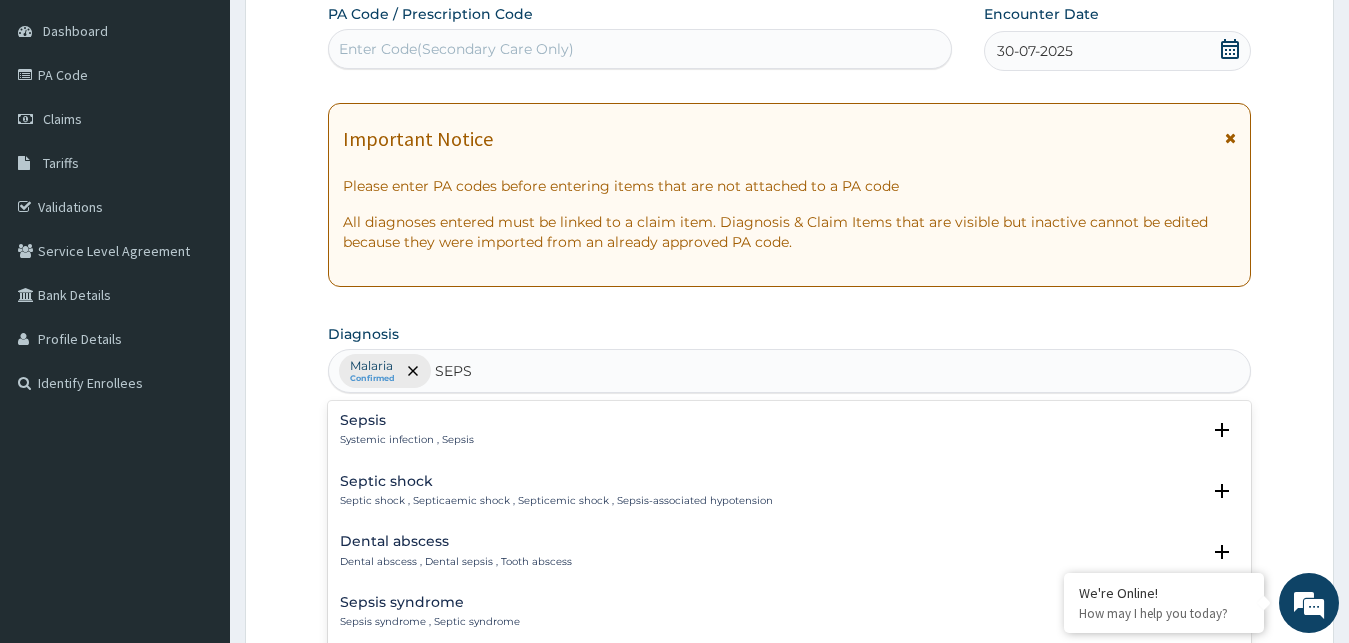 click on "Sepsis Systemic infection , Sepsis" at bounding box center (407, 430) 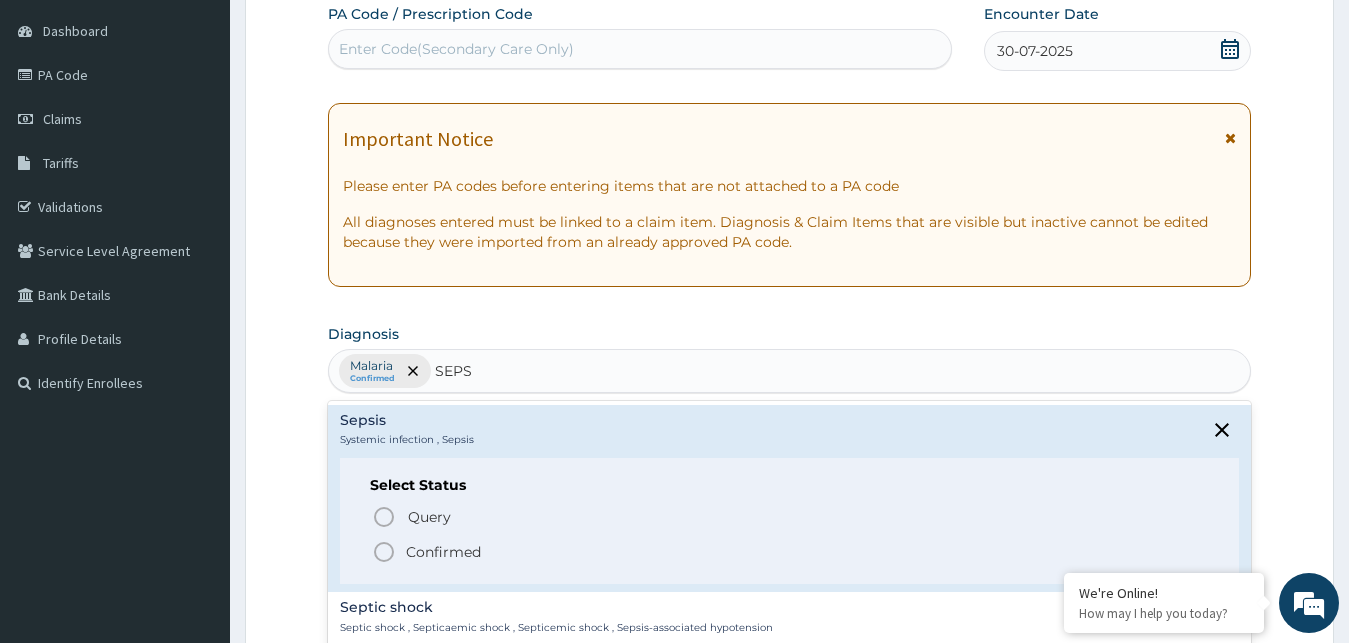 click on "Confirmed" at bounding box center [443, 552] 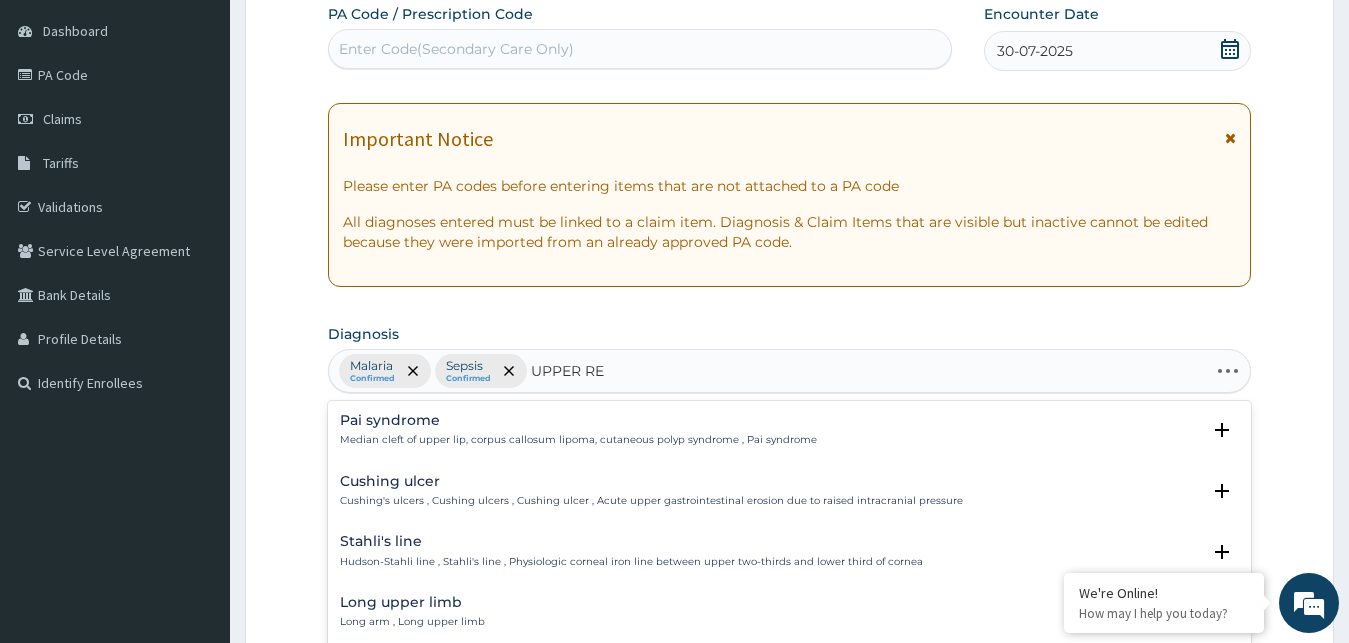 type on "UPPER RES" 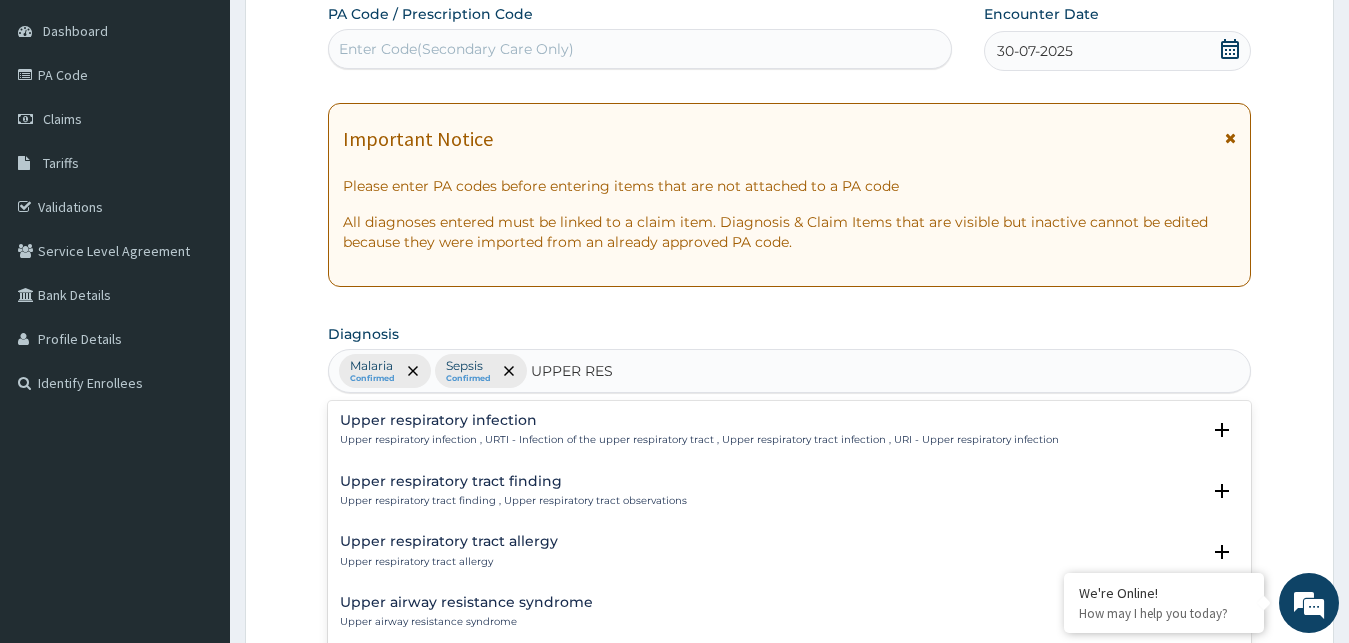click on "Upper respiratory infection , URTI - Infection of the upper respiratory tract , Upper respiratory tract infection , URI - Upper respiratory infection" at bounding box center [699, 440] 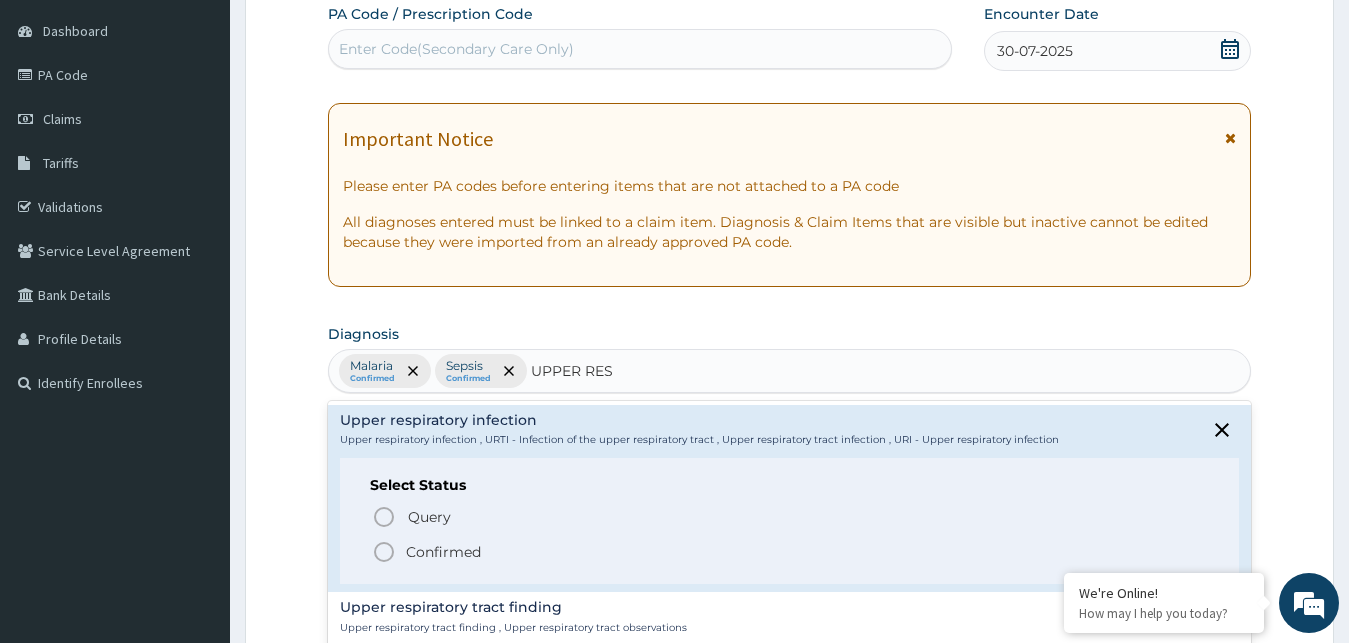 click on "Confirmed" at bounding box center (443, 552) 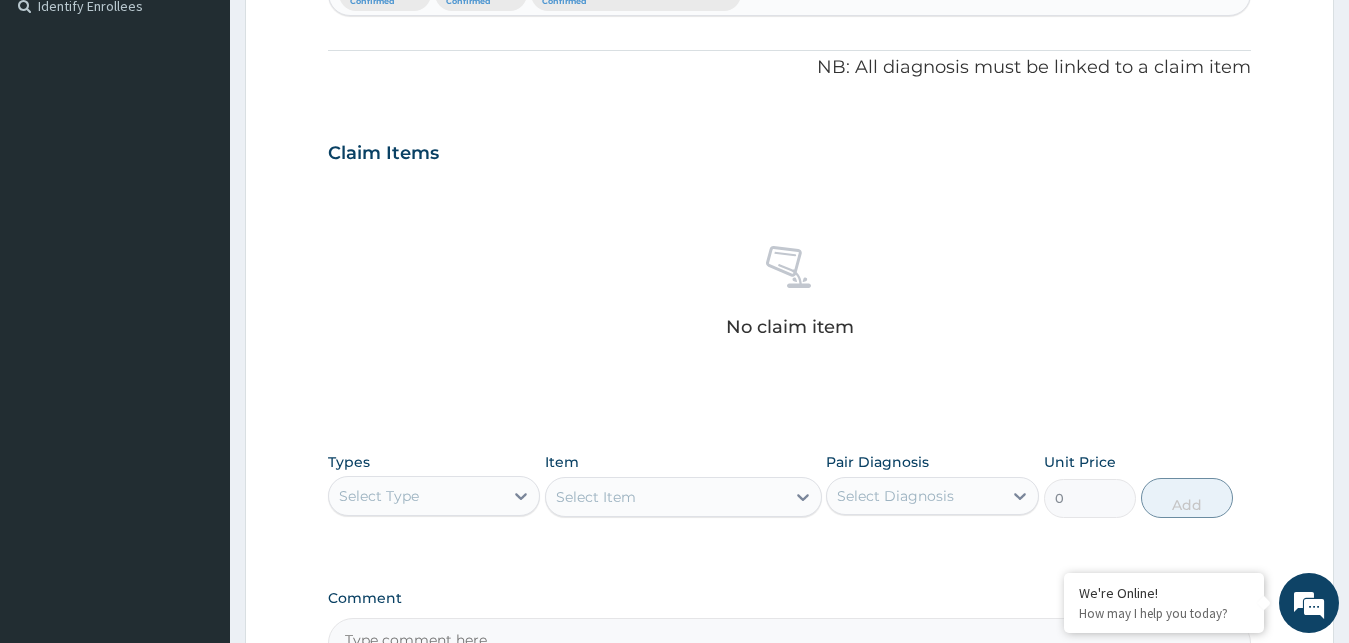 scroll, scrollTop: 595, scrollLeft: 0, axis: vertical 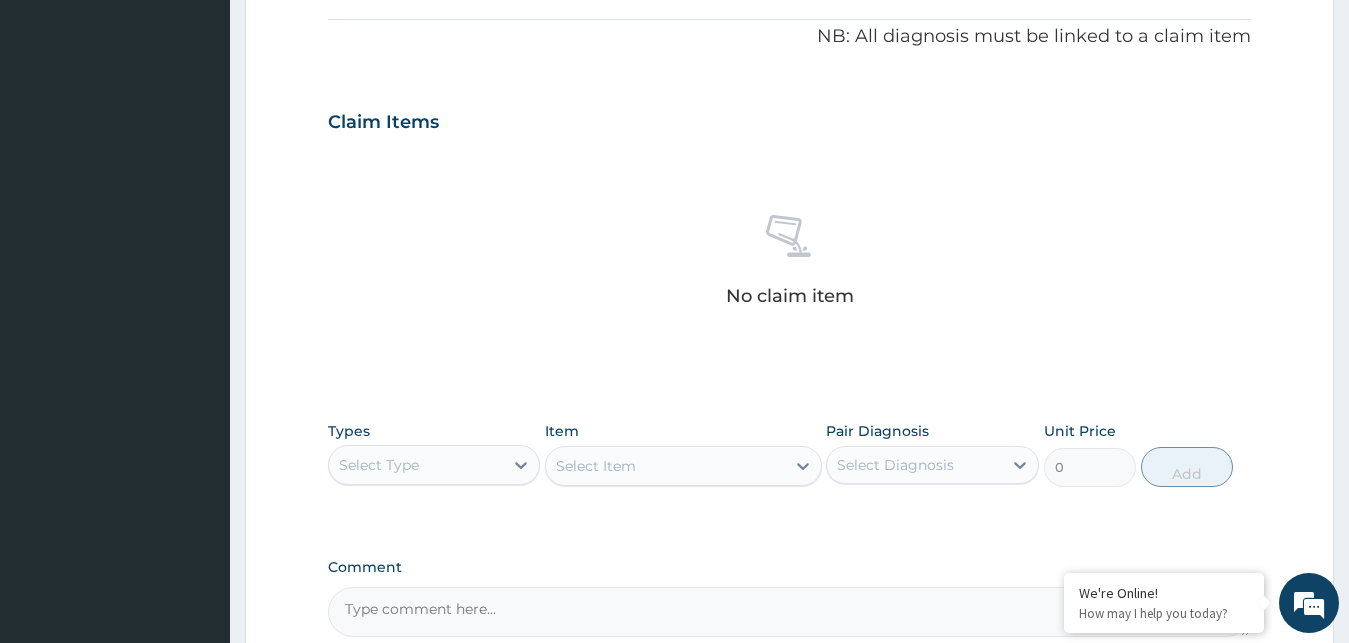 click on "Select Type" at bounding box center (416, 465) 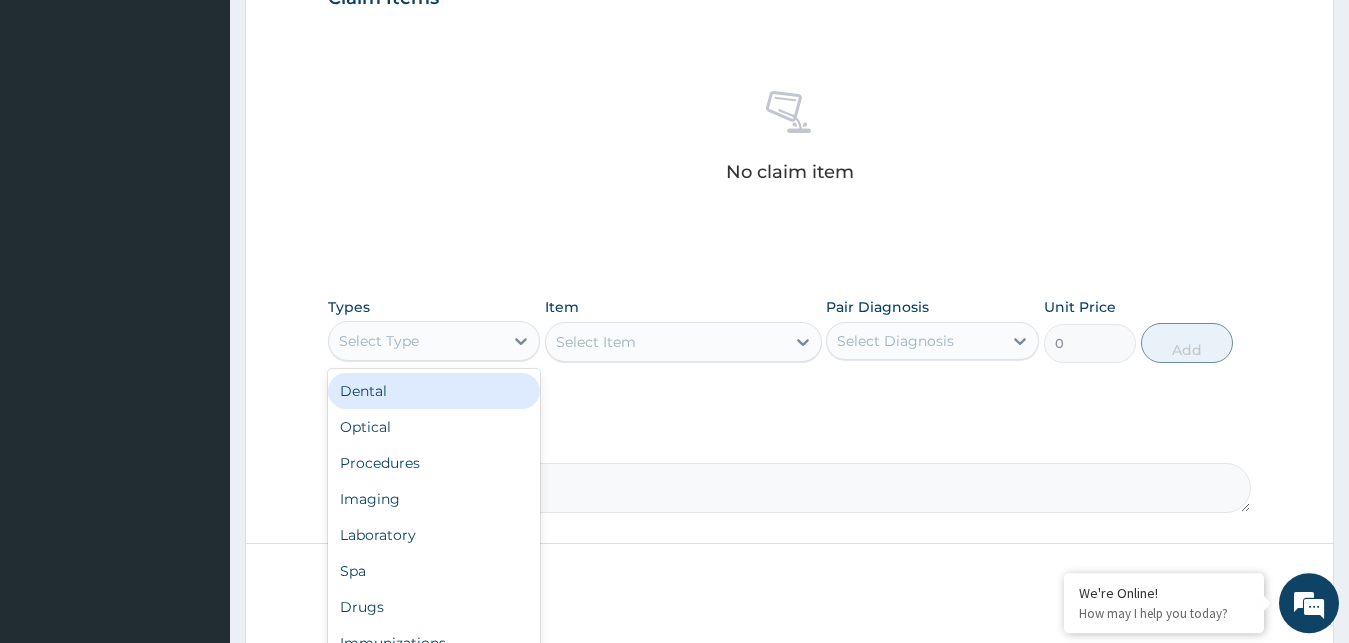 scroll, scrollTop: 799, scrollLeft: 0, axis: vertical 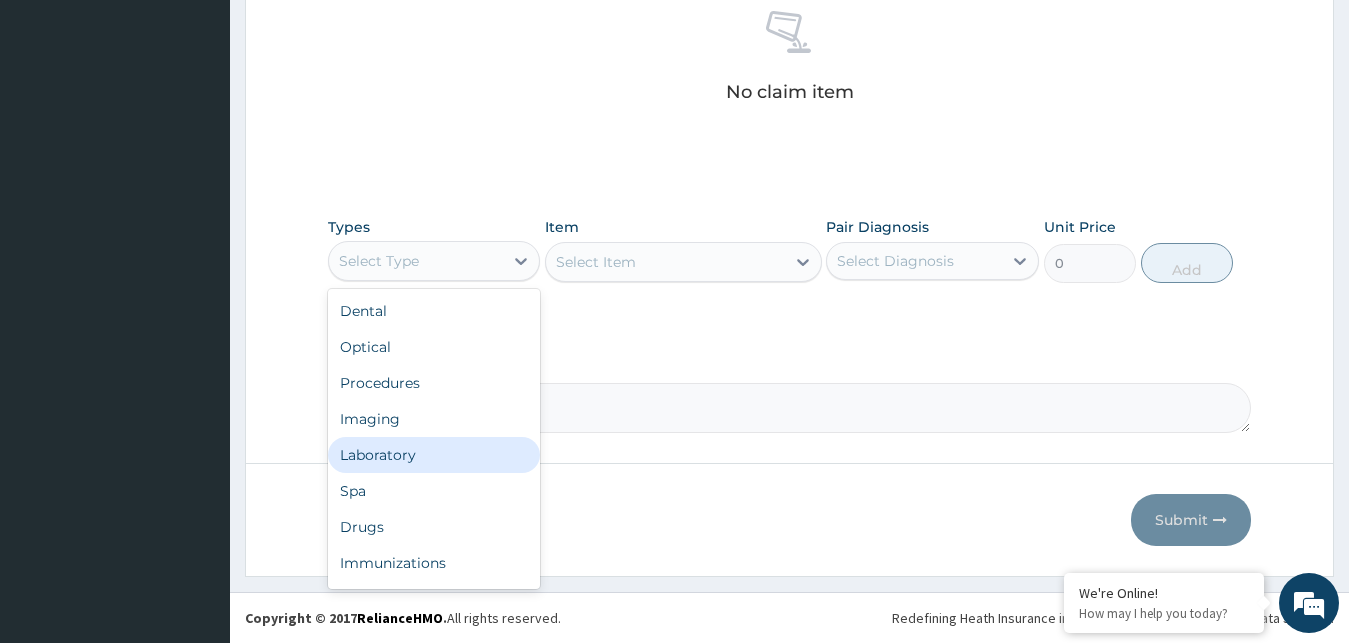 click on "Laboratory" at bounding box center [434, 455] 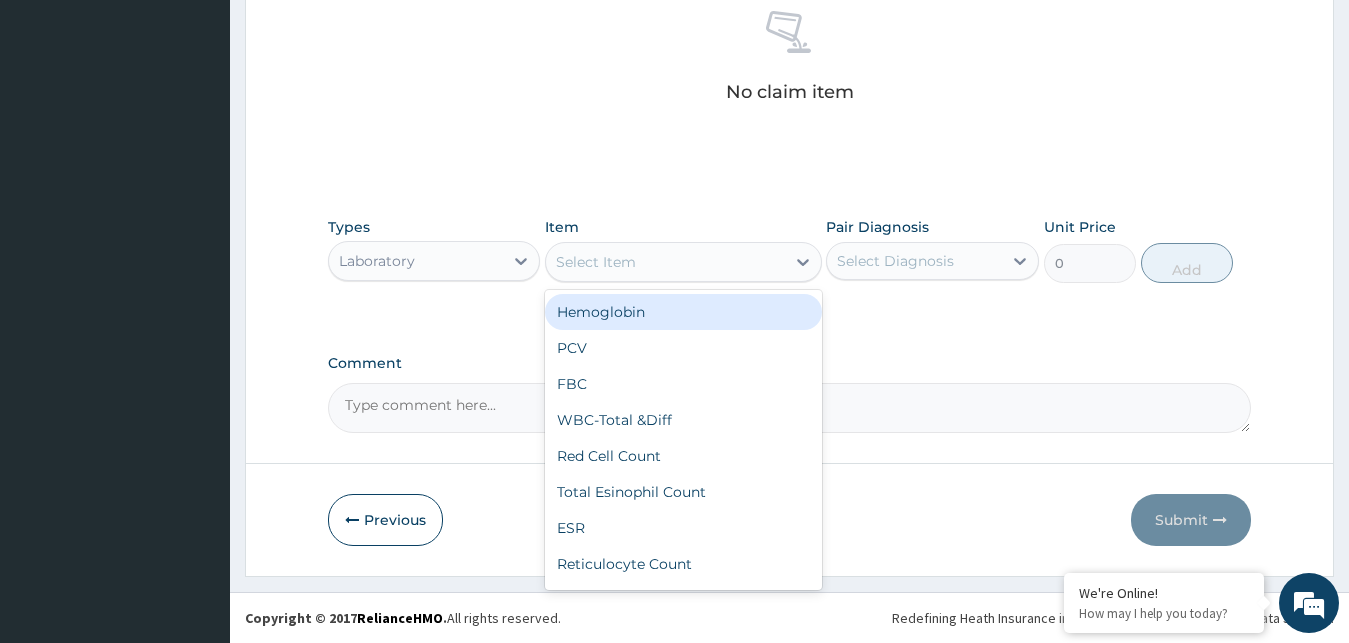click on "Select Item" at bounding box center (596, 262) 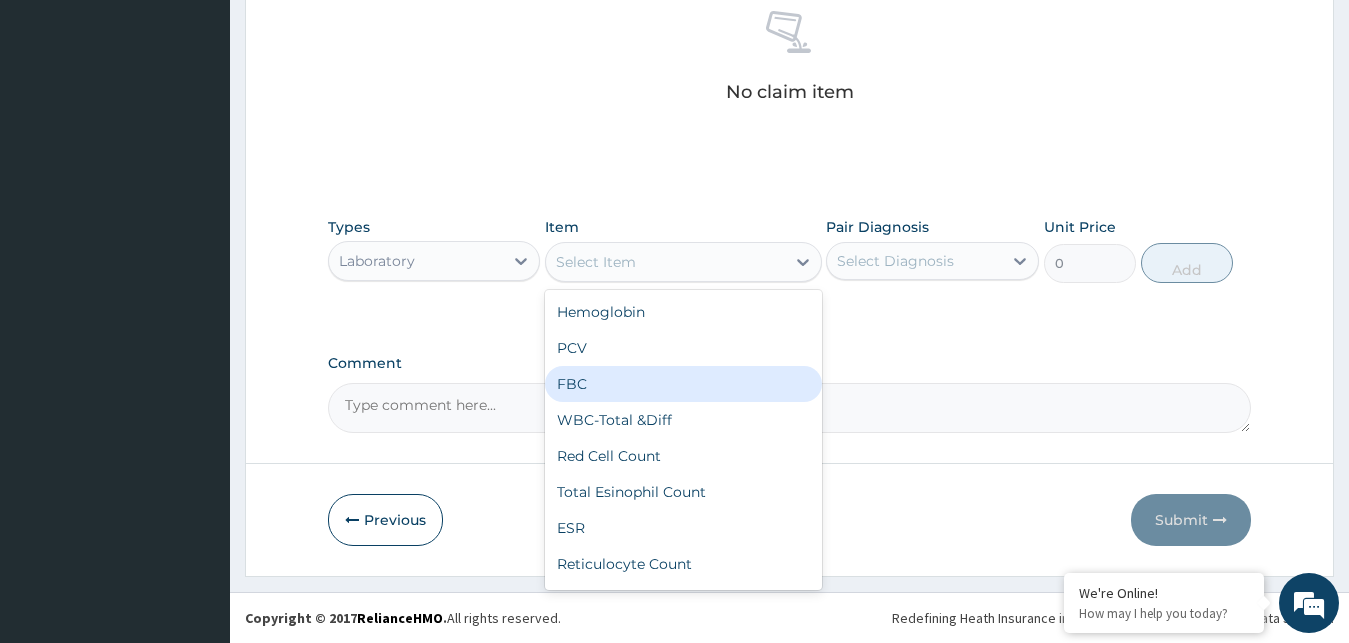 click on "FBC" at bounding box center (683, 384) 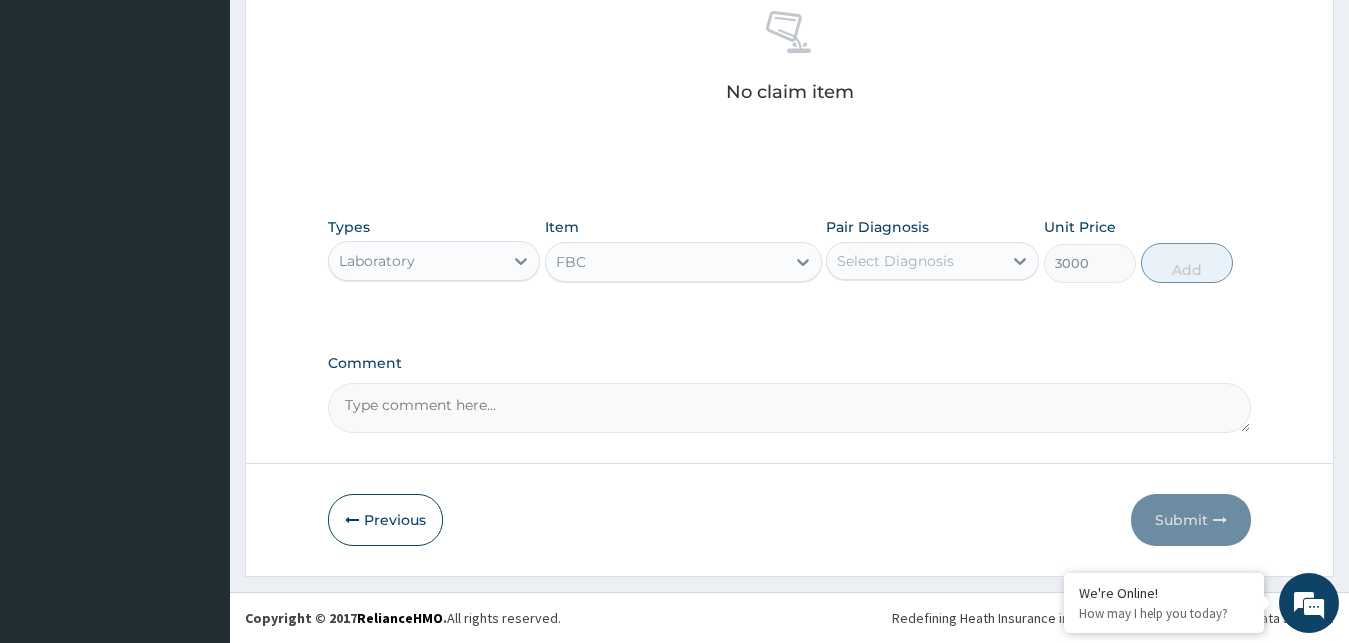 type on "3000" 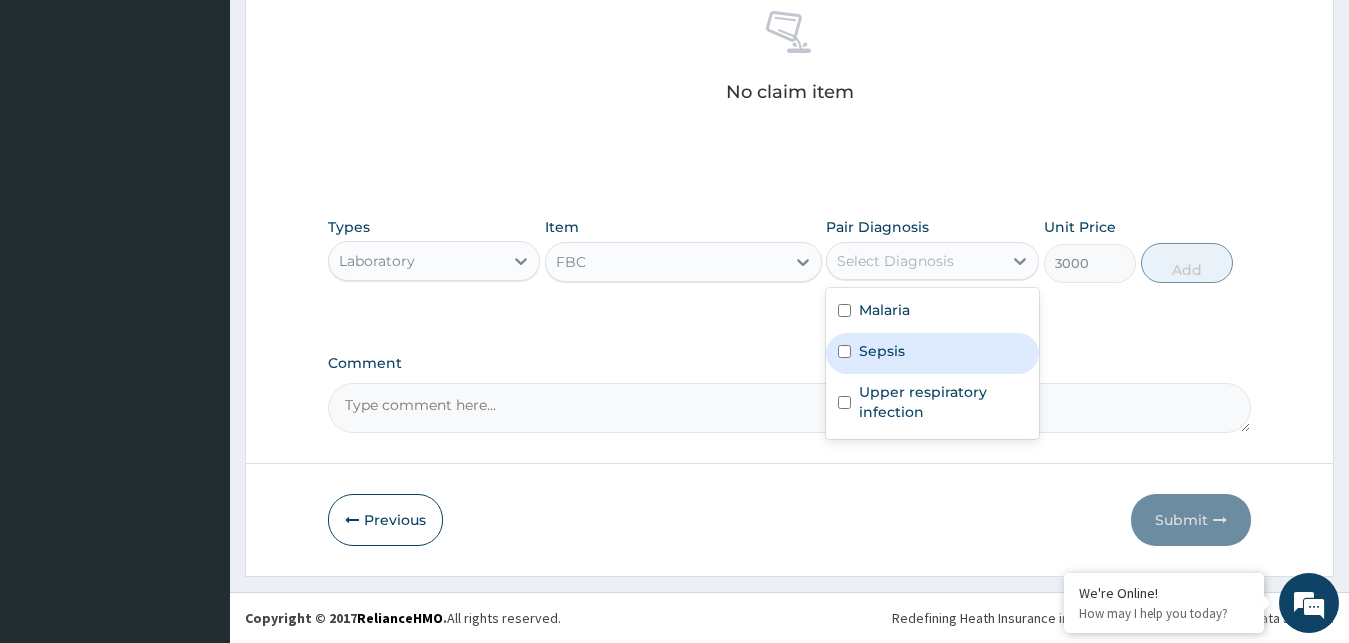click on "Sepsis" at bounding box center [932, 353] 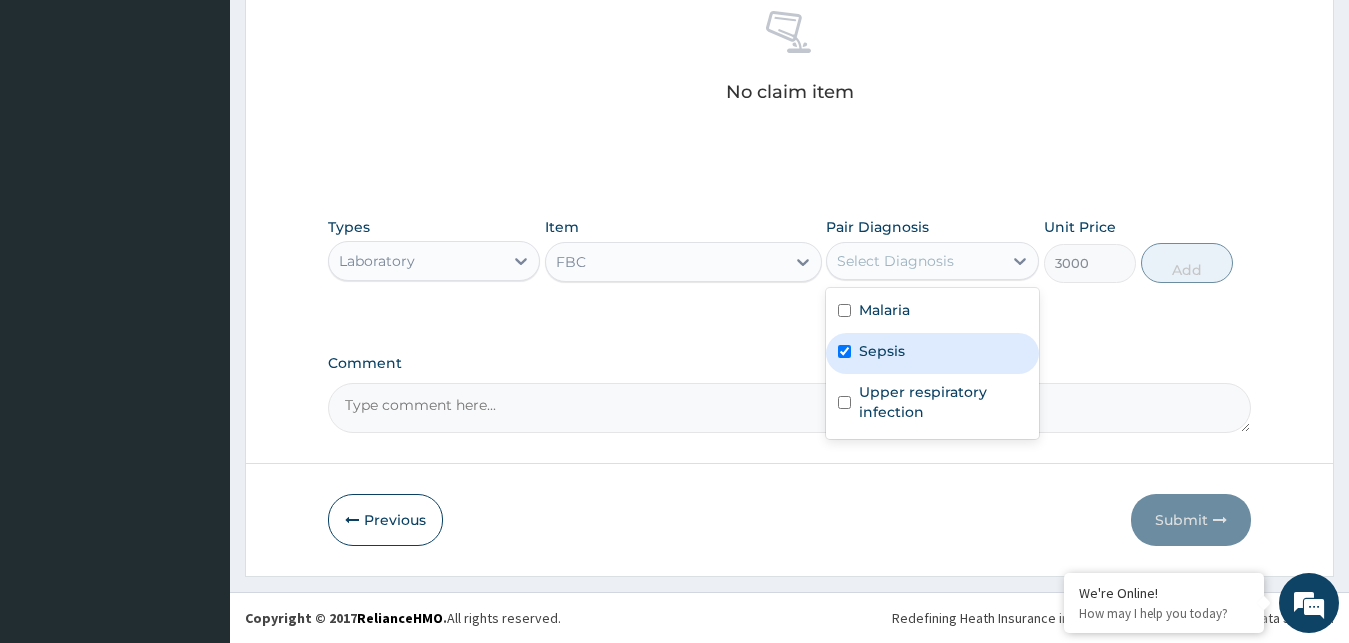 checkbox on "true" 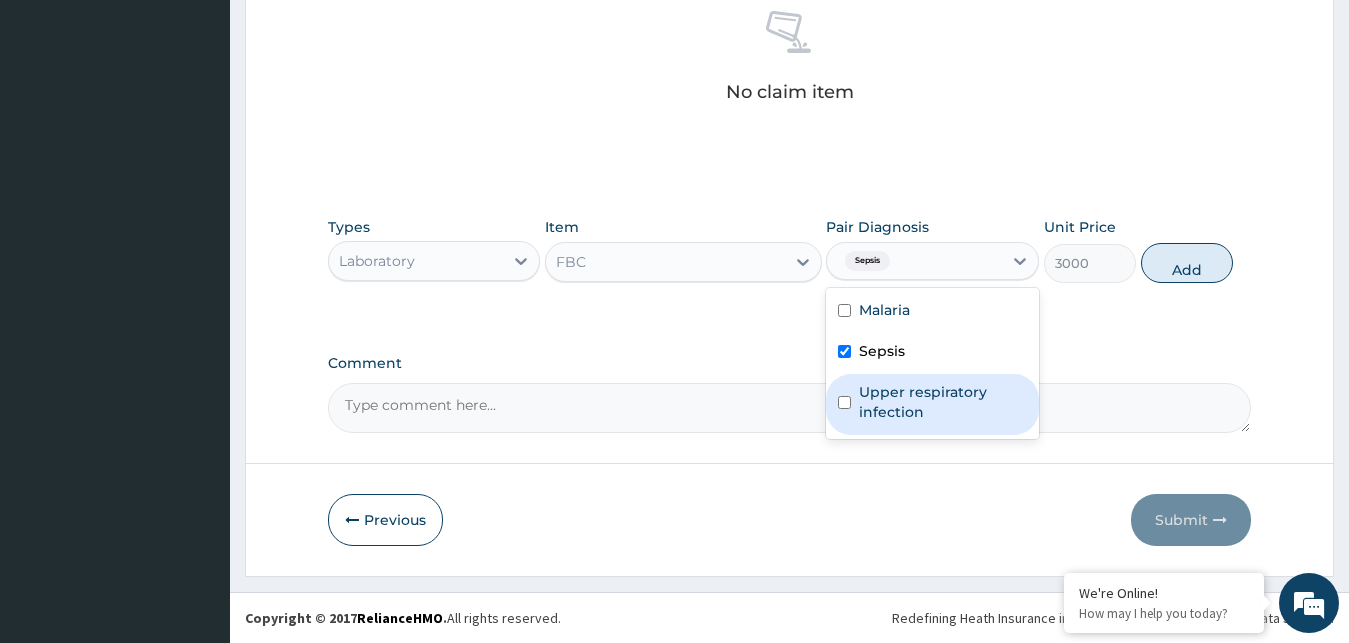 click on "Upper respiratory infection" at bounding box center [932, 404] 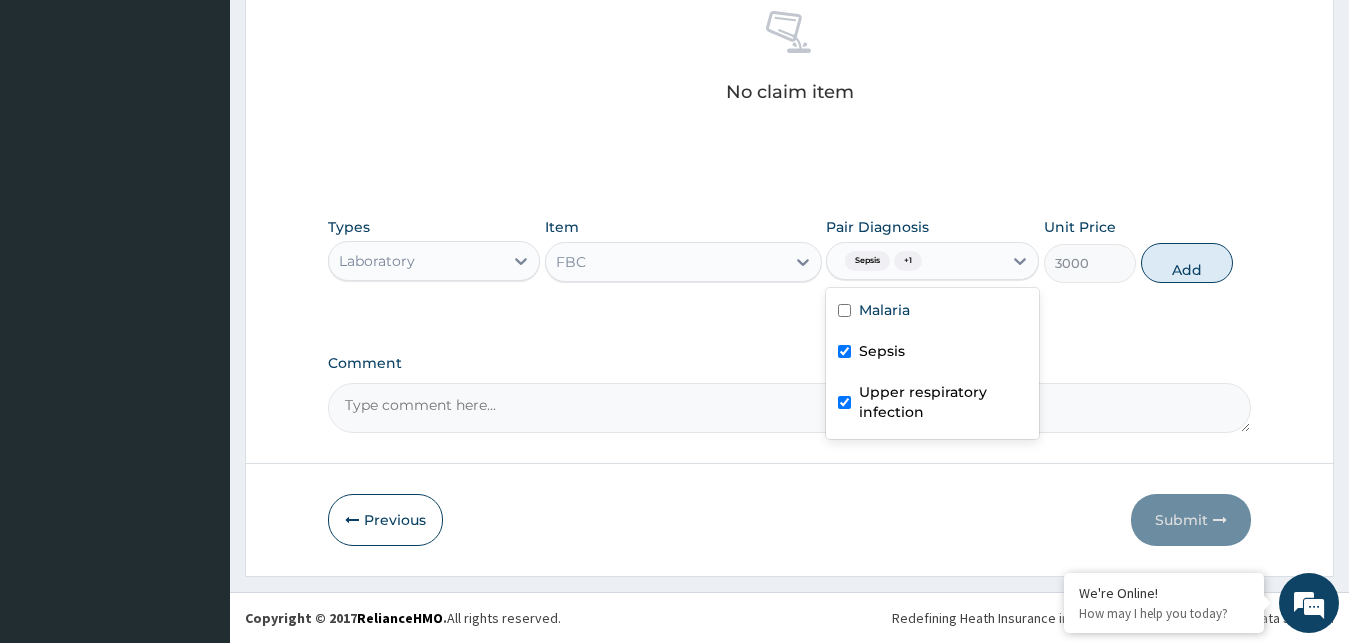 checkbox on "true" 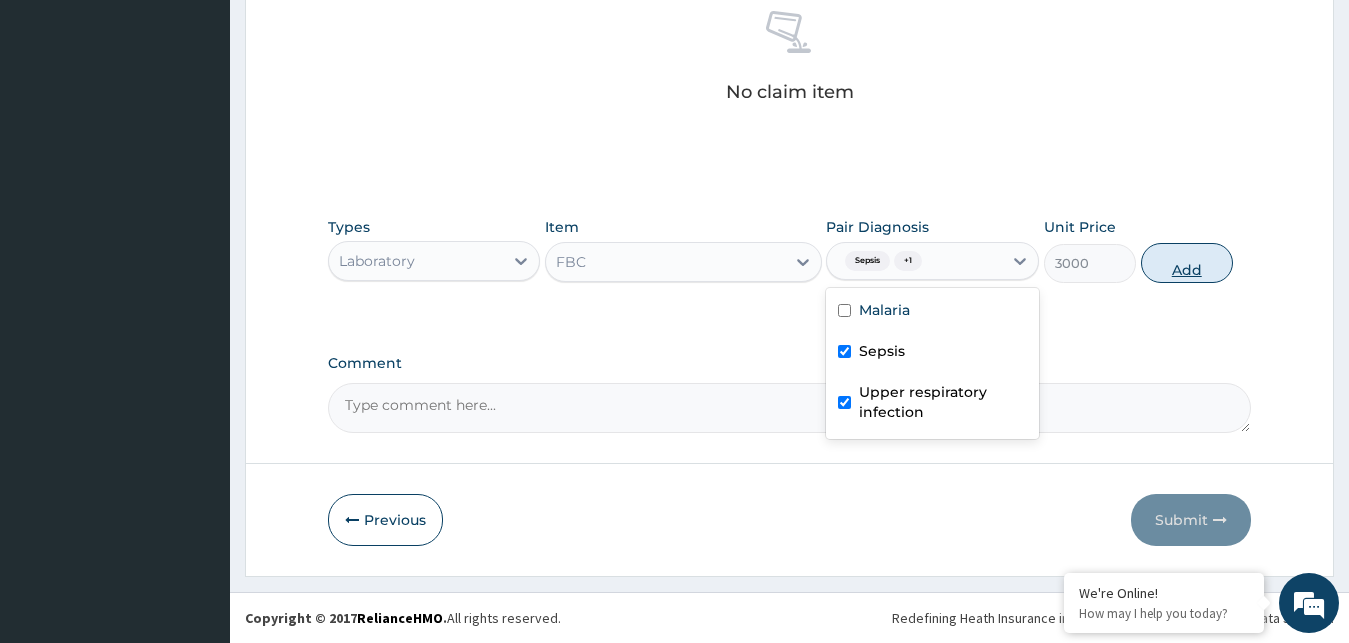 click on "Add" at bounding box center (1187, 263) 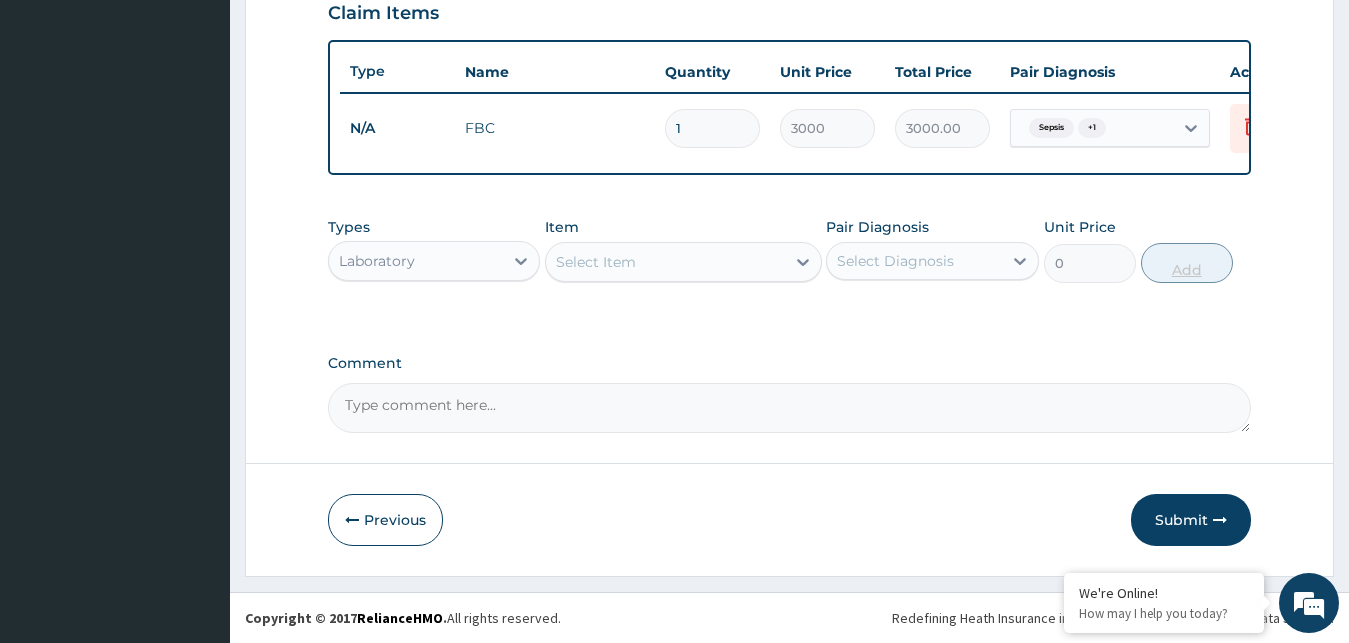 scroll, scrollTop: 721, scrollLeft: 0, axis: vertical 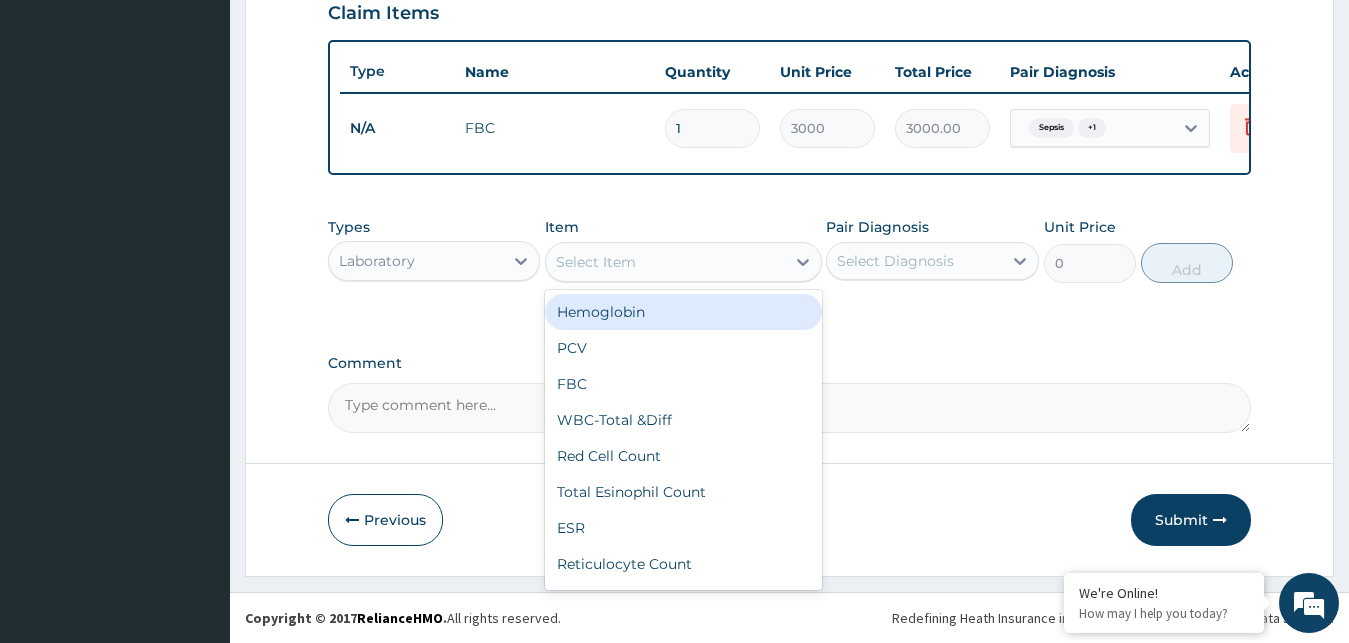 click on "Select Item" at bounding box center (596, 262) 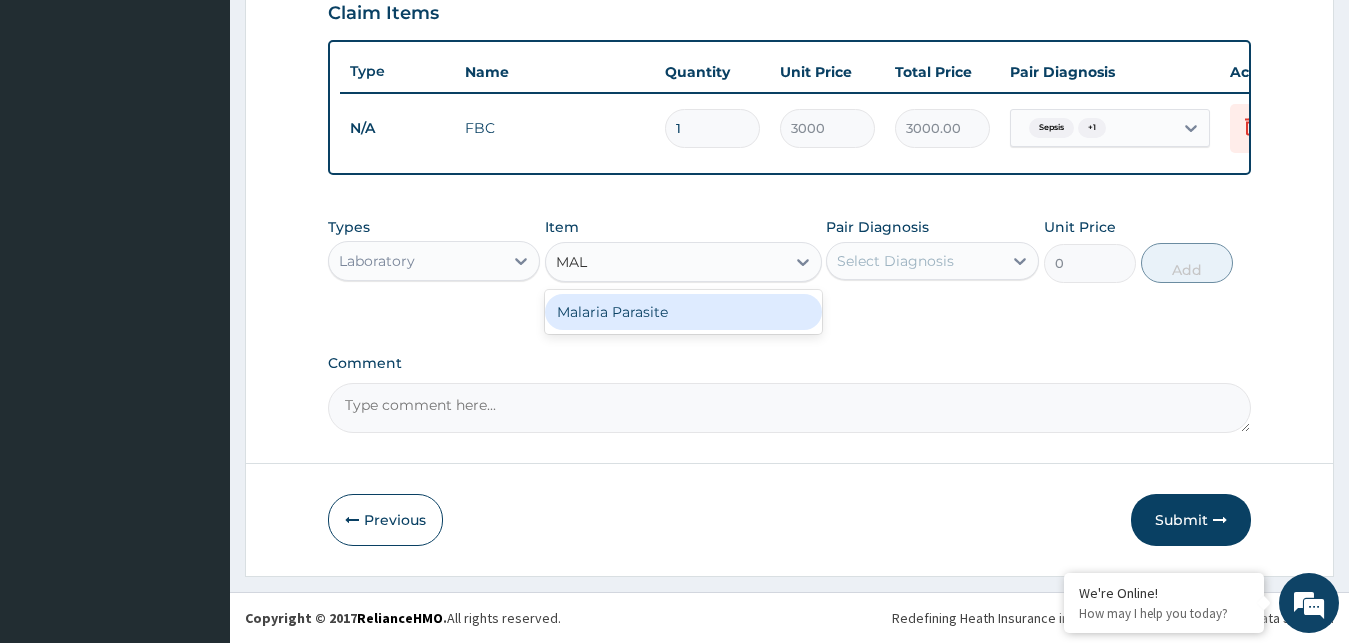 type on "MALA" 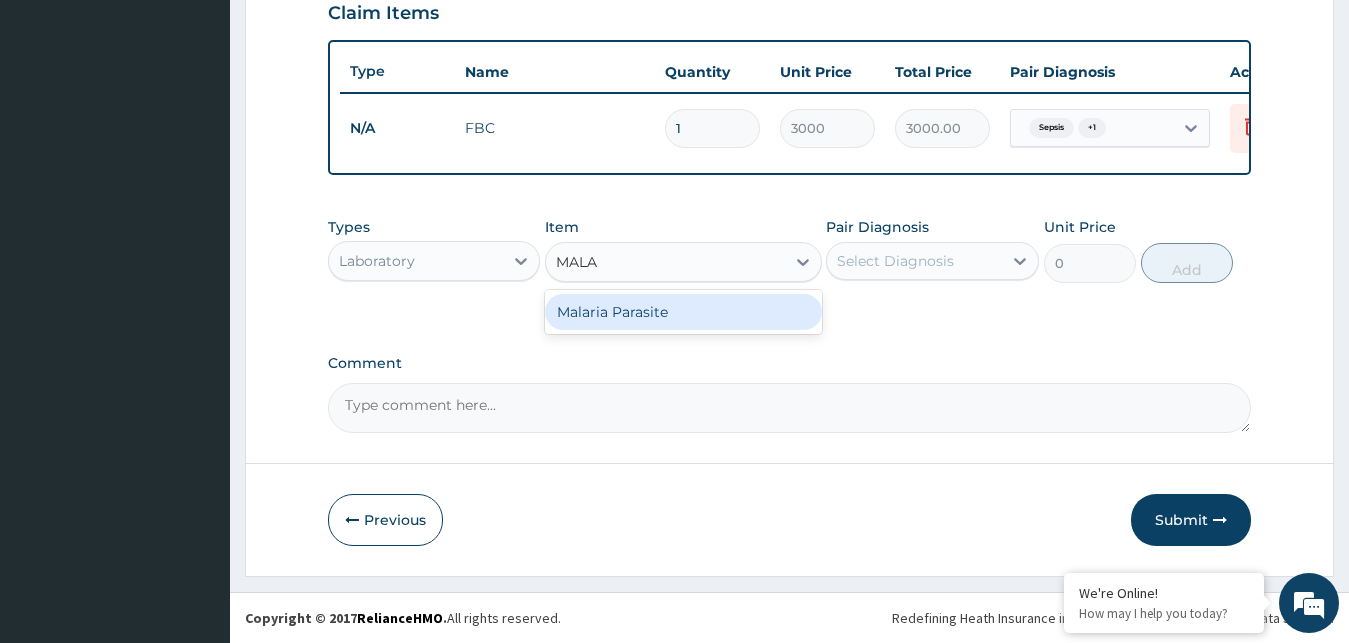 click on "Malaria Parasite" at bounding box center (683, 312) 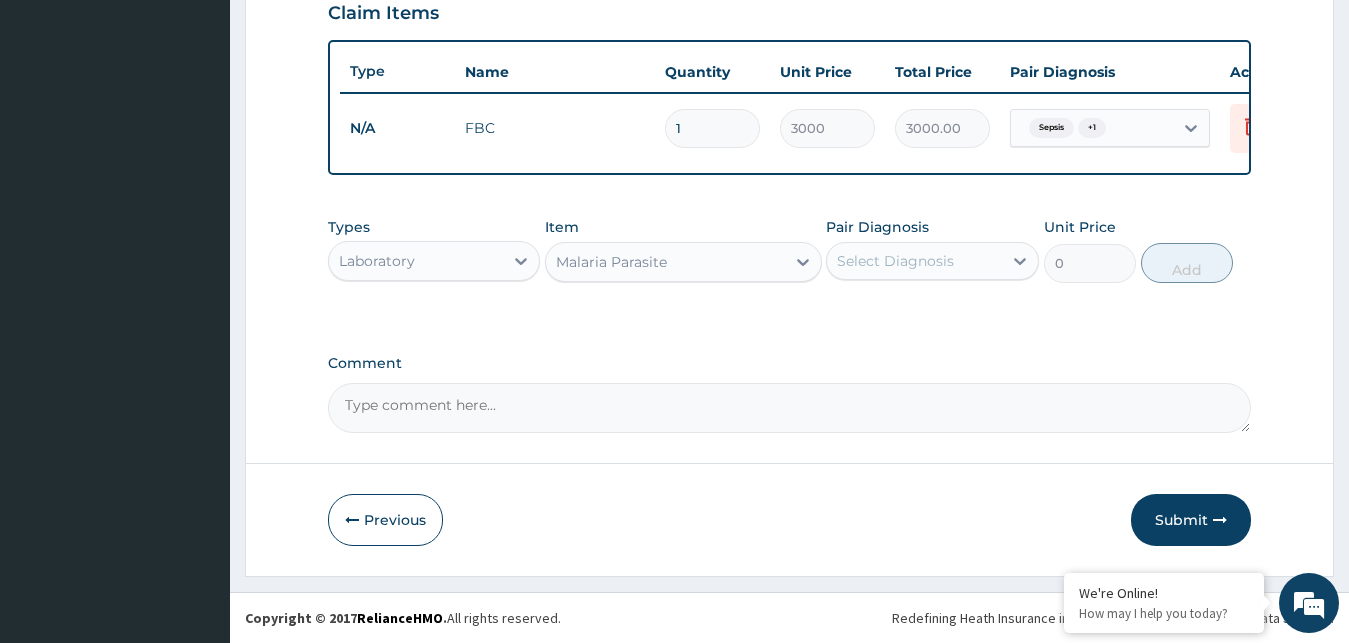 type 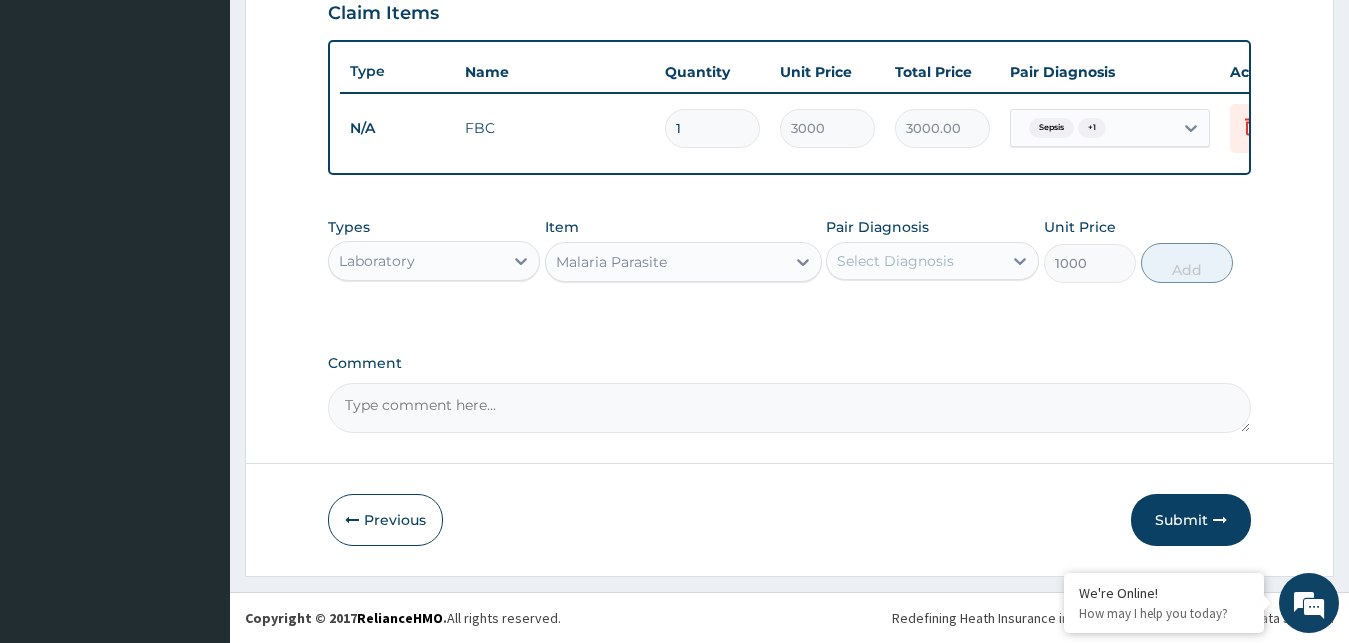 click on "Select Diagnosis" at bounding box center [895, 261] 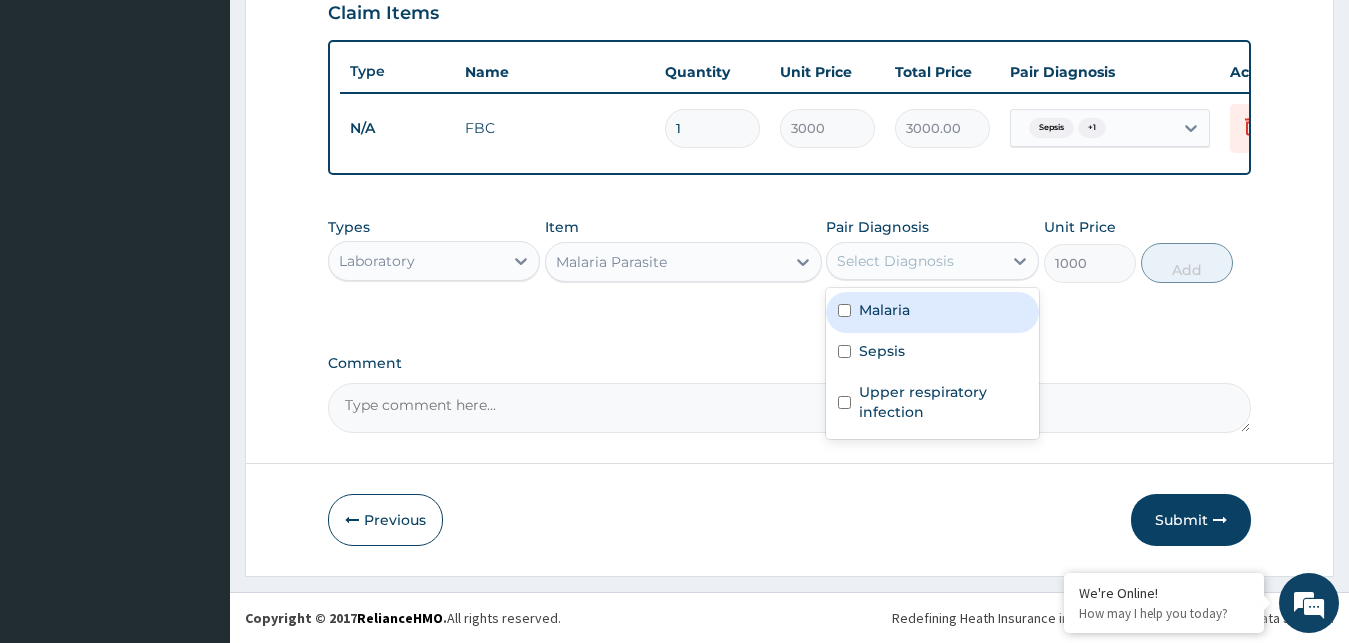 click on "Malaria" at bounding box center [884, 310] 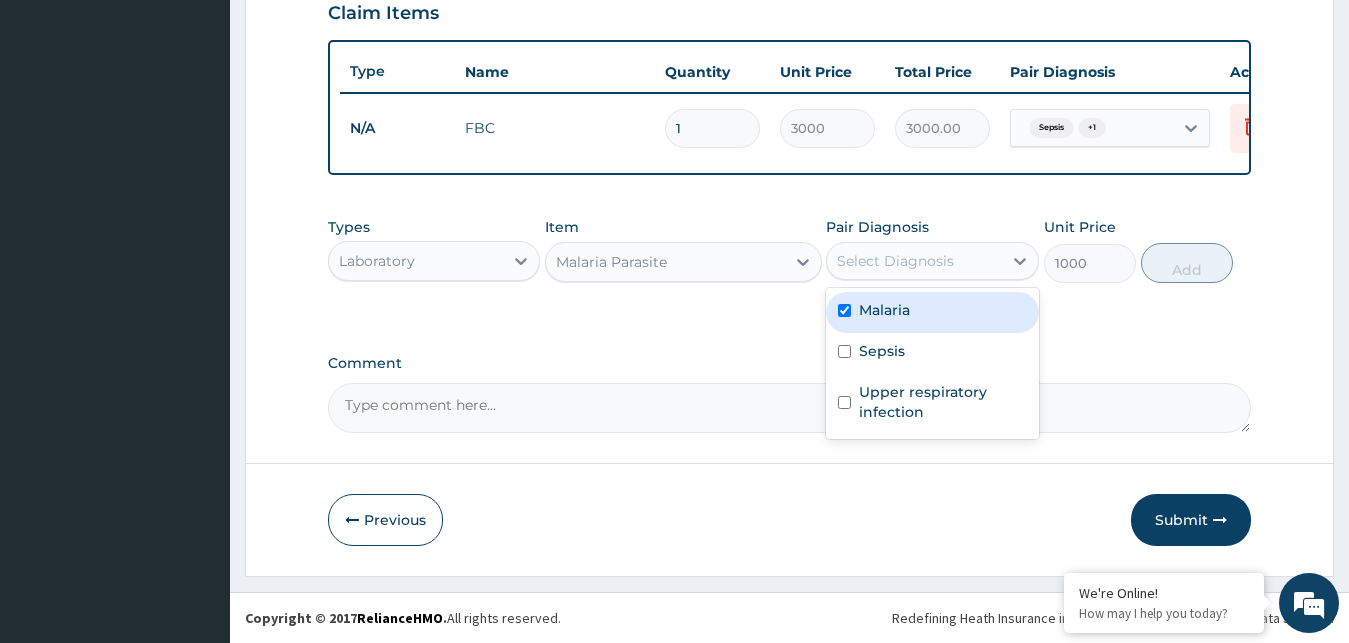 checkbox on "true" 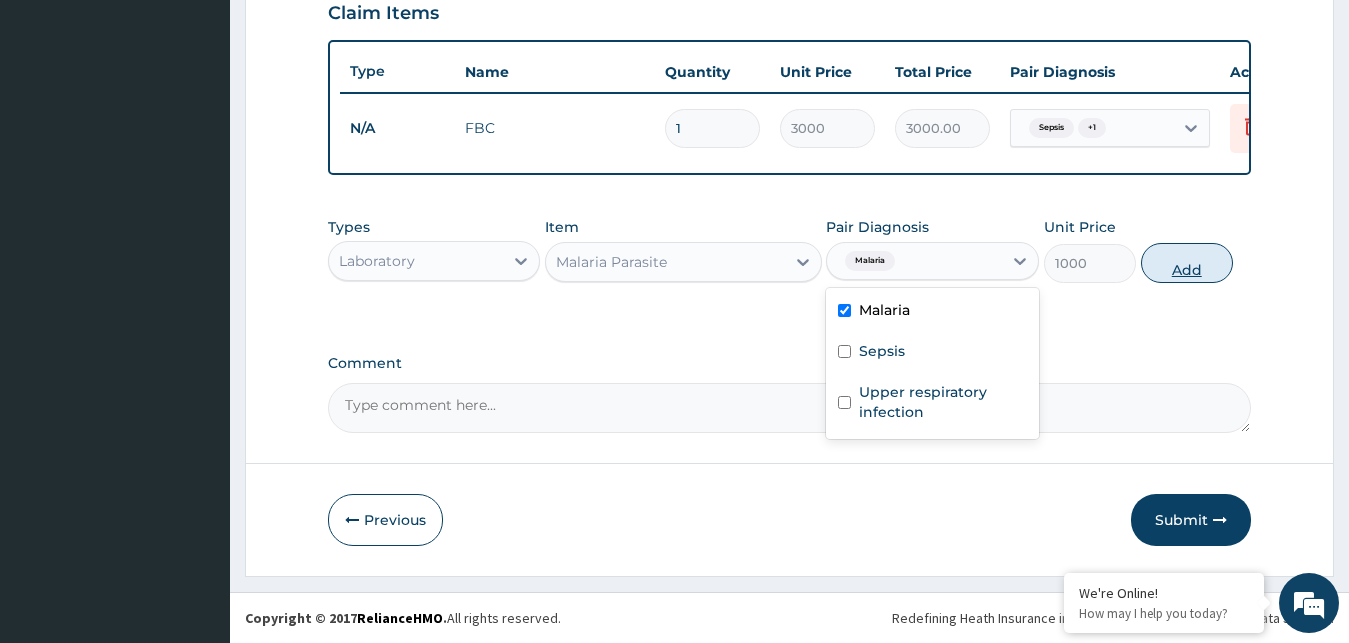 click on "Add" at bounding box center [1187, 263] 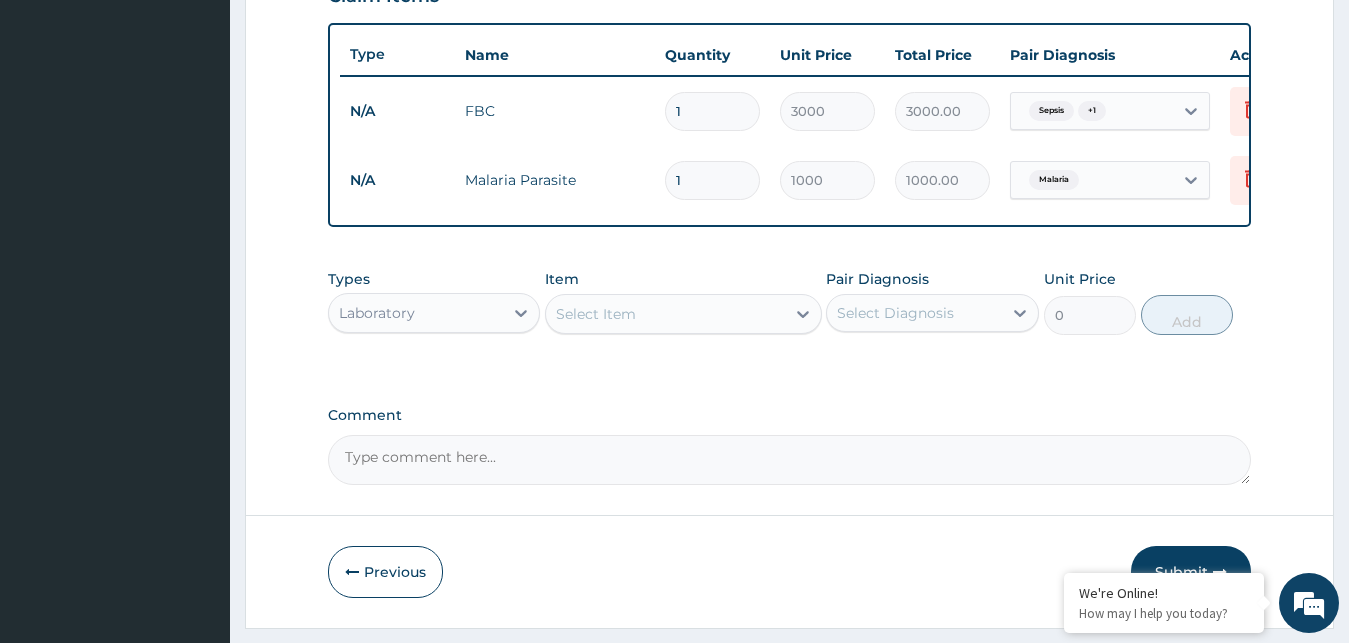 click on "Laboratory" at bounding box center [377, 313] 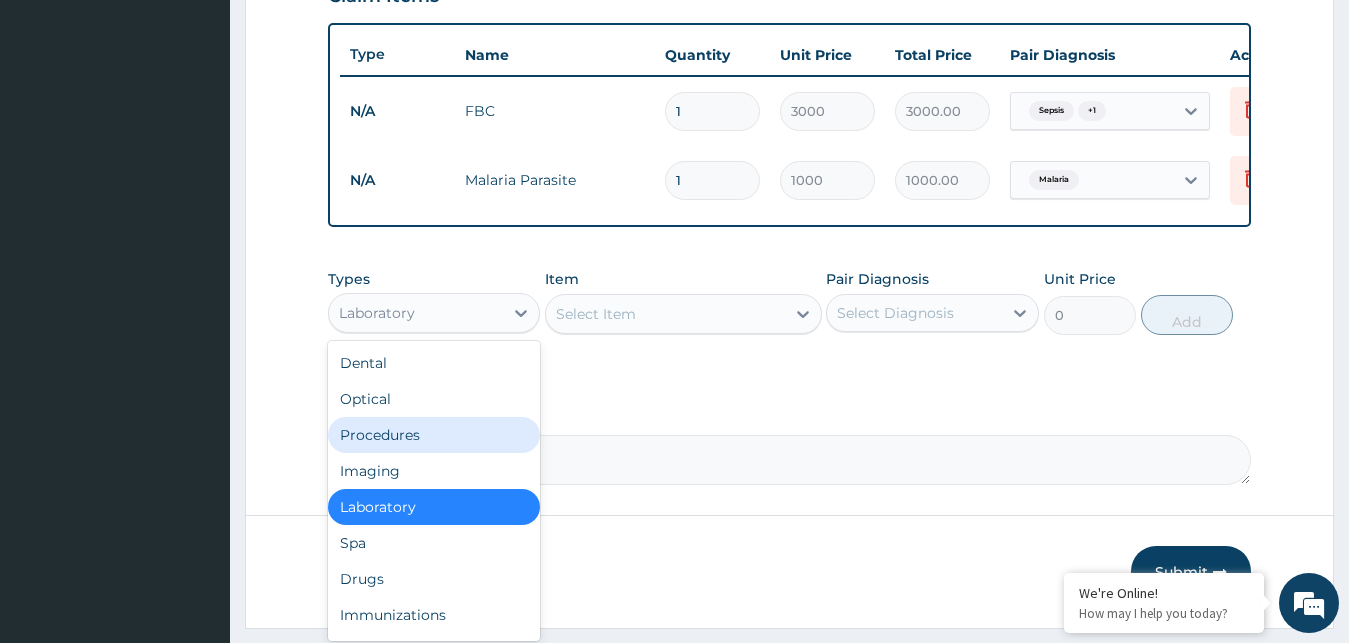scroll, scrollTop: 68, scrollLeft: 0, axis: vertical 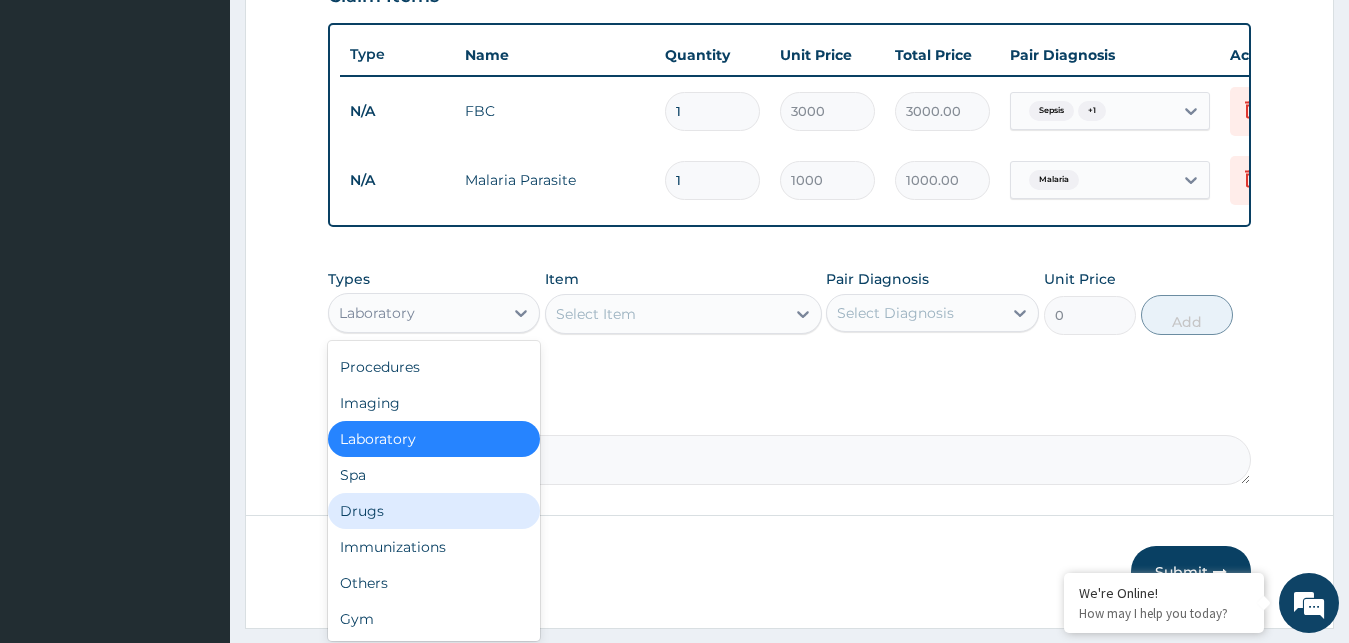 click on "Drugs" at bounding box center (434, 511) 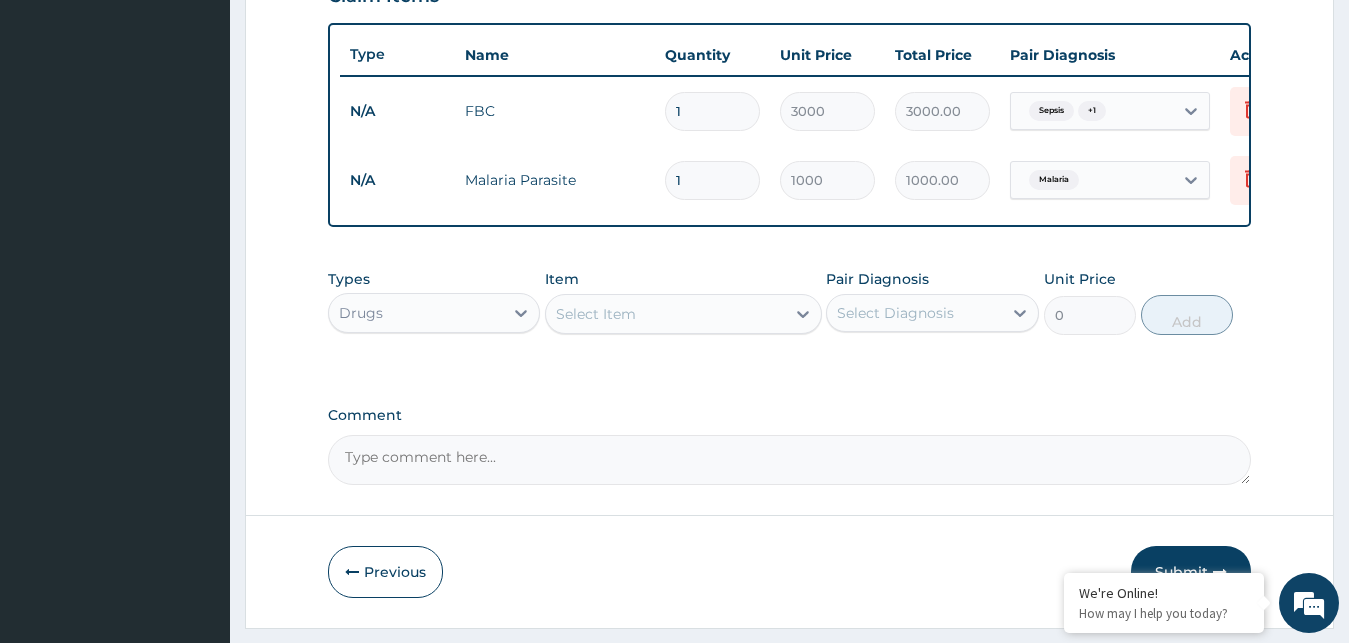 click on "Select Item" at bounding box center (596, 314) 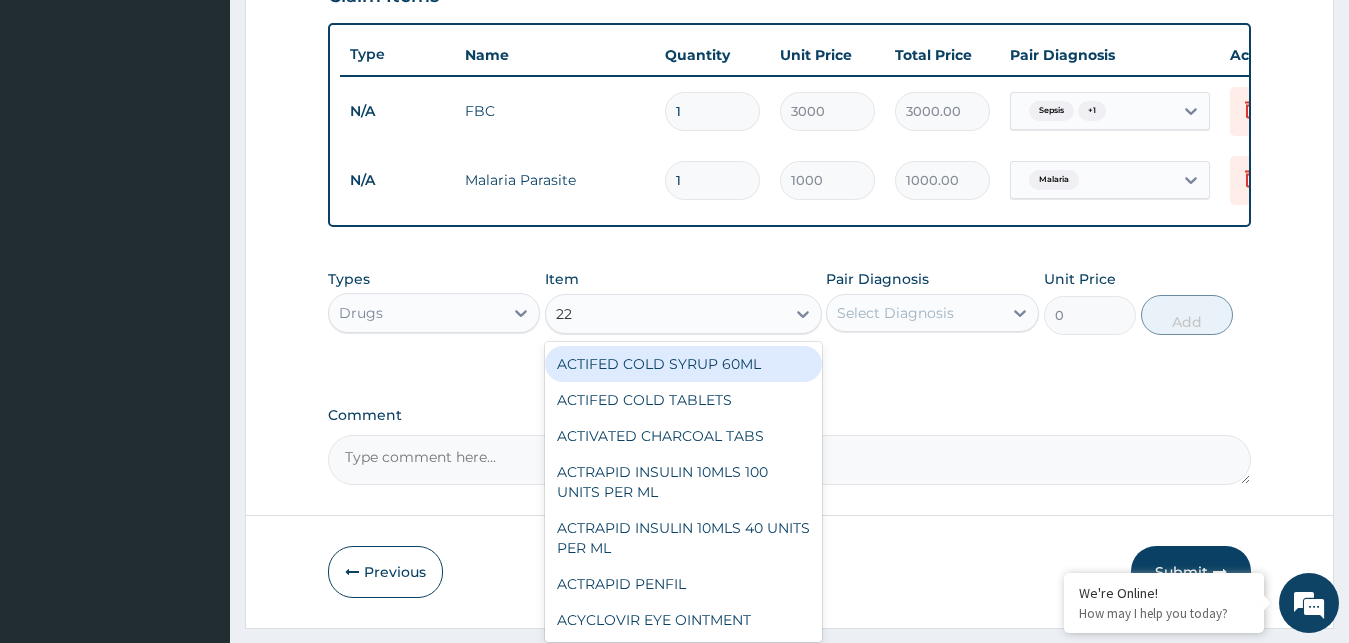 type on "228" 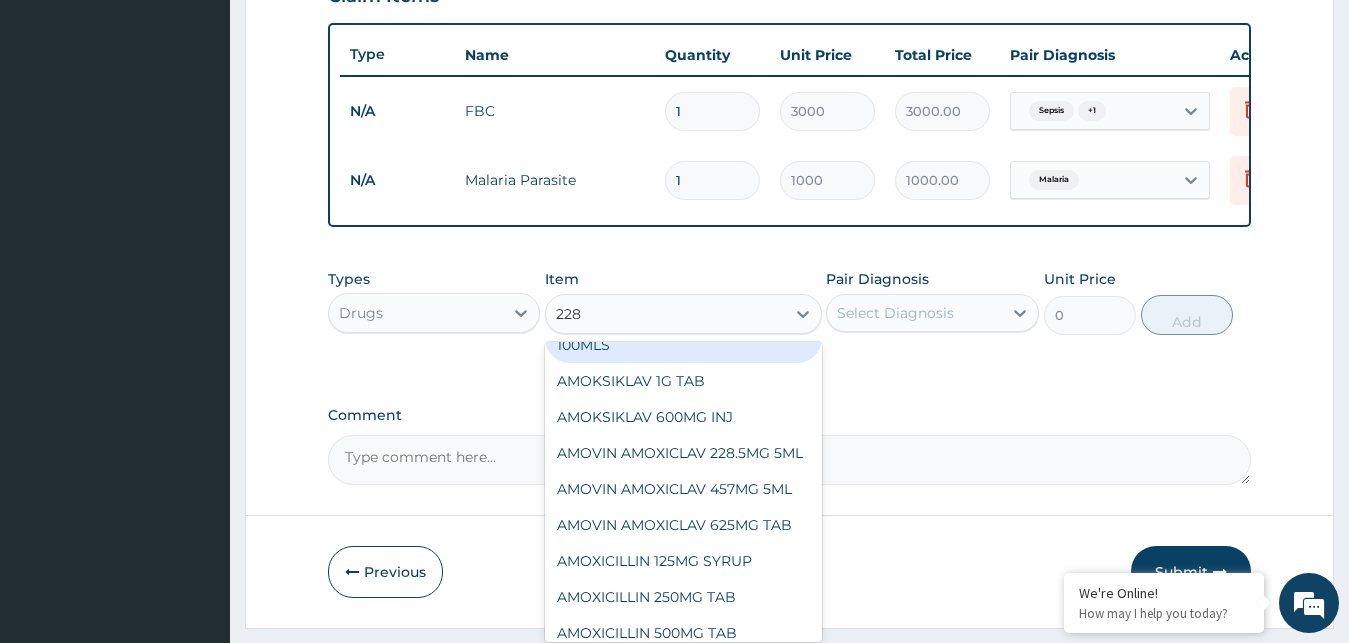 scroll, scrollTop: 108, scrollLeft: 0, axis: vertical 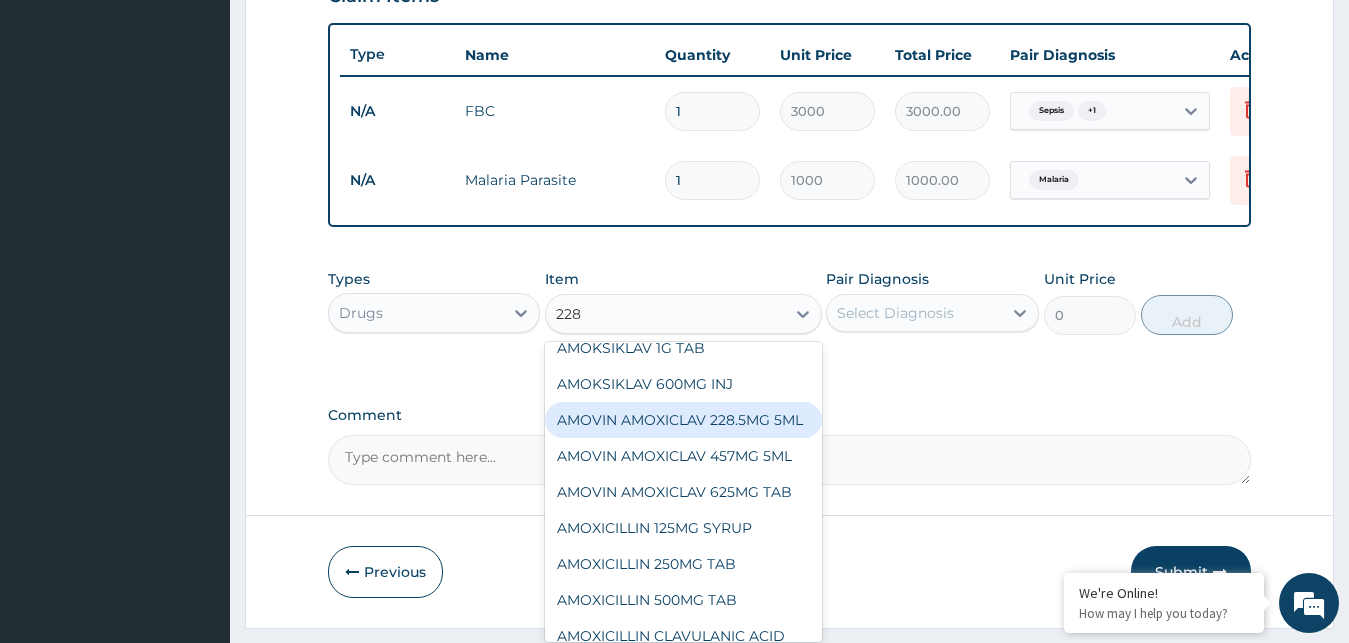click on "AMOVIN AMOXICLAV 228.5MG 5ML" at bounding box center (683, 420) 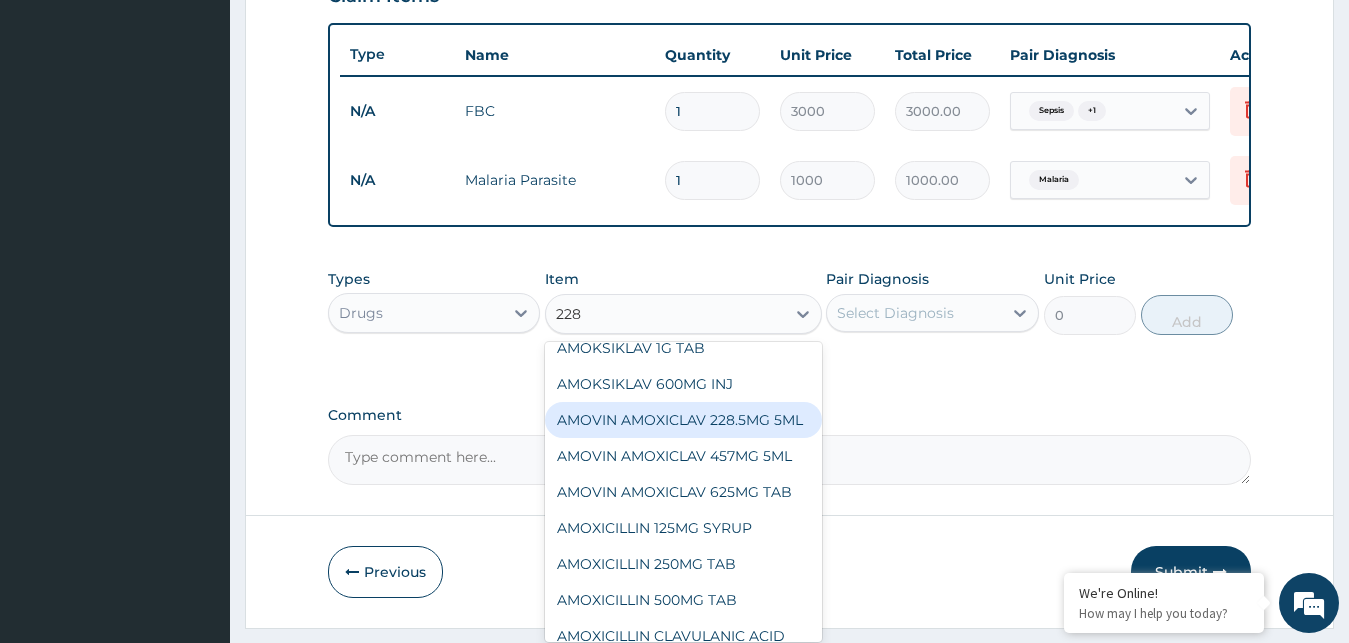 type 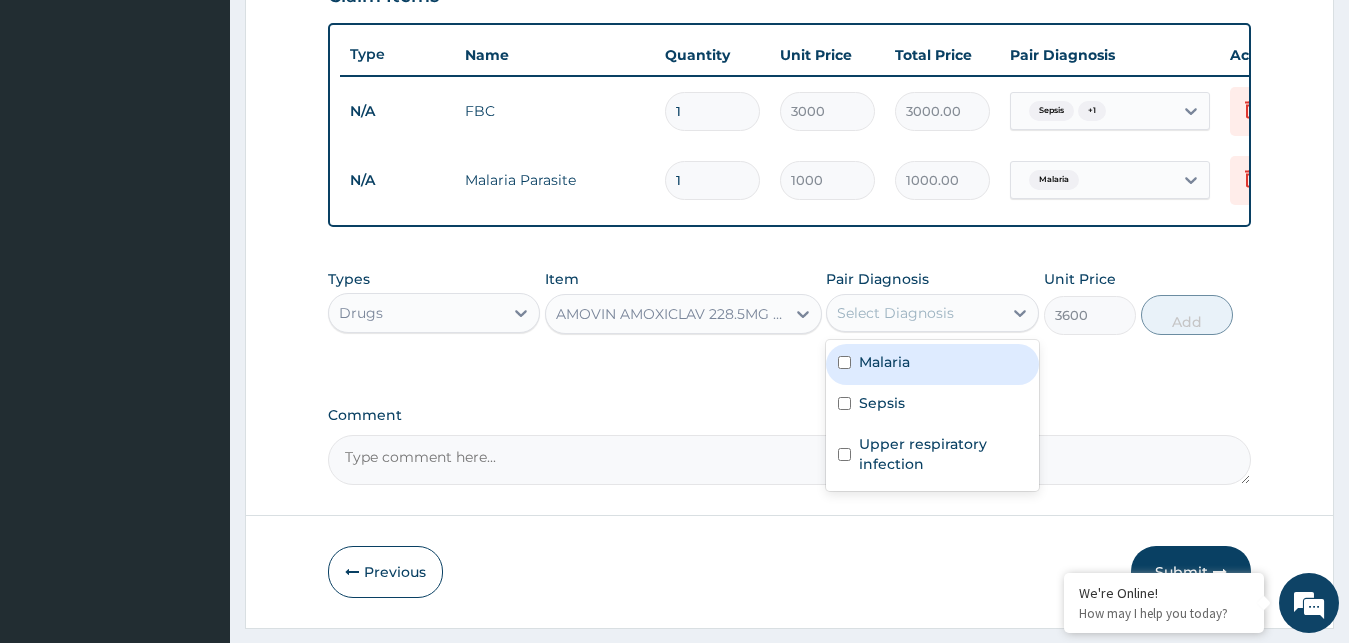 click on "Select Diagnosis" at bounding box center (895, 313) 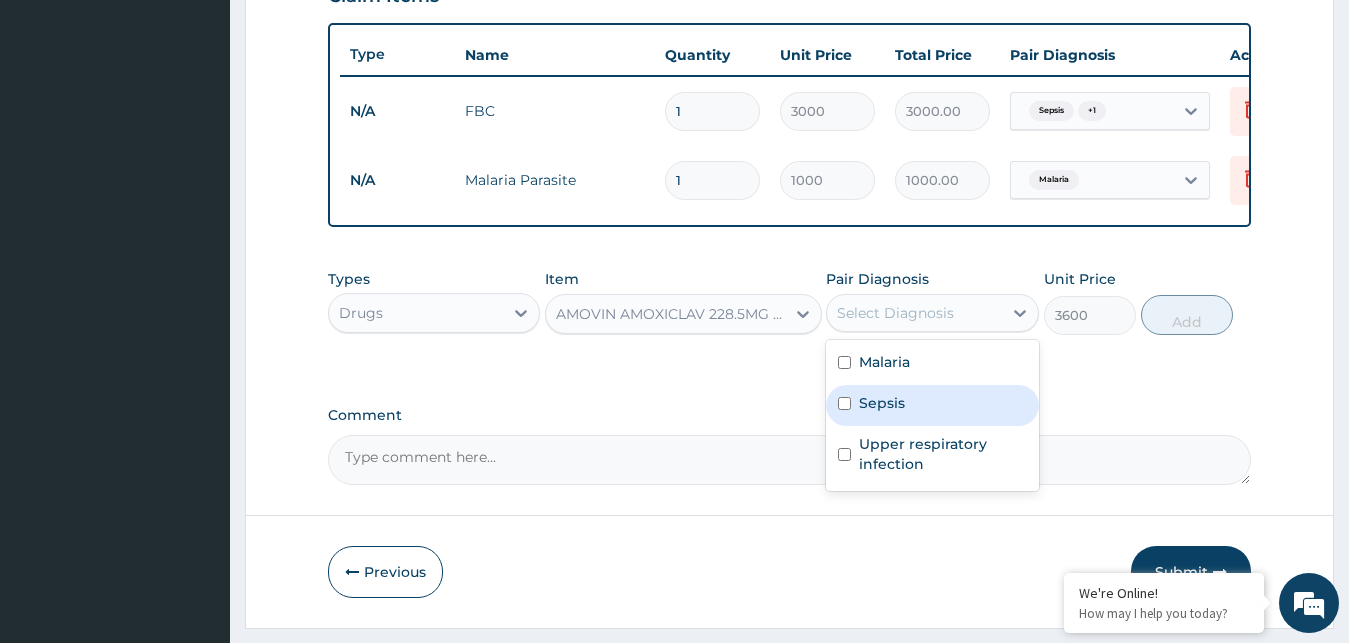 click on "Sepsis" at bounding box center [932, 405] 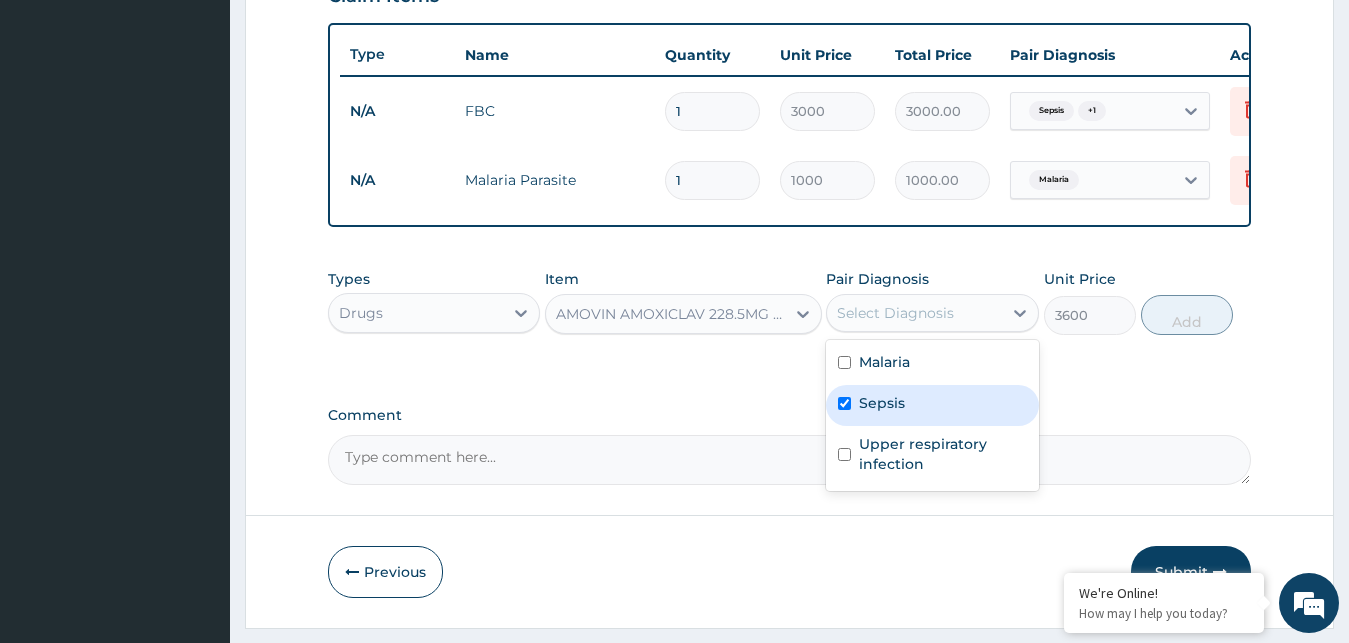 checkbox on "true" 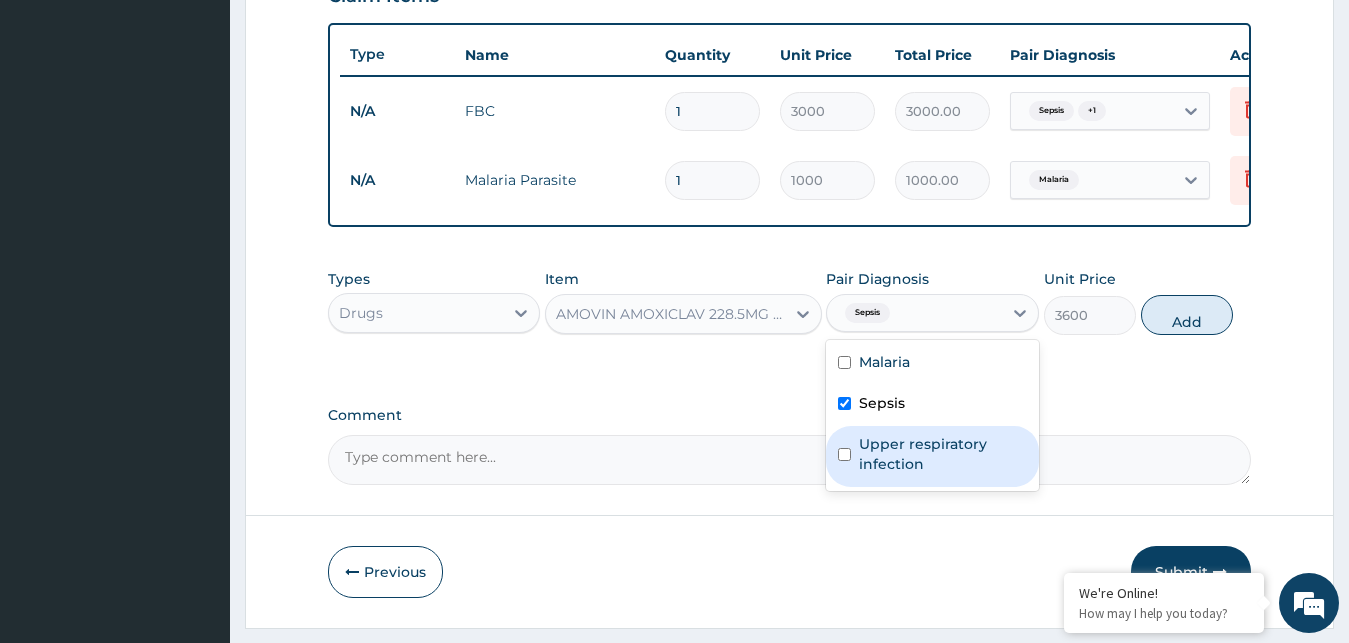 click on "Upper respiratory infection" at bounding box center (943, 454) 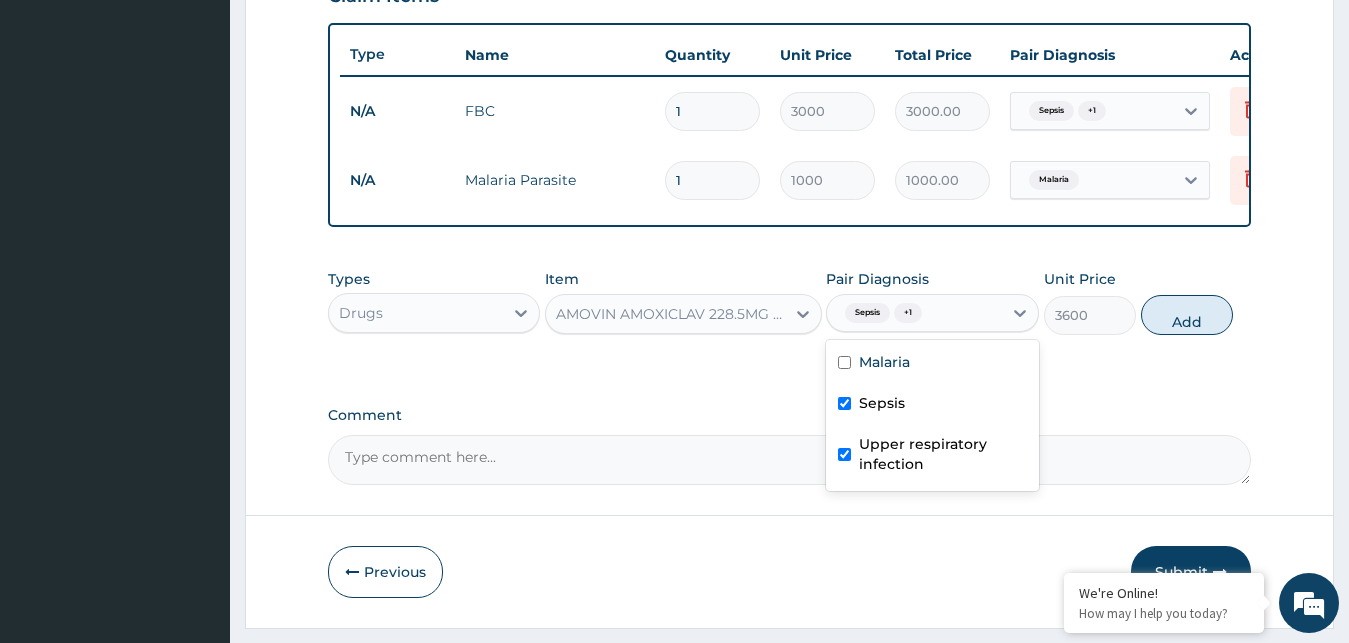 click on "Upper respiratory infection" at bounding box center [943, 454] 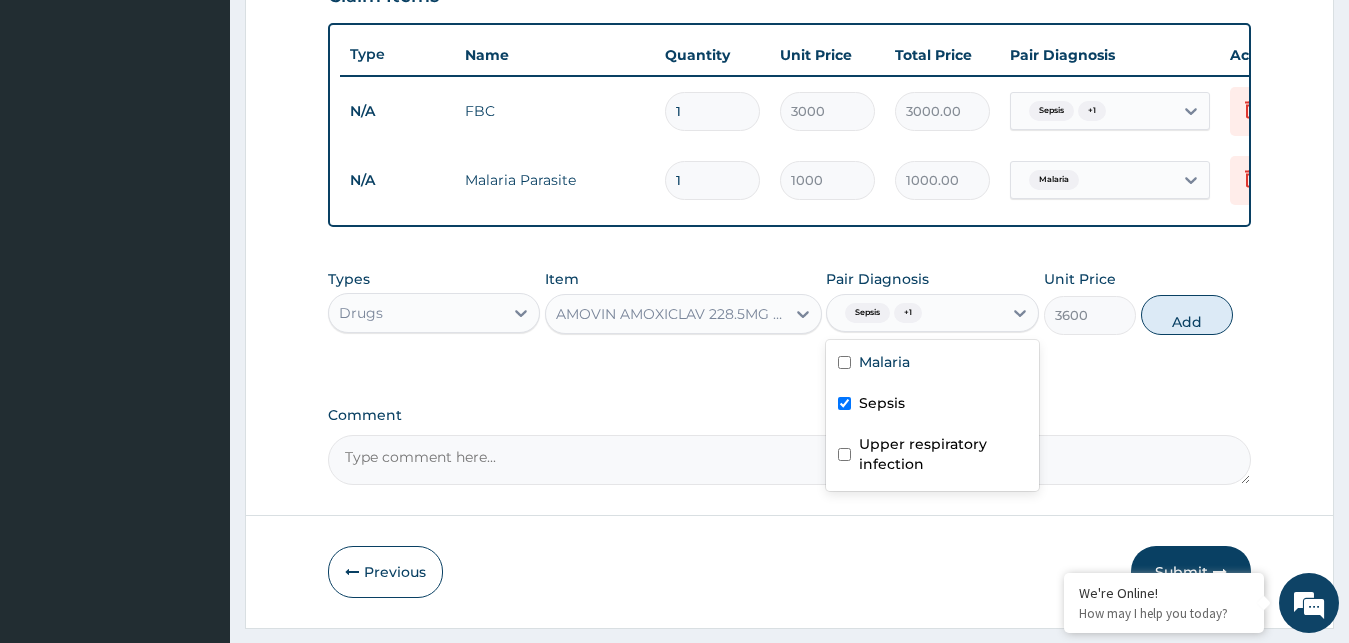 checkbox on "false" 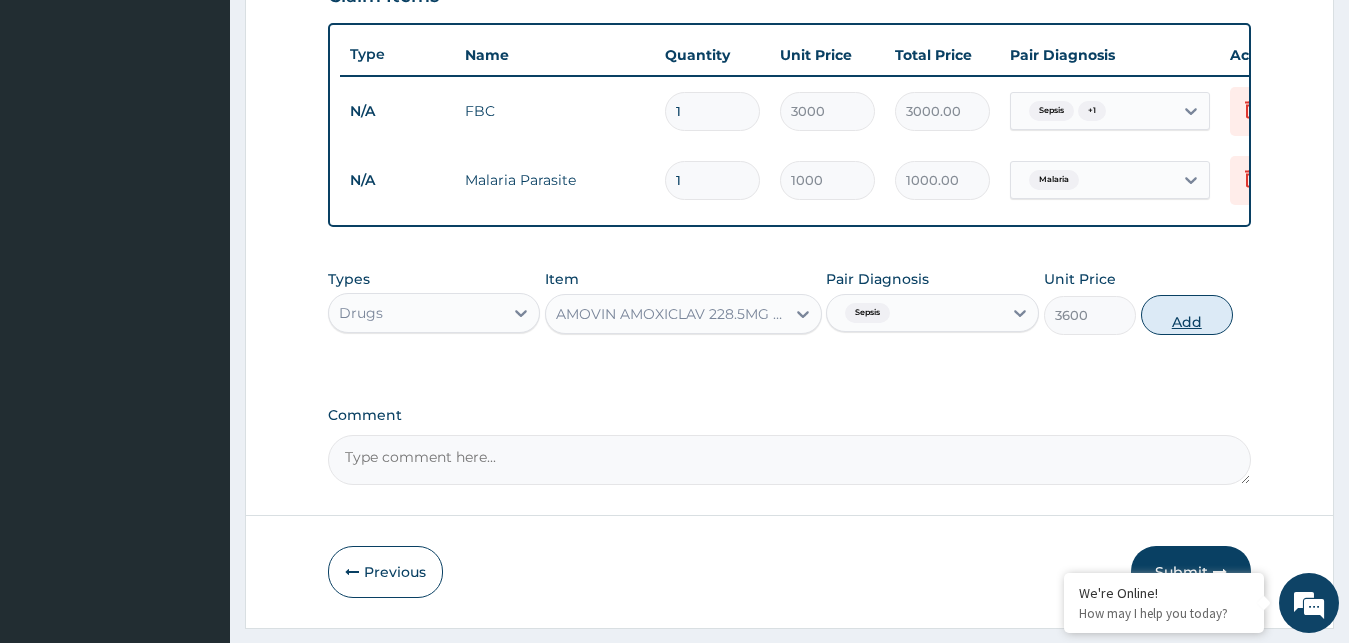 click on "Add" at bounding box center (1187, 315) 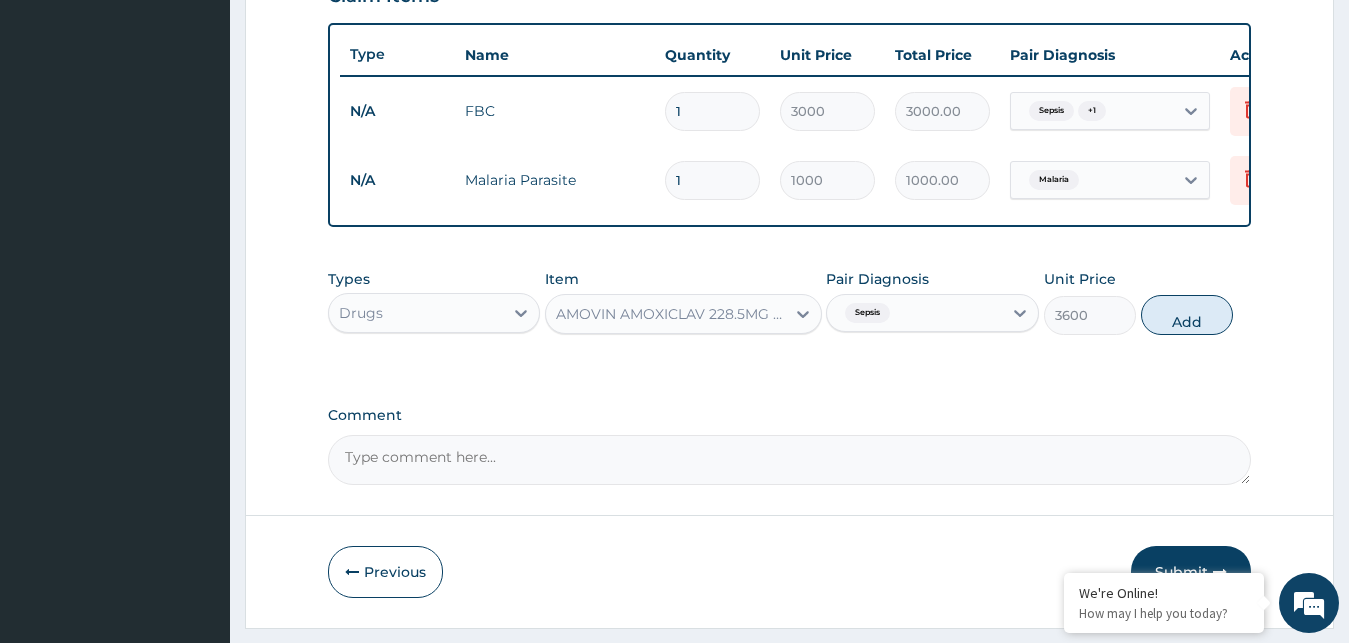 type on "0" 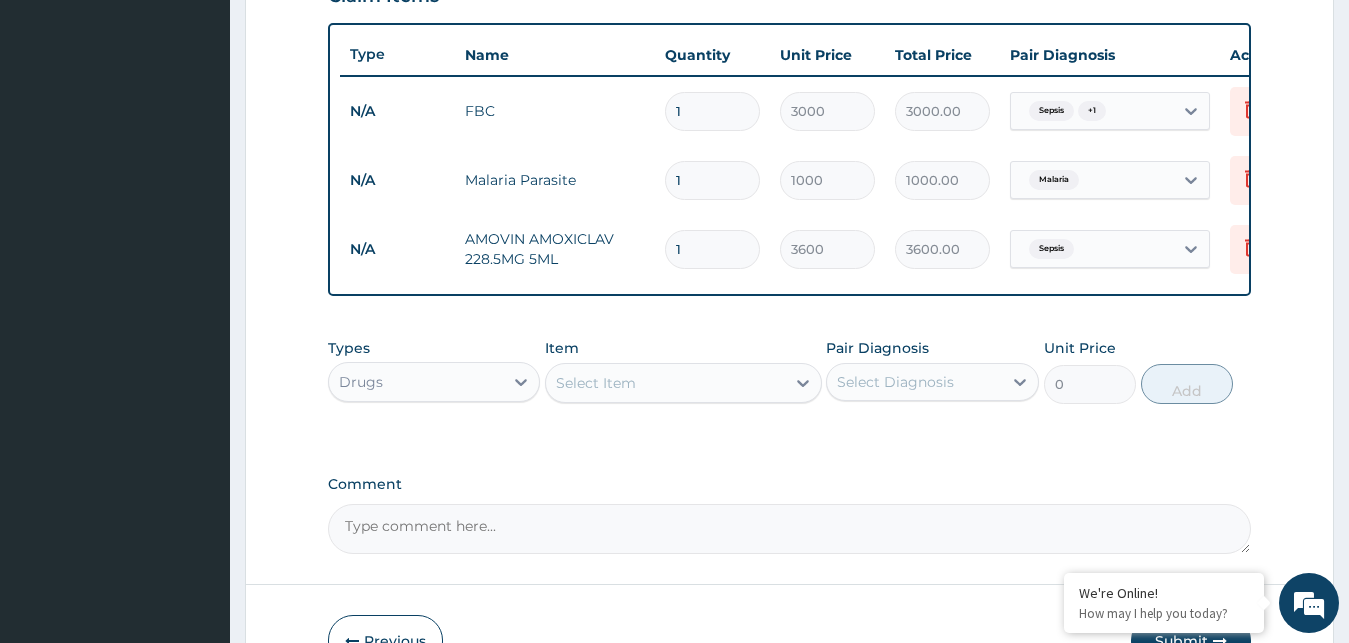 click on "Select Item" at bounding box center (596, 383) 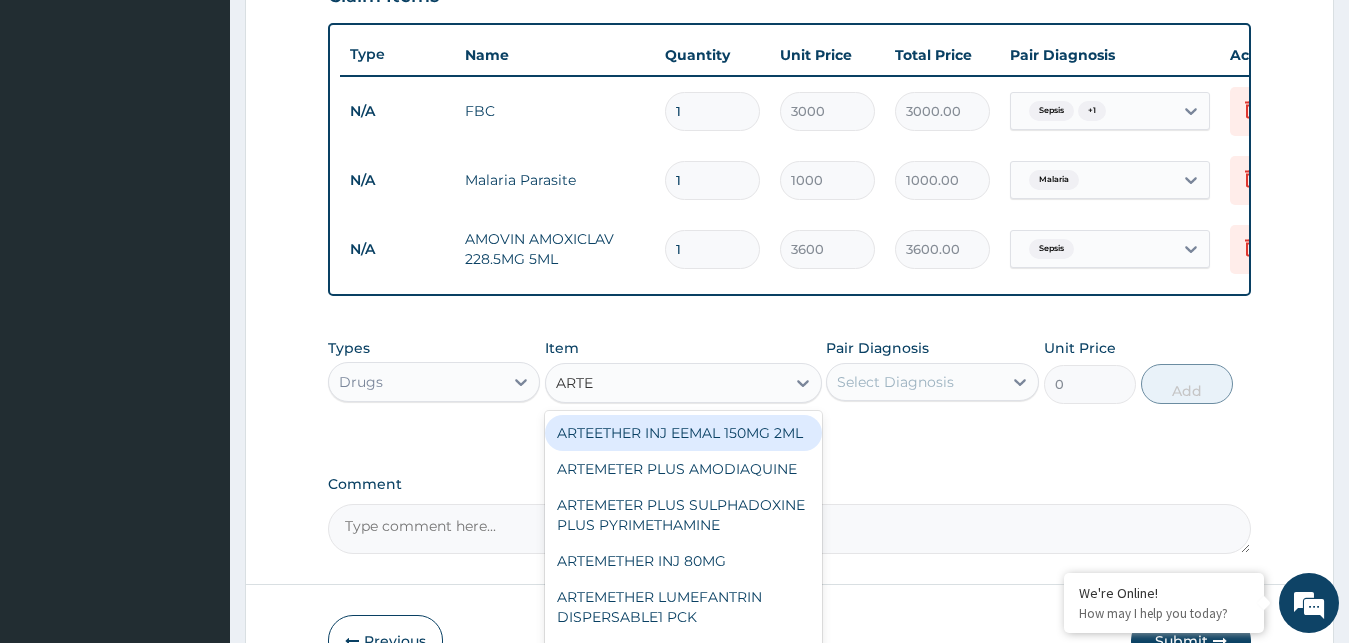 type on "ARTEM" 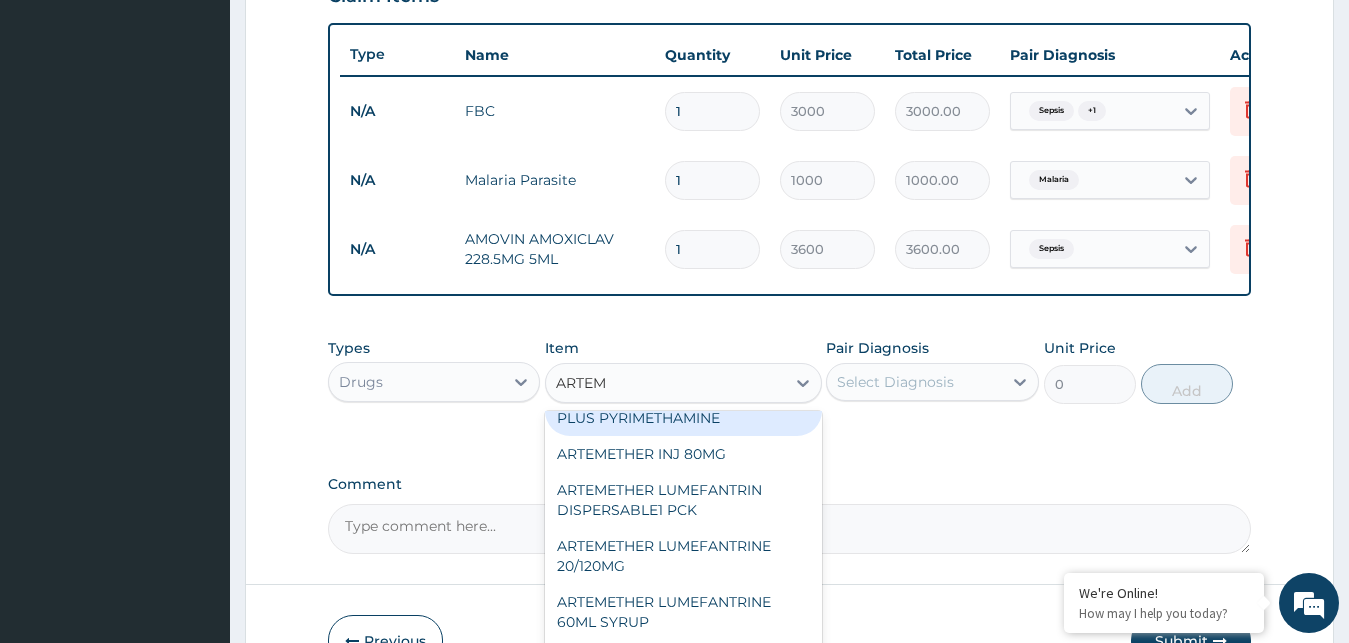 scroll, scrollTop: 108, scrollLeft: 0, axis: vertical 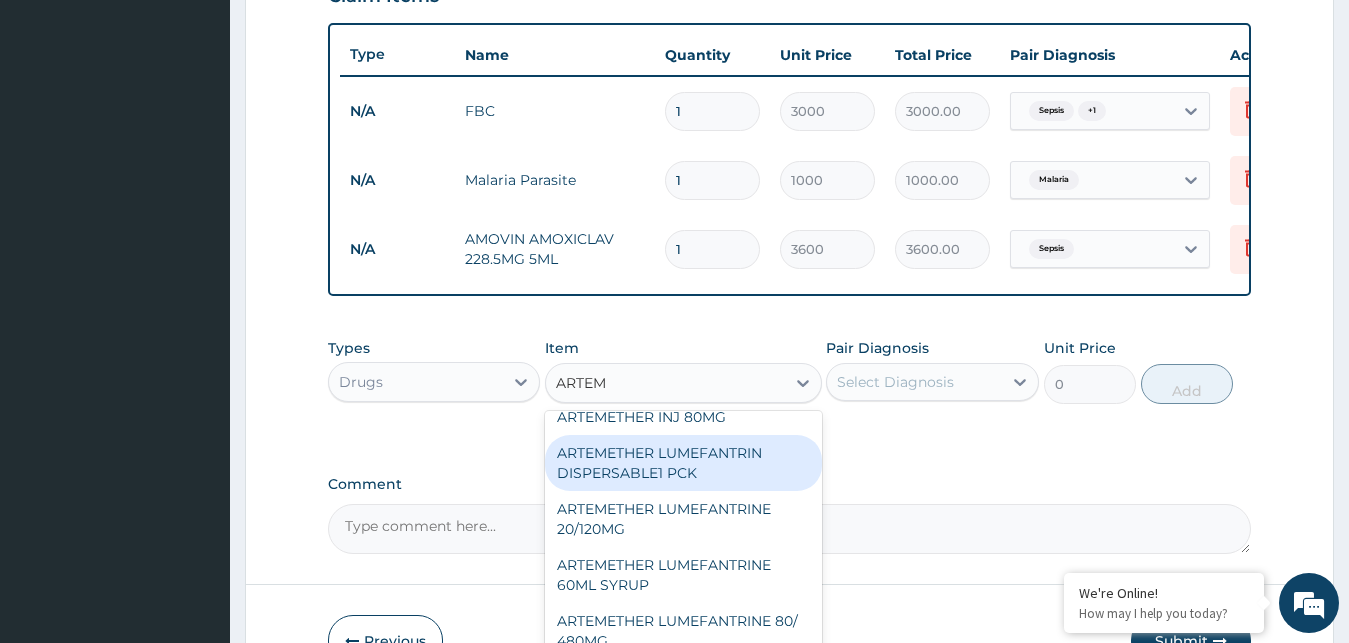 click on "ARTEMETHER LUMEFANTRIN DISPERSABLE1 PCK" at bounding box center (683, 463) 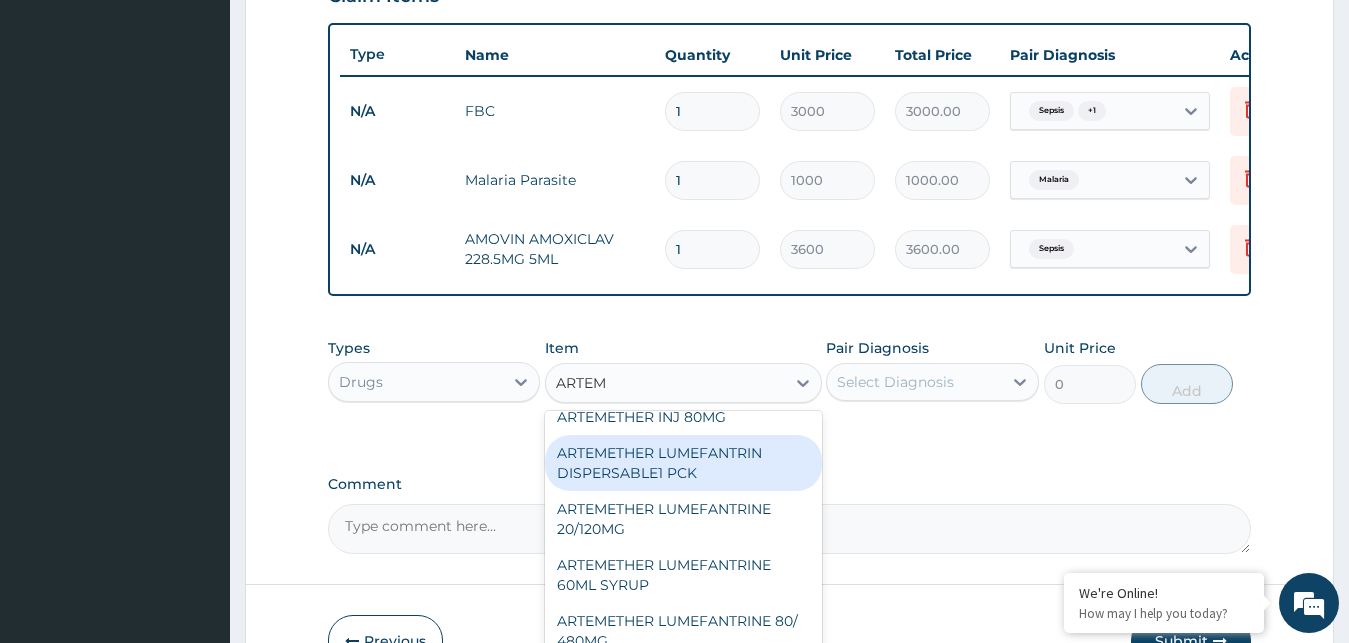 type 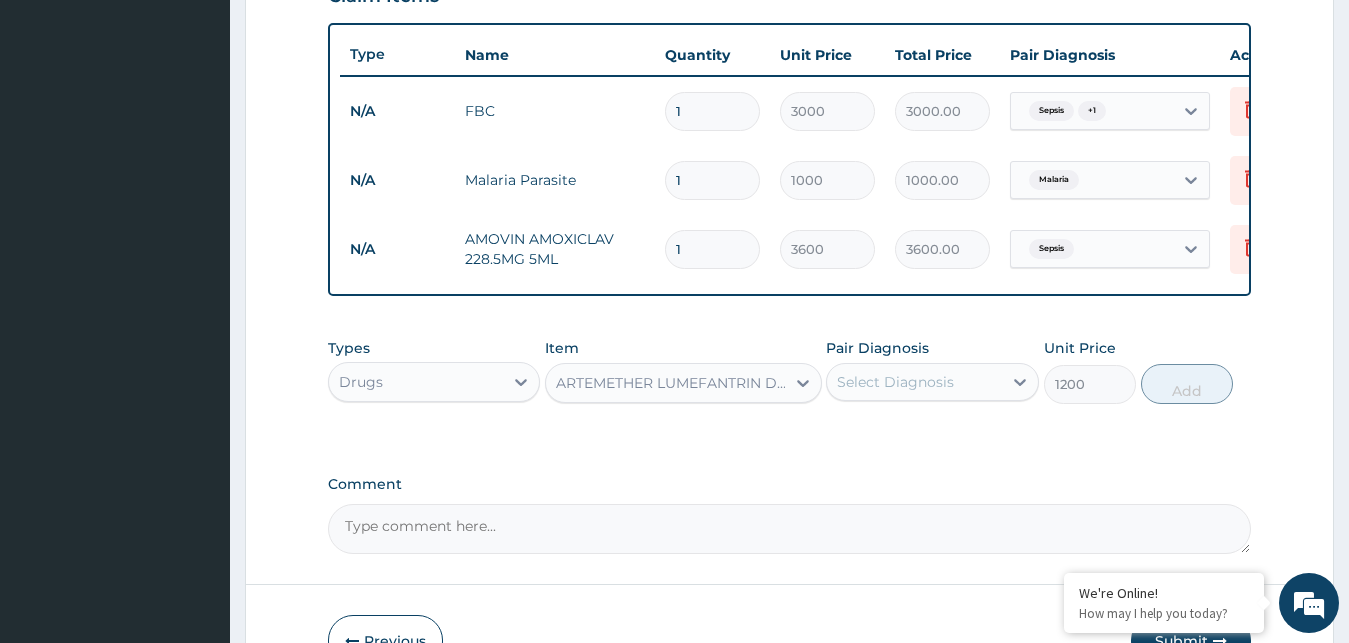 click on "Select Diagnosis" at bounding box center (895, 382) 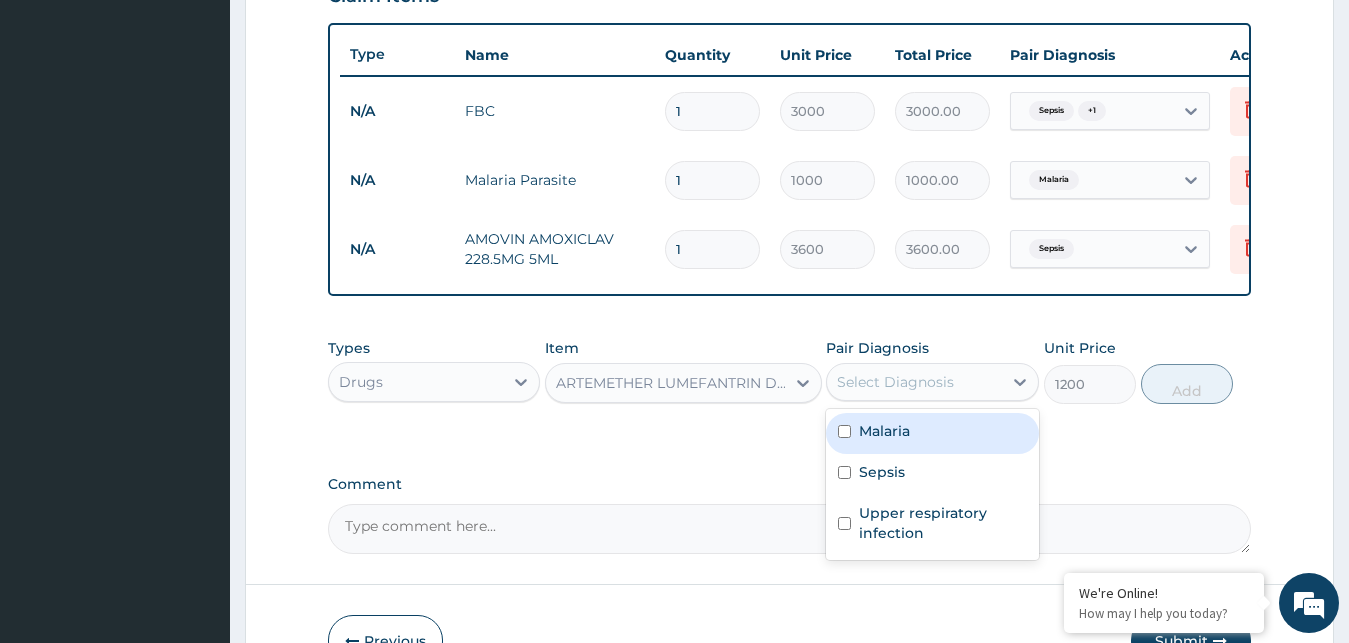click on "Malaria" at bounding box center (932, 433) 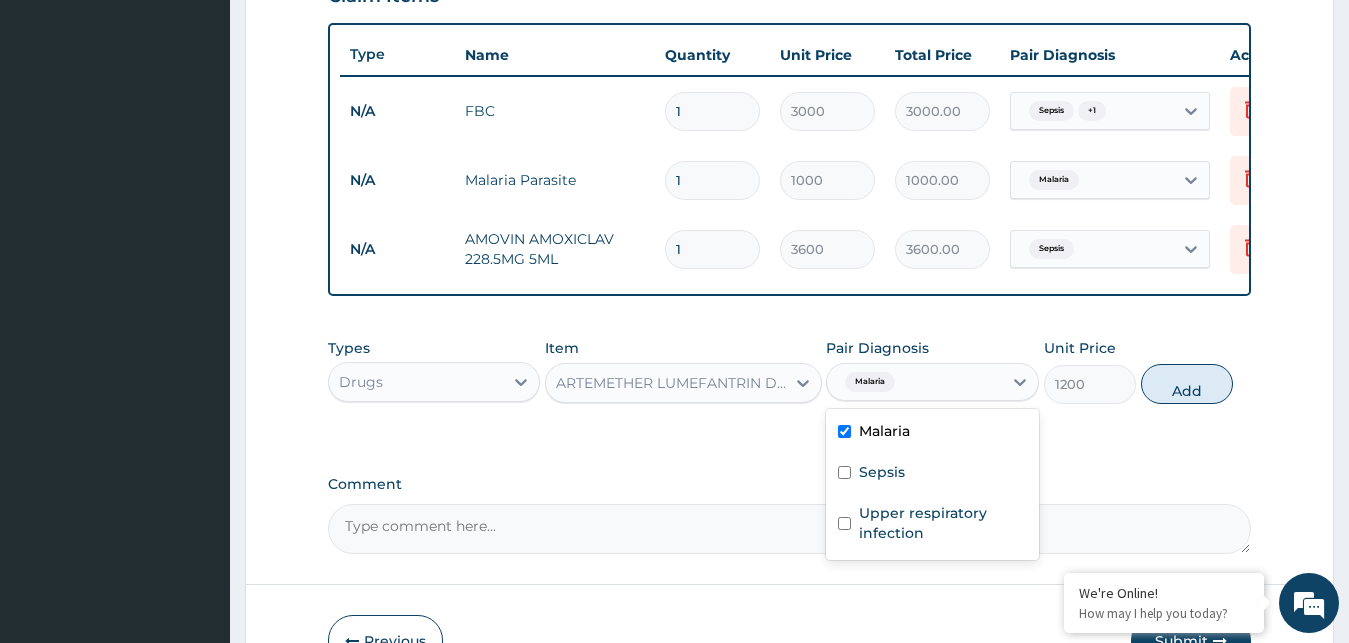 checkbox on "true" 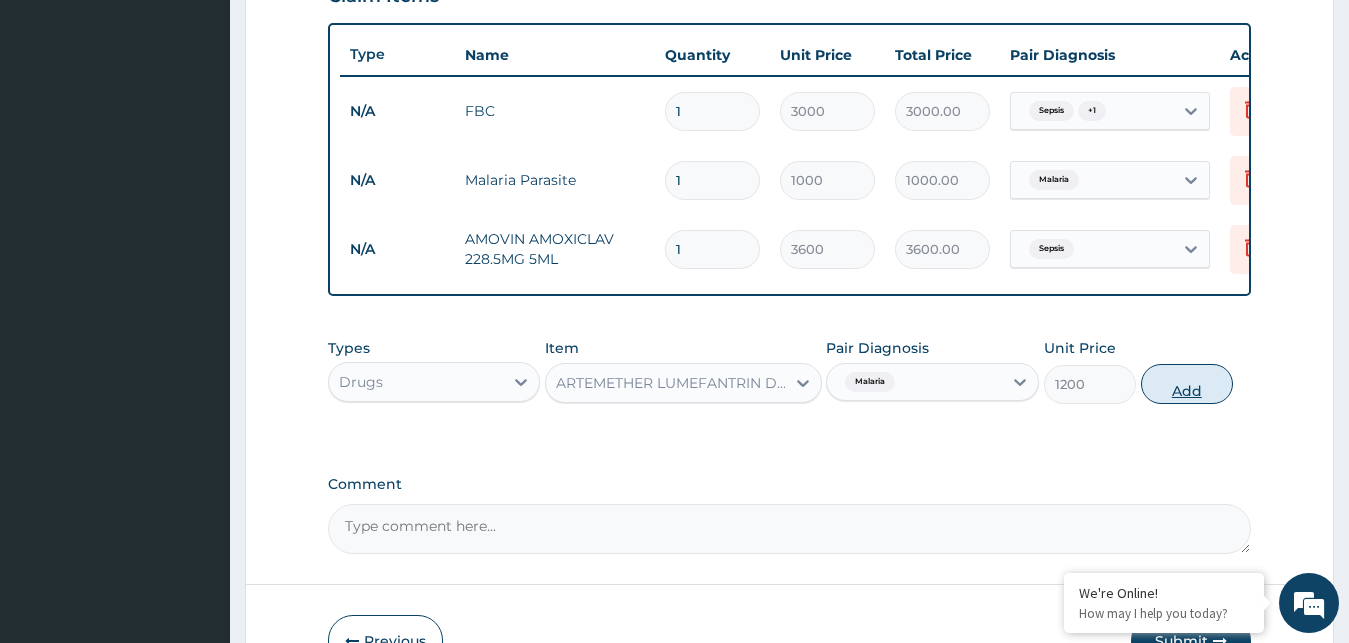 click on "Add" at bounding box center [1187, 384] 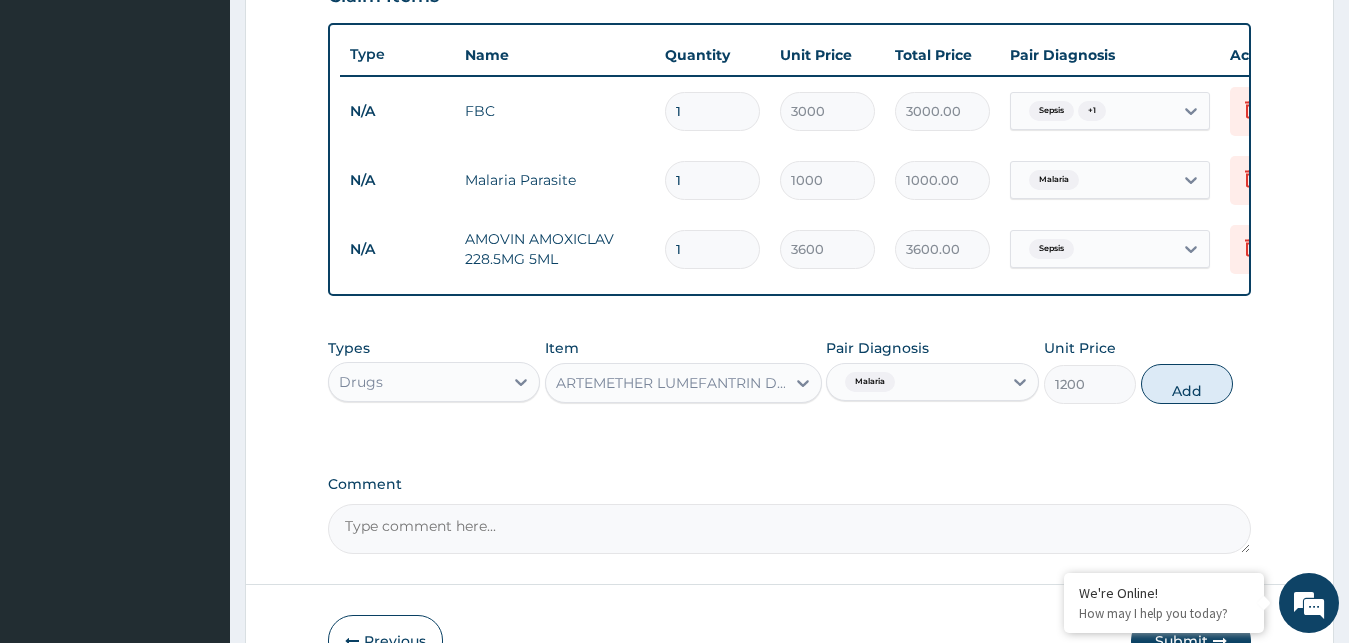 type on "0" 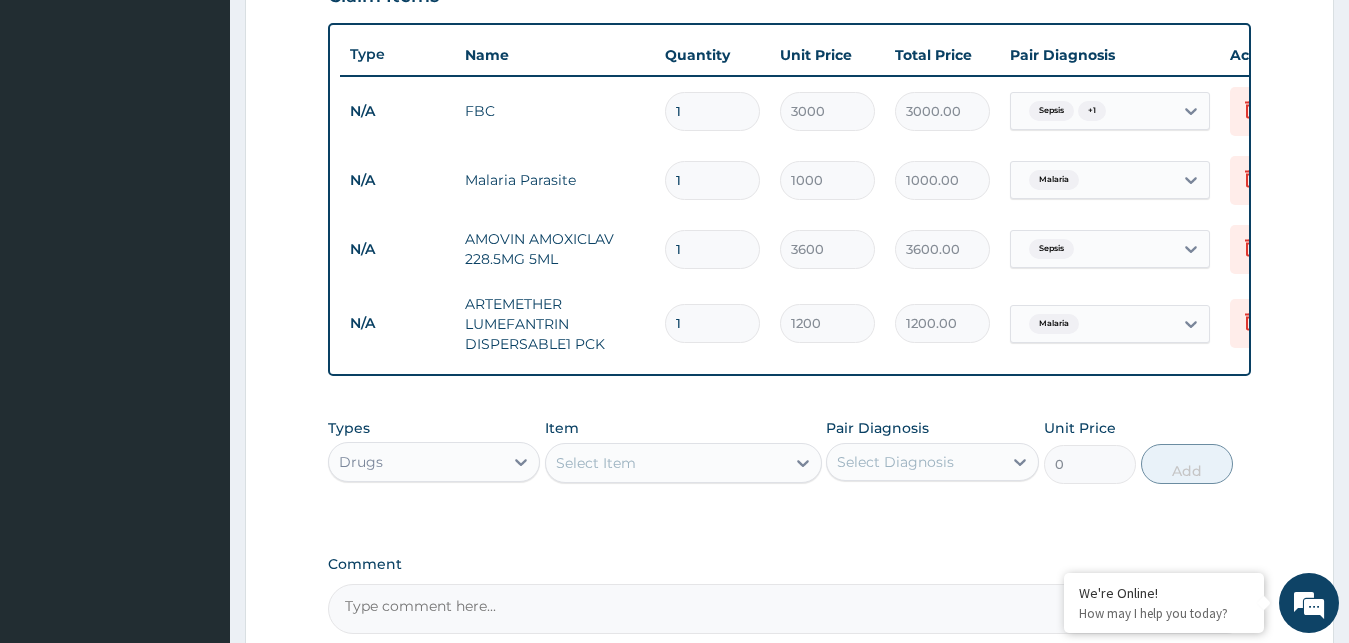 click on "Select Item" at bounding box center (596, 463) 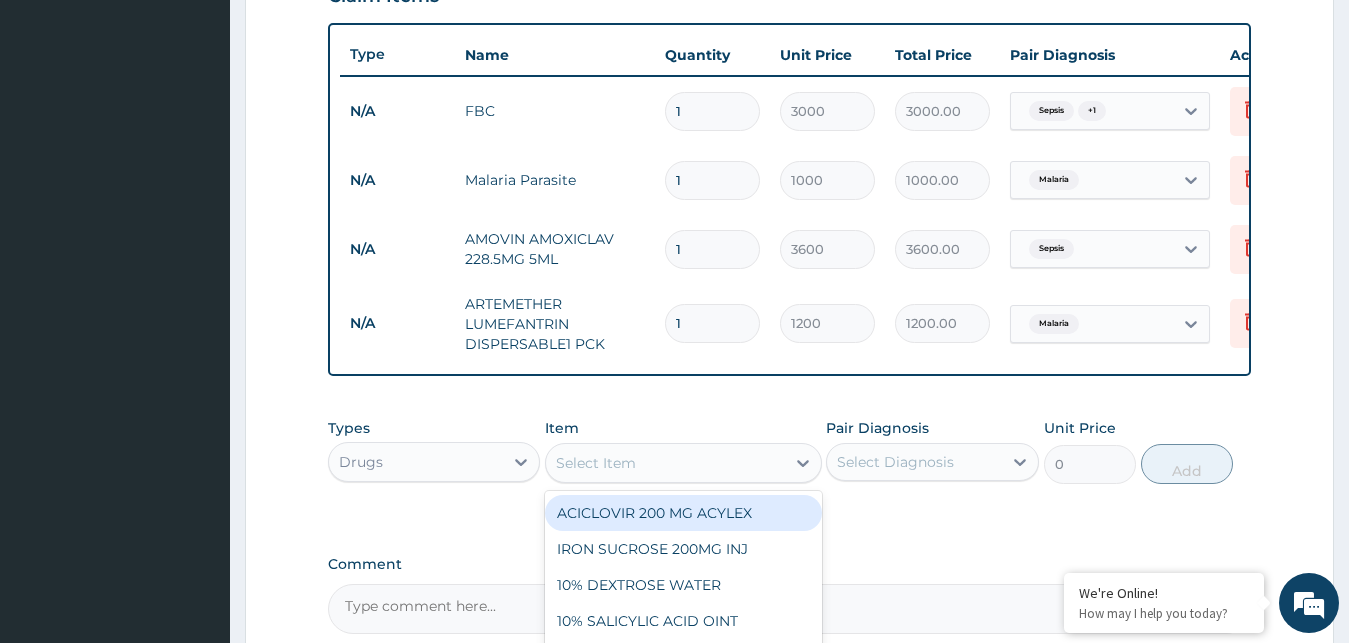 type on "O" 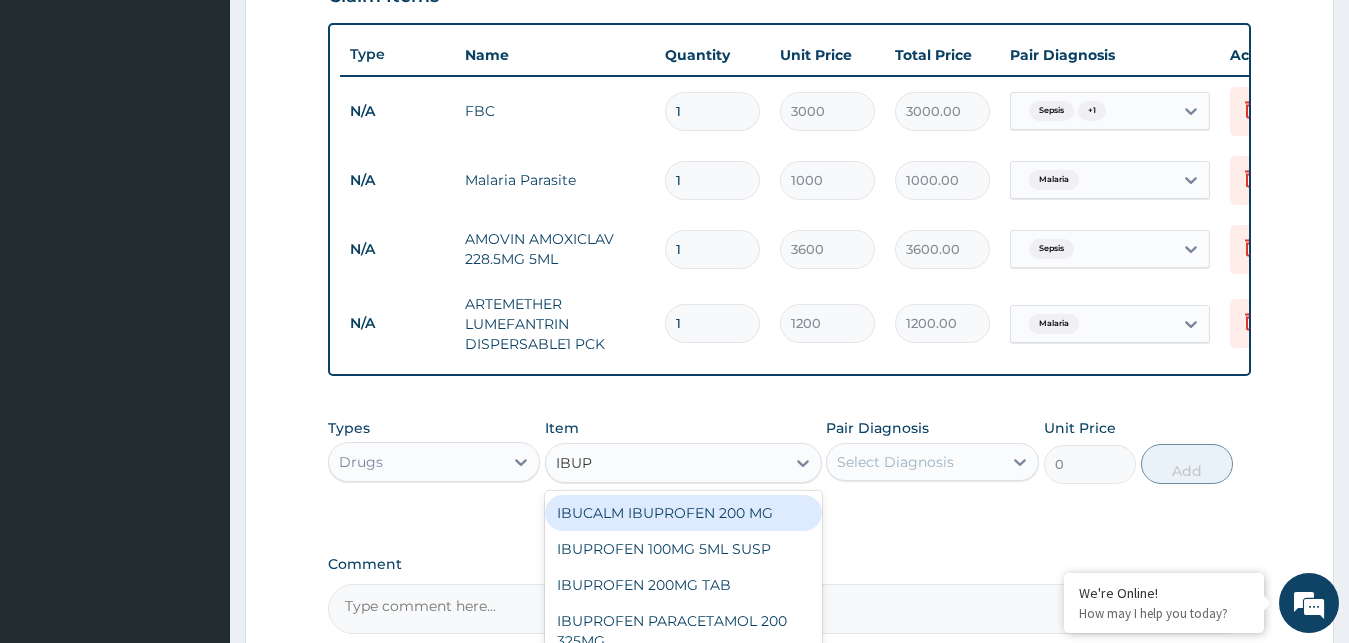 type on "IBUPR" 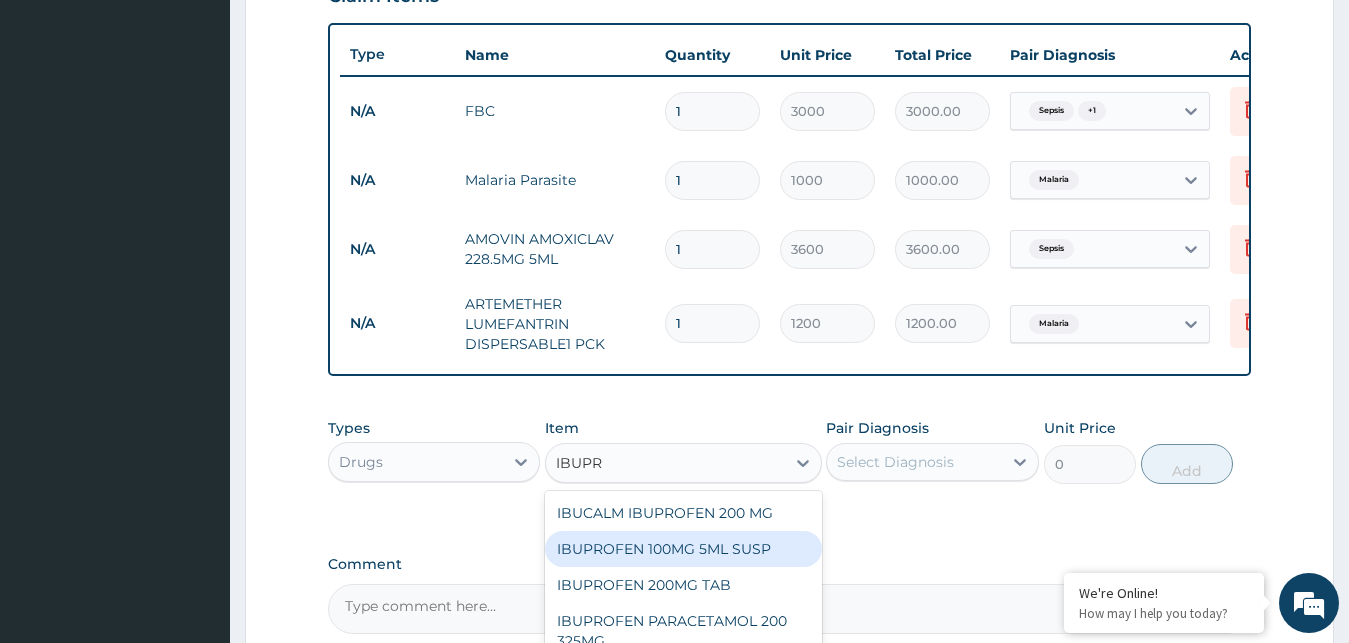 click on "IBUPROFEN 100MG 5ML SUSP" at bounding box center [683, 549] 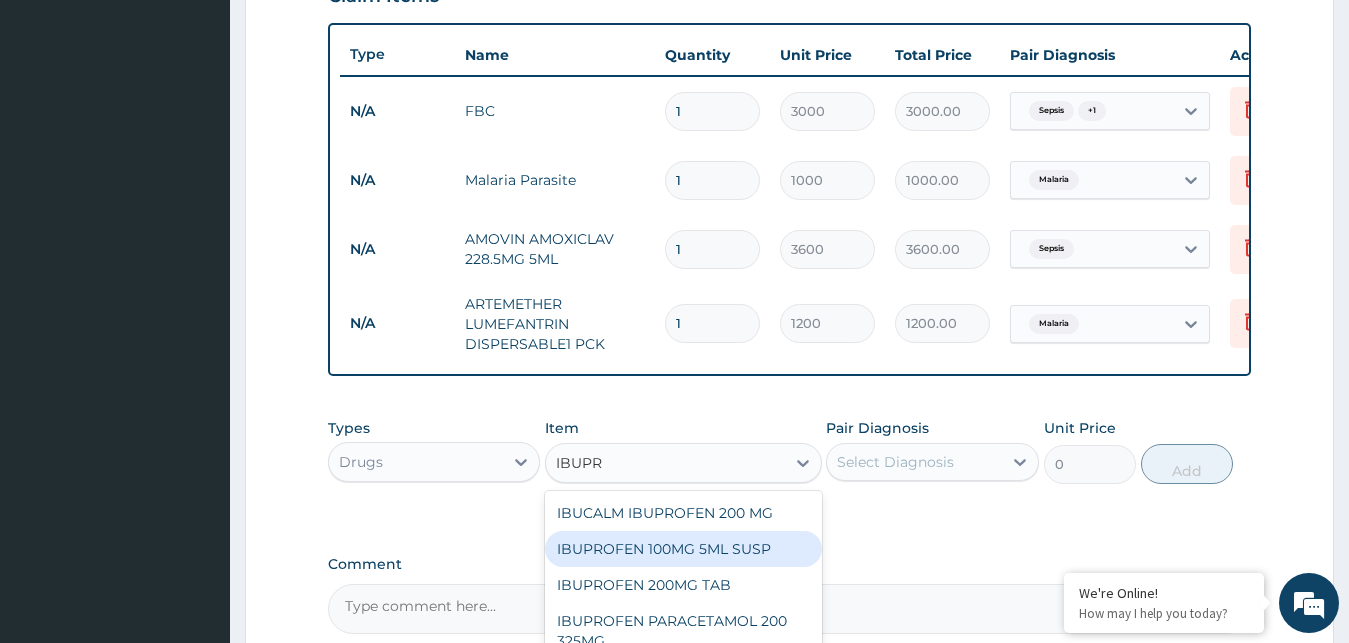 type 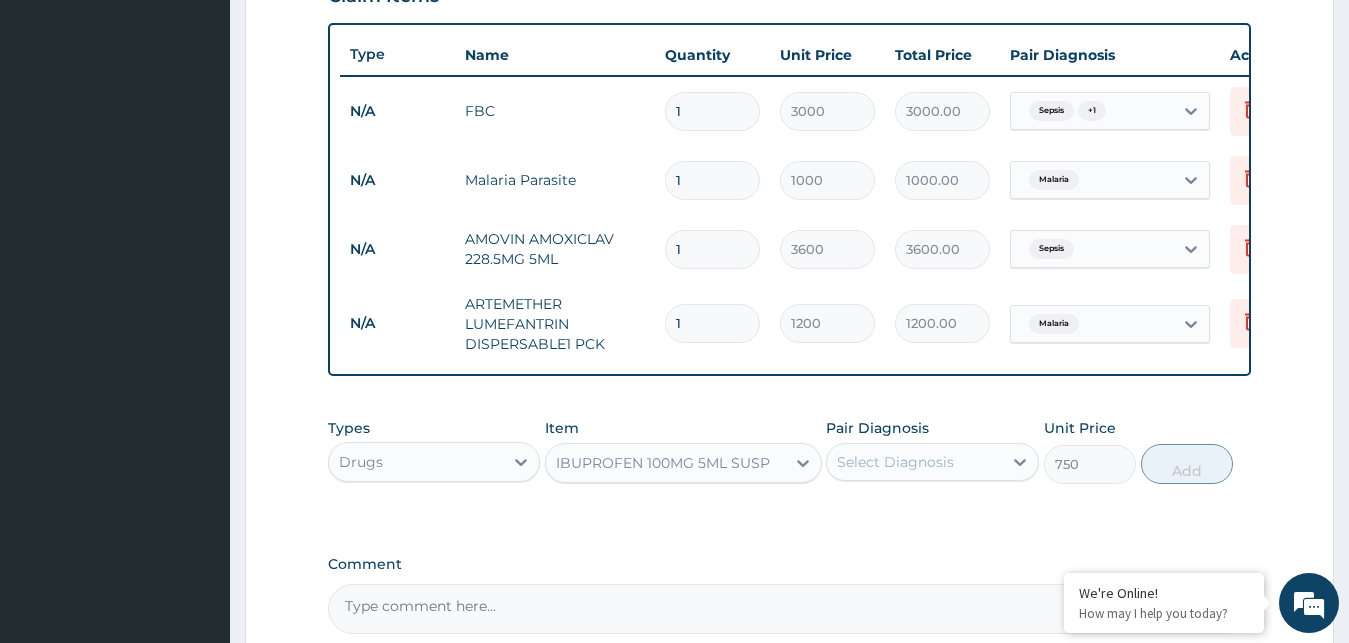 click on "Select Diagnosis" at bounding box center (895, 462) 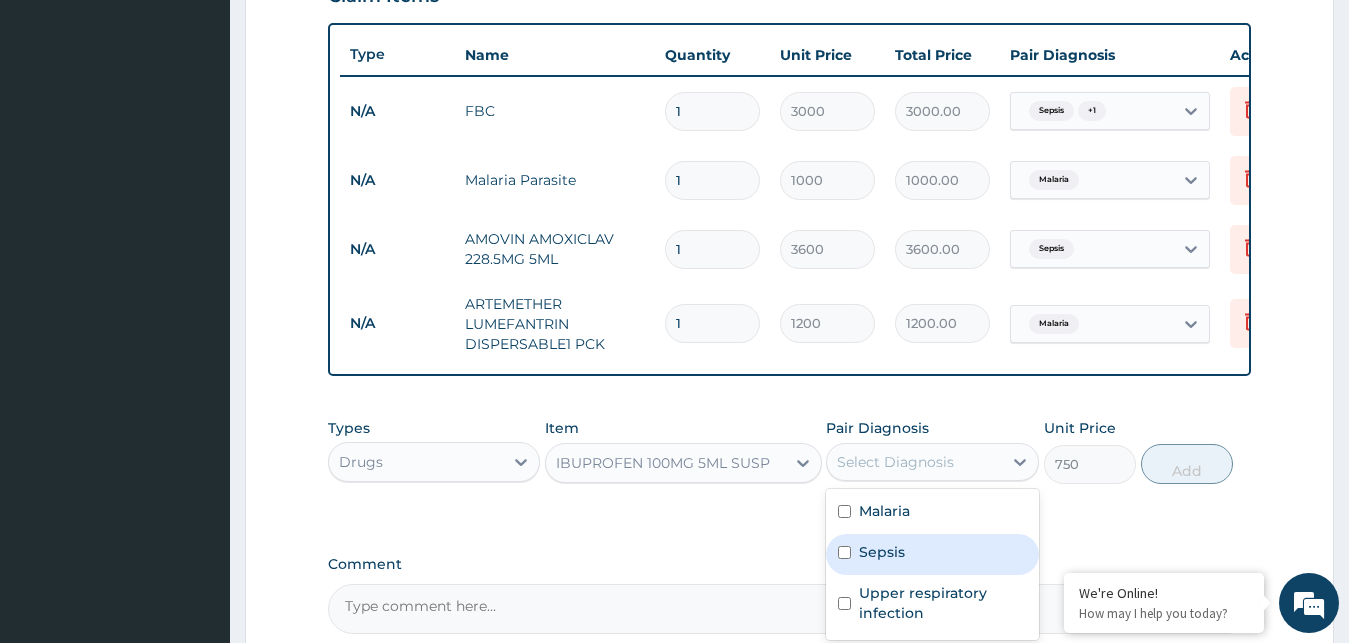 click on "Sepsis" at bounding box center (882, 552) 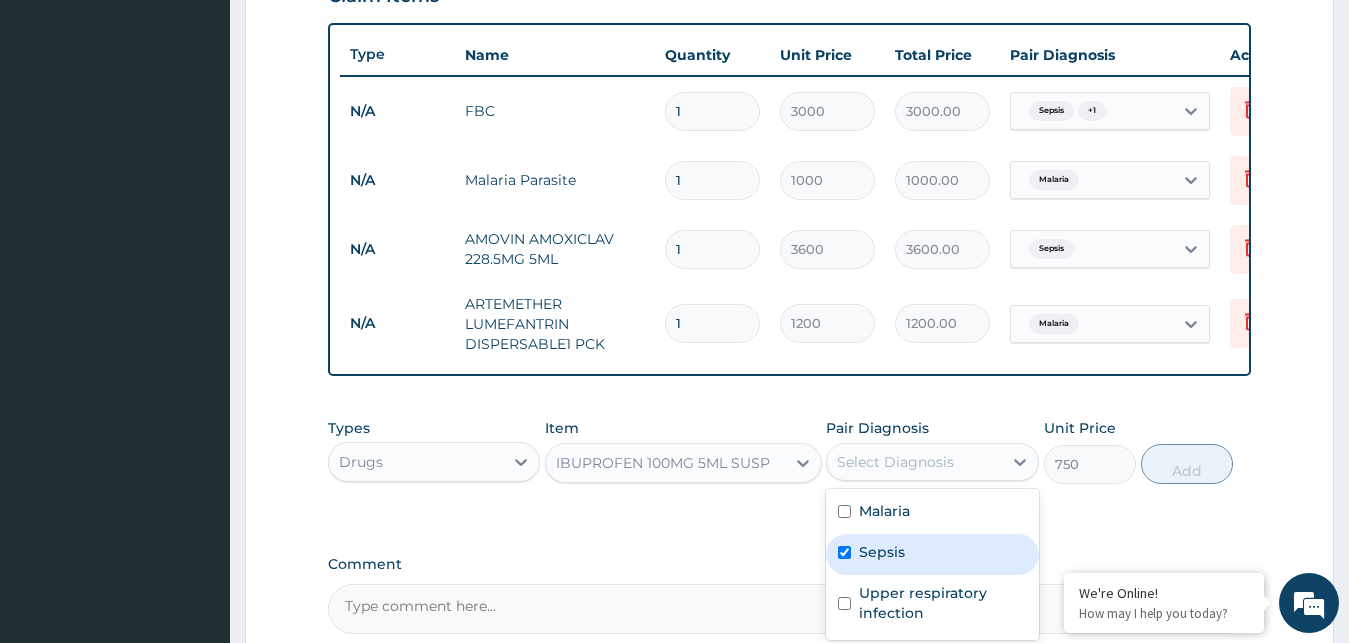 checkbox on "true" 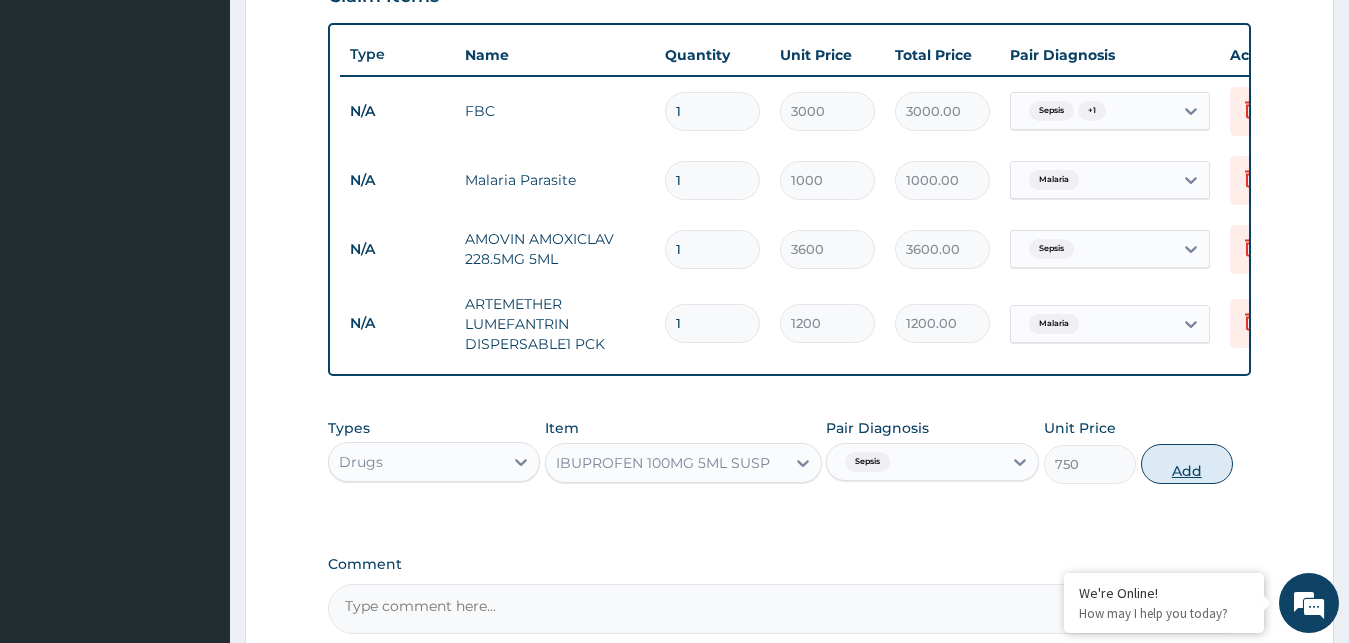 click on "Add" at bounding box center [1187, 464] 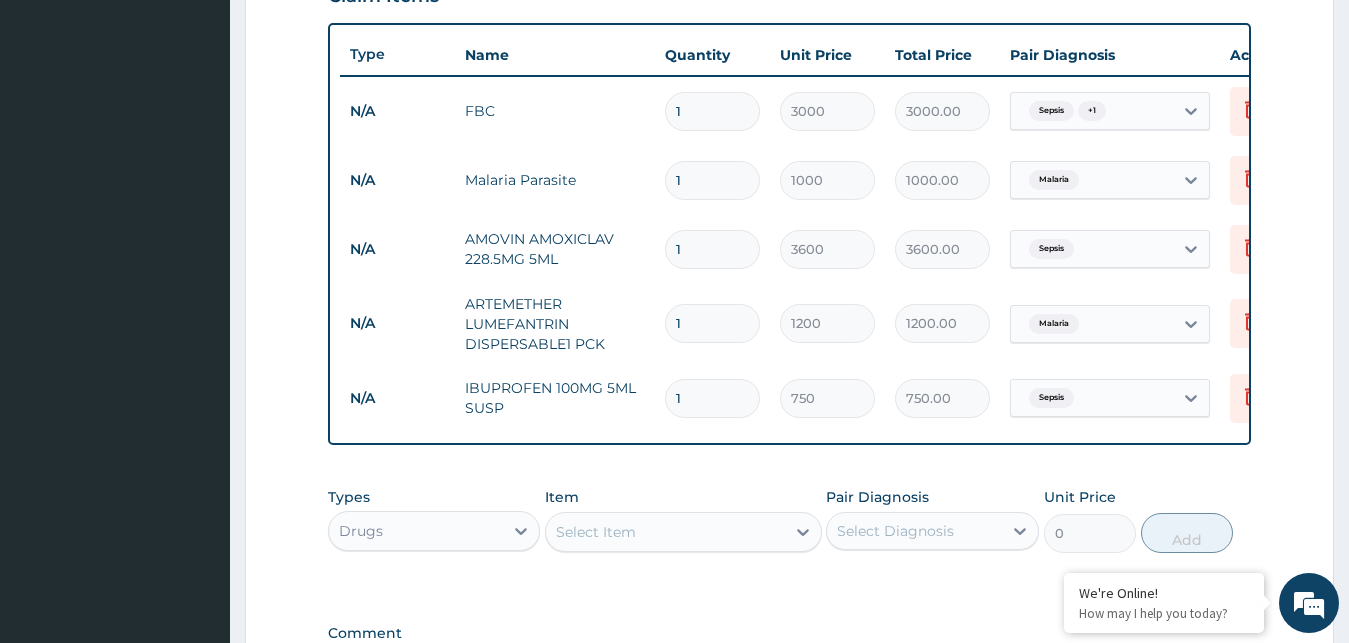 click on "Select Item" at bounding box center (596, 532) 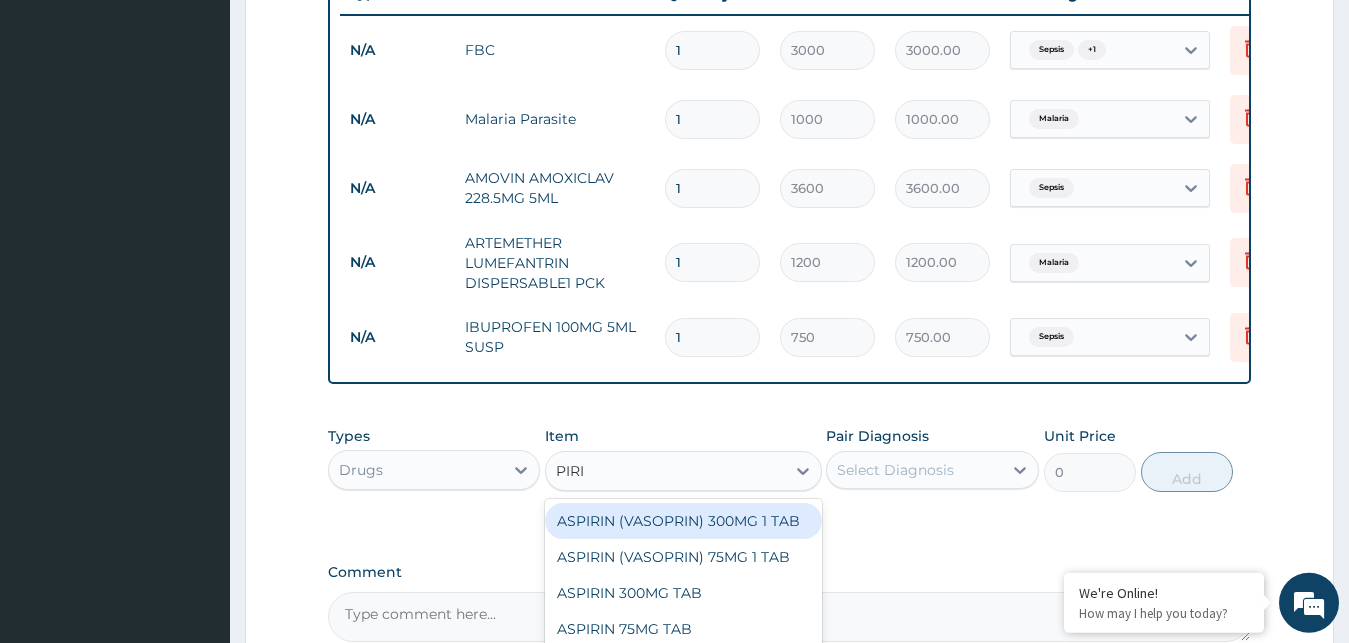 scroll, scrollTop: 823, scrollLeft: 0, axis: vertical 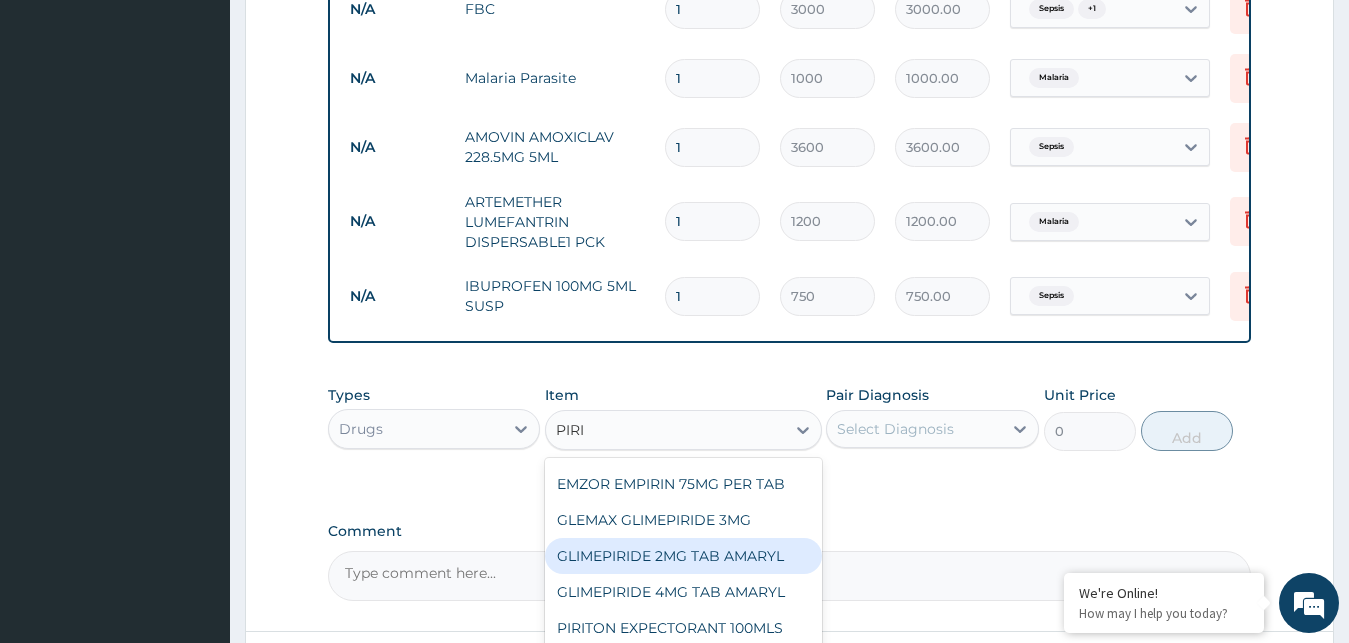 type on "PIRIT" 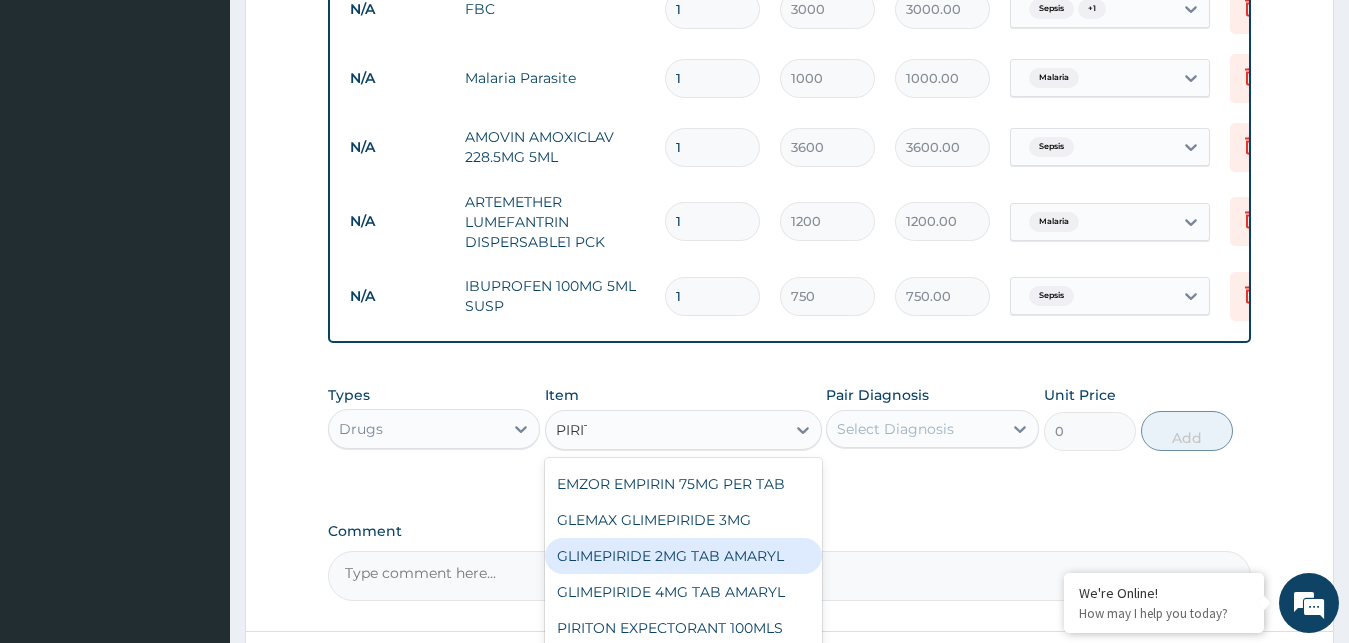 scroll, scrollTop: 0, scrollLeft: 0, axis: both 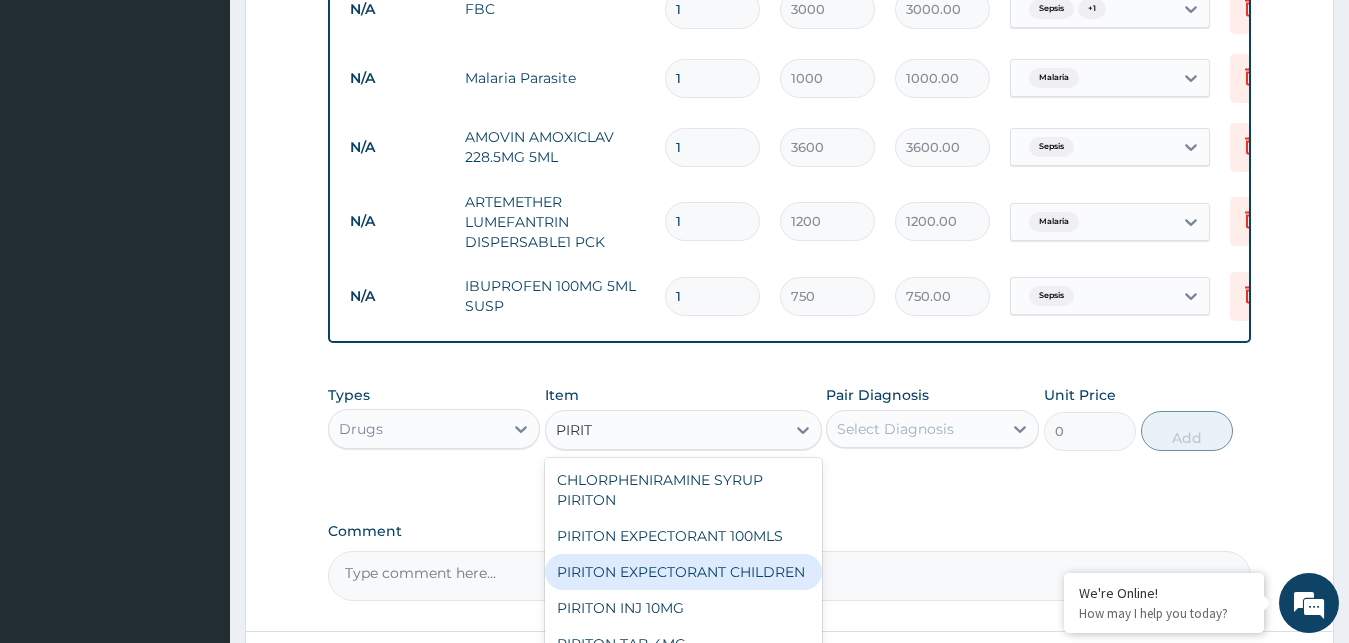 click on "PIRITON EXPECTORANT CHILDREN" at bounding box center (683, 572) 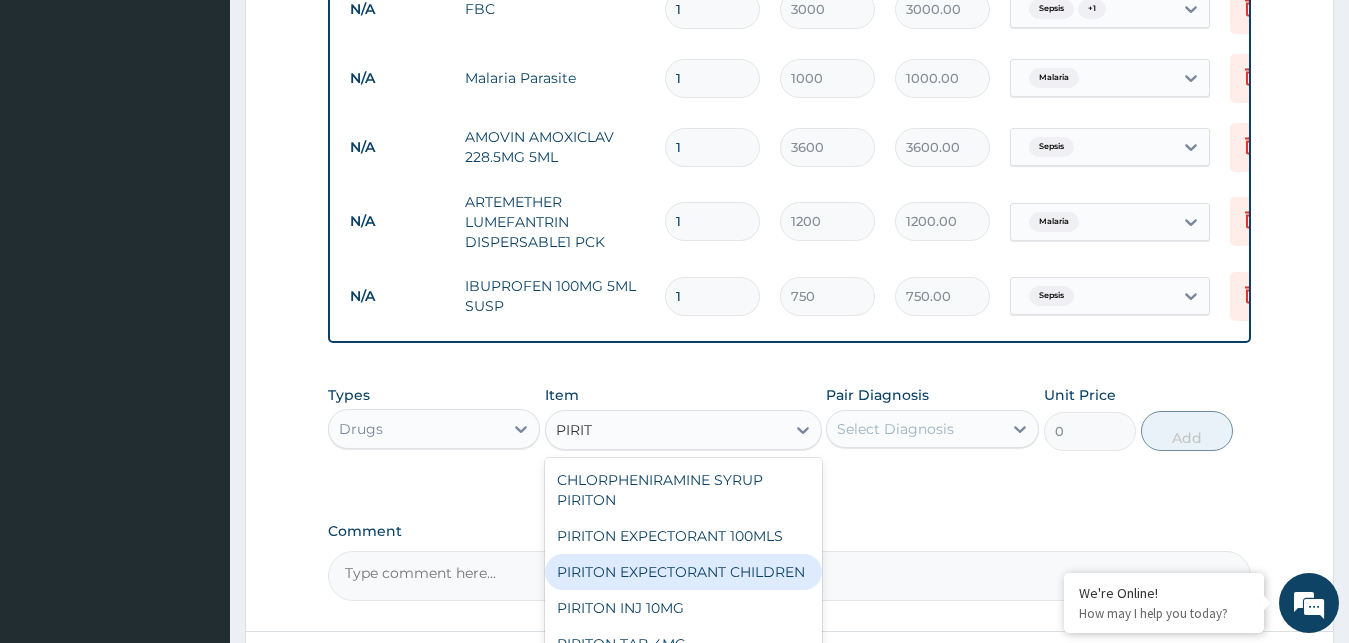 type 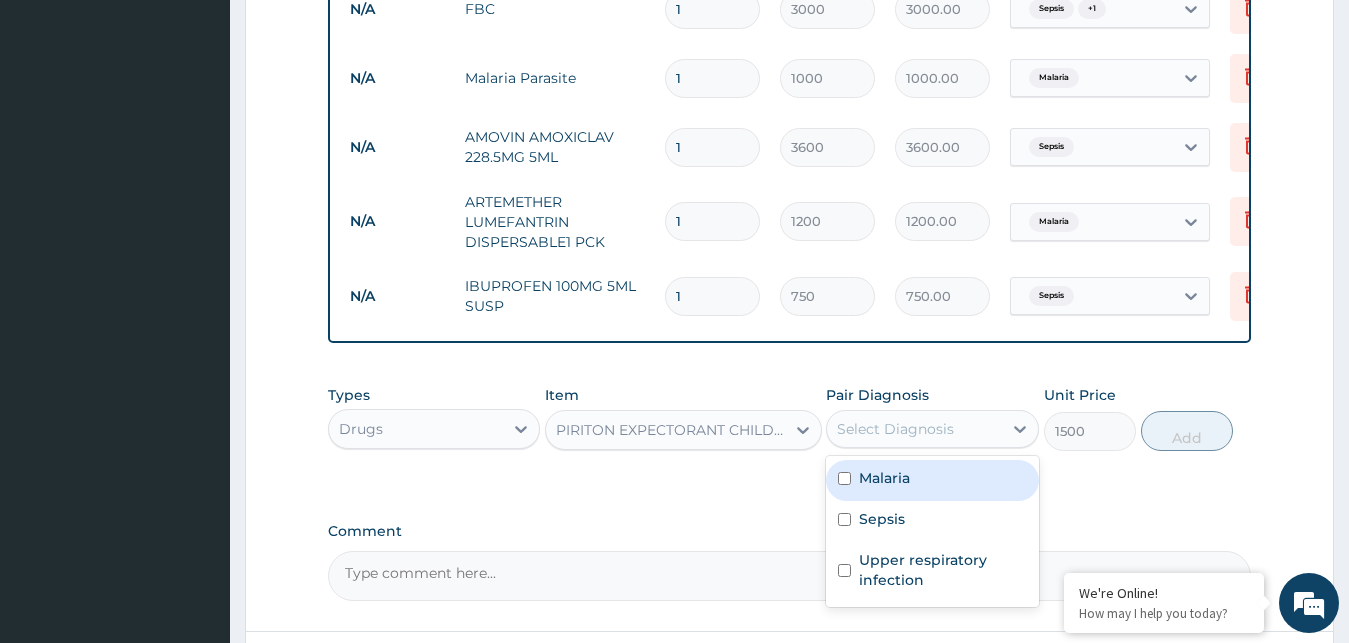 click on "Select Diagnosis" at bounding box center [914, 429] 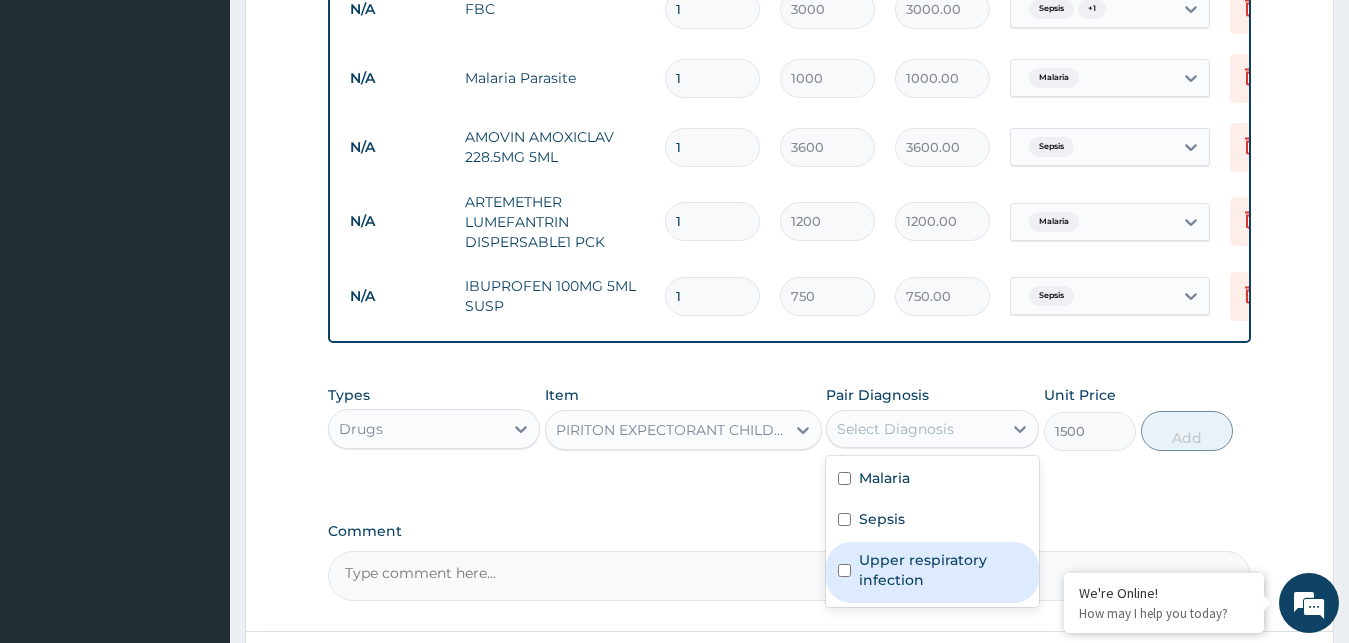 click on "Upper respiratory infection" at bounding box center [943, 570] 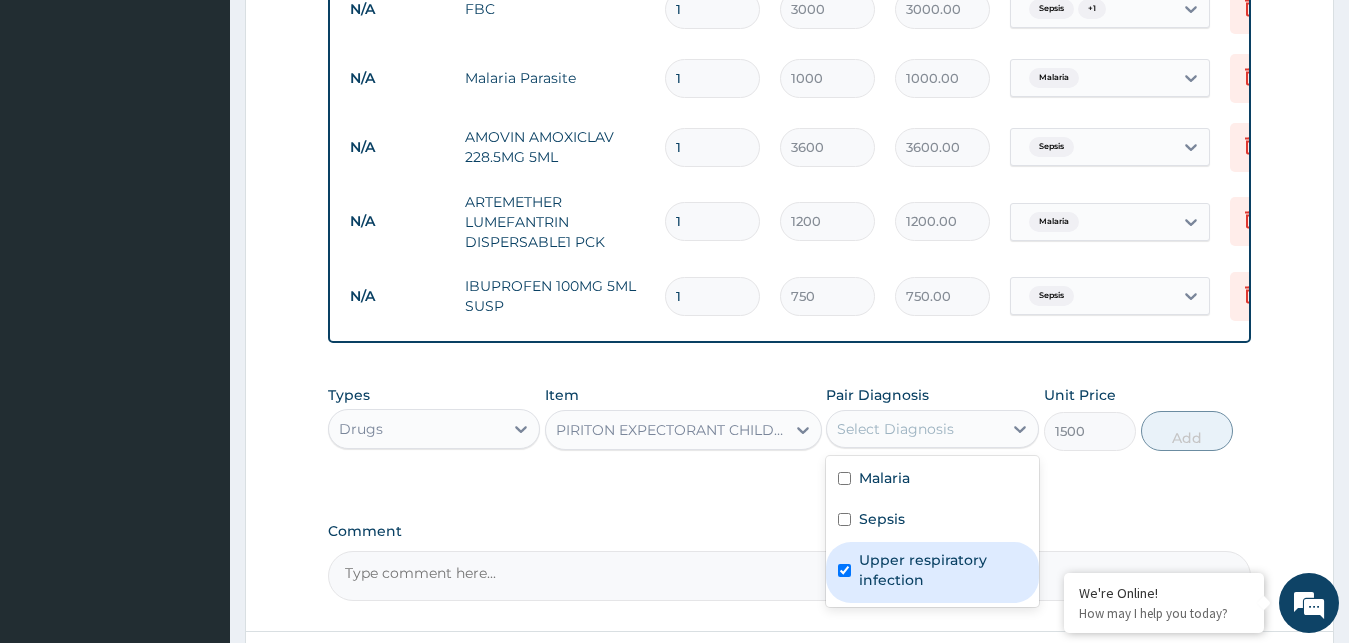 checkbox on "true" 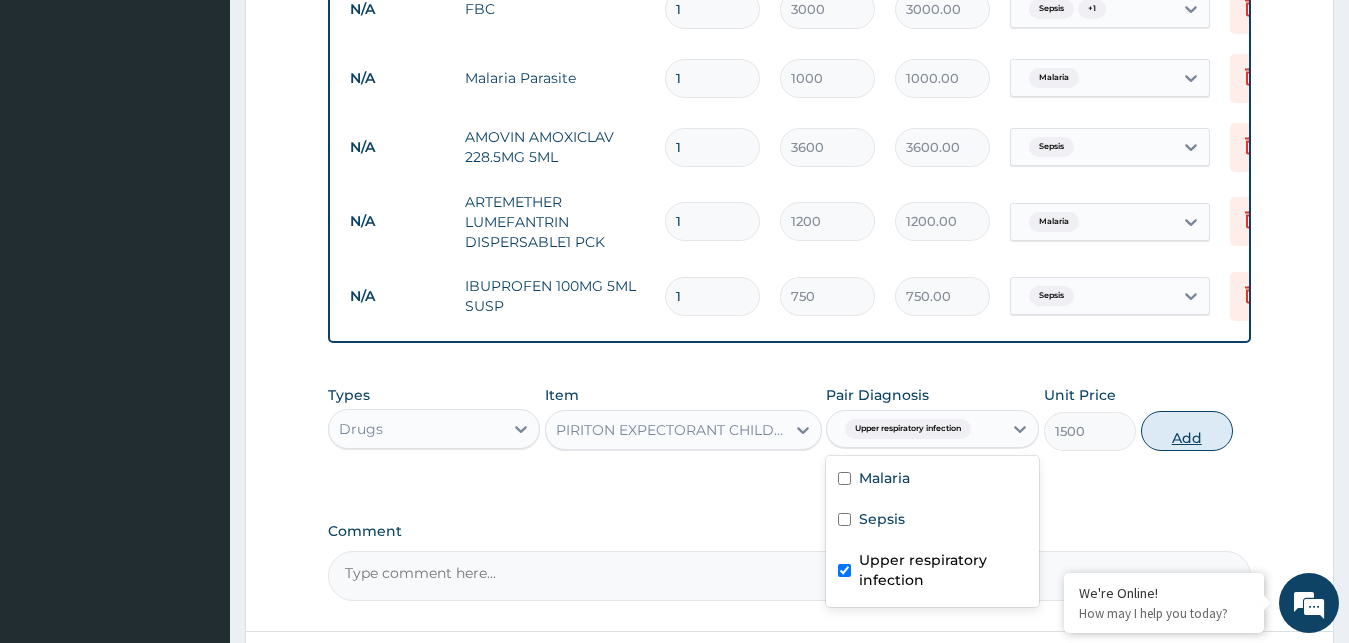 click on "Add" at bounding box center (1187, 431) 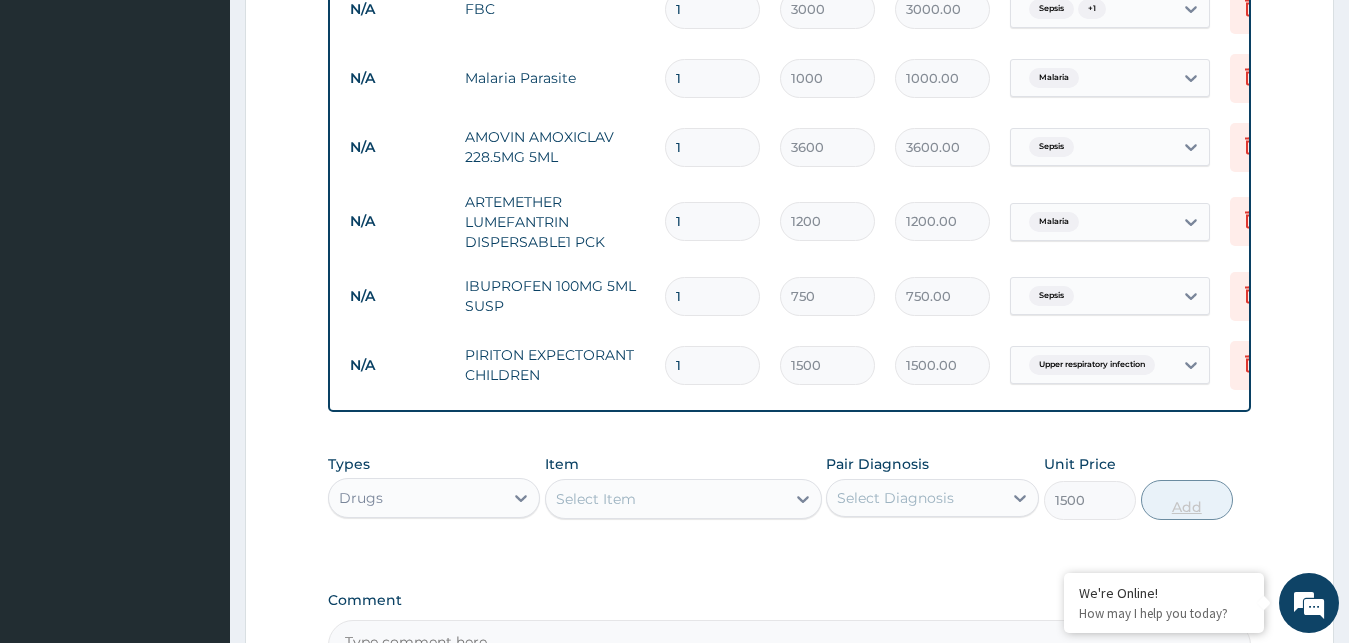 type on "0" 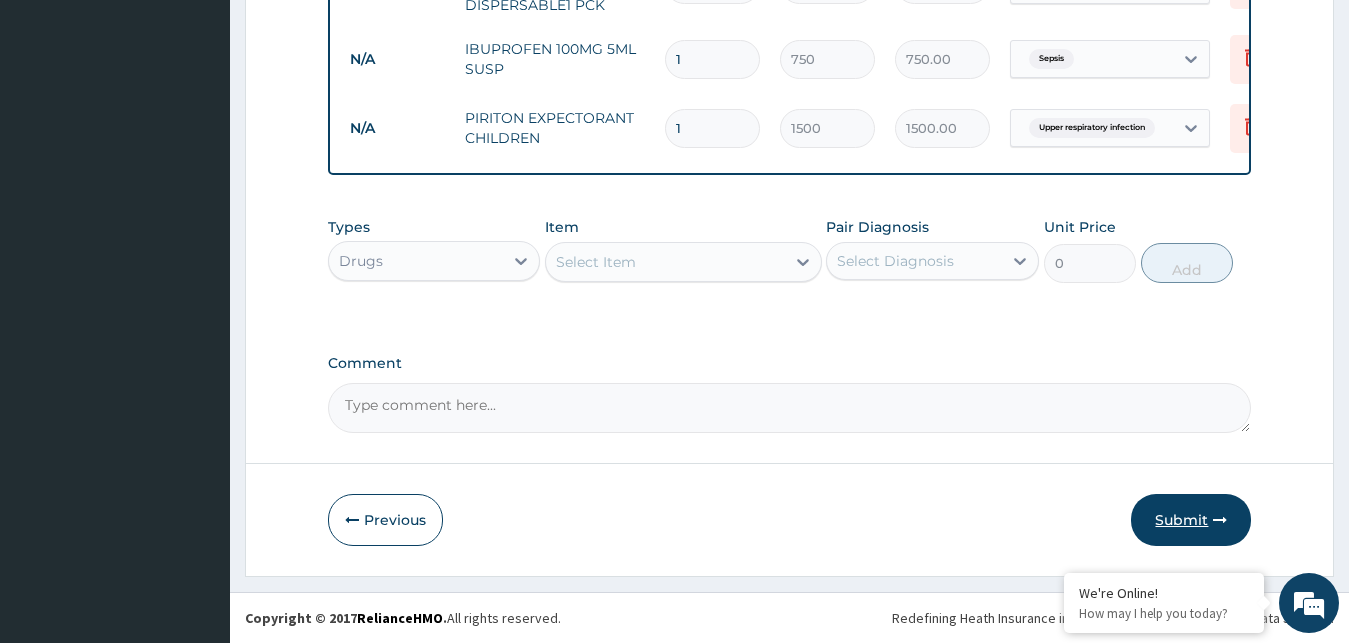 click on "Submit" at bounding box center [1191, 520] 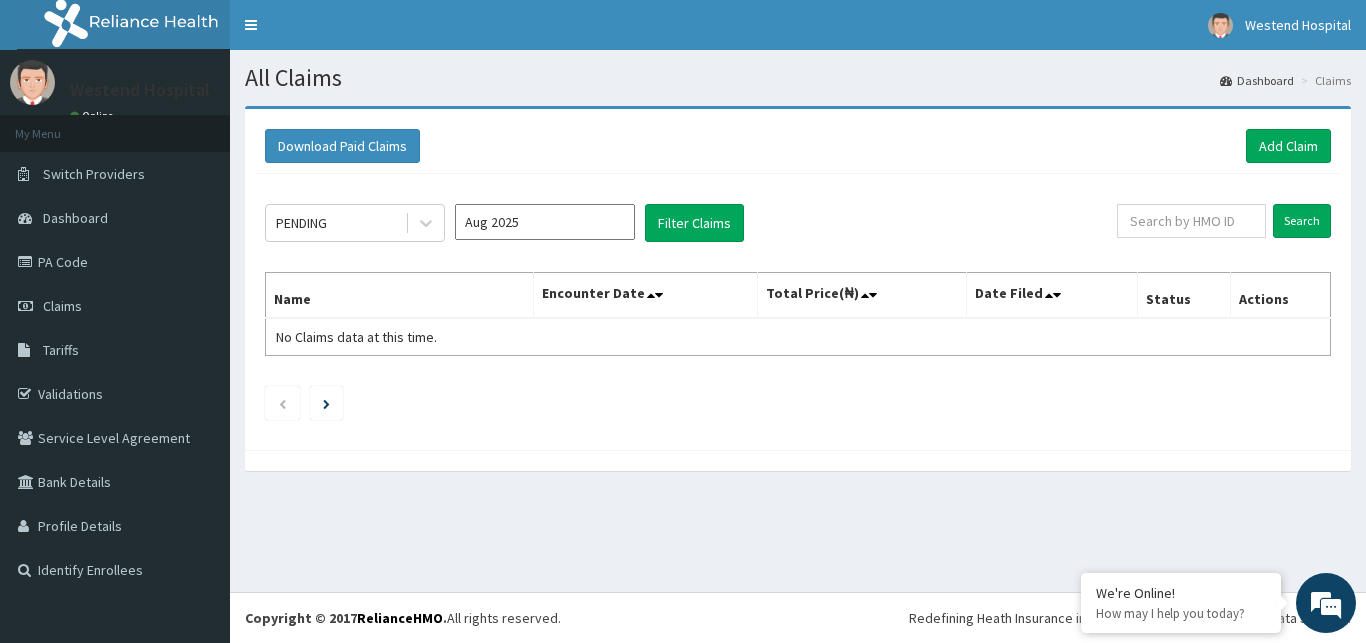 scroll, scrollTop: 0, scrollLeft: 0, axis: both 